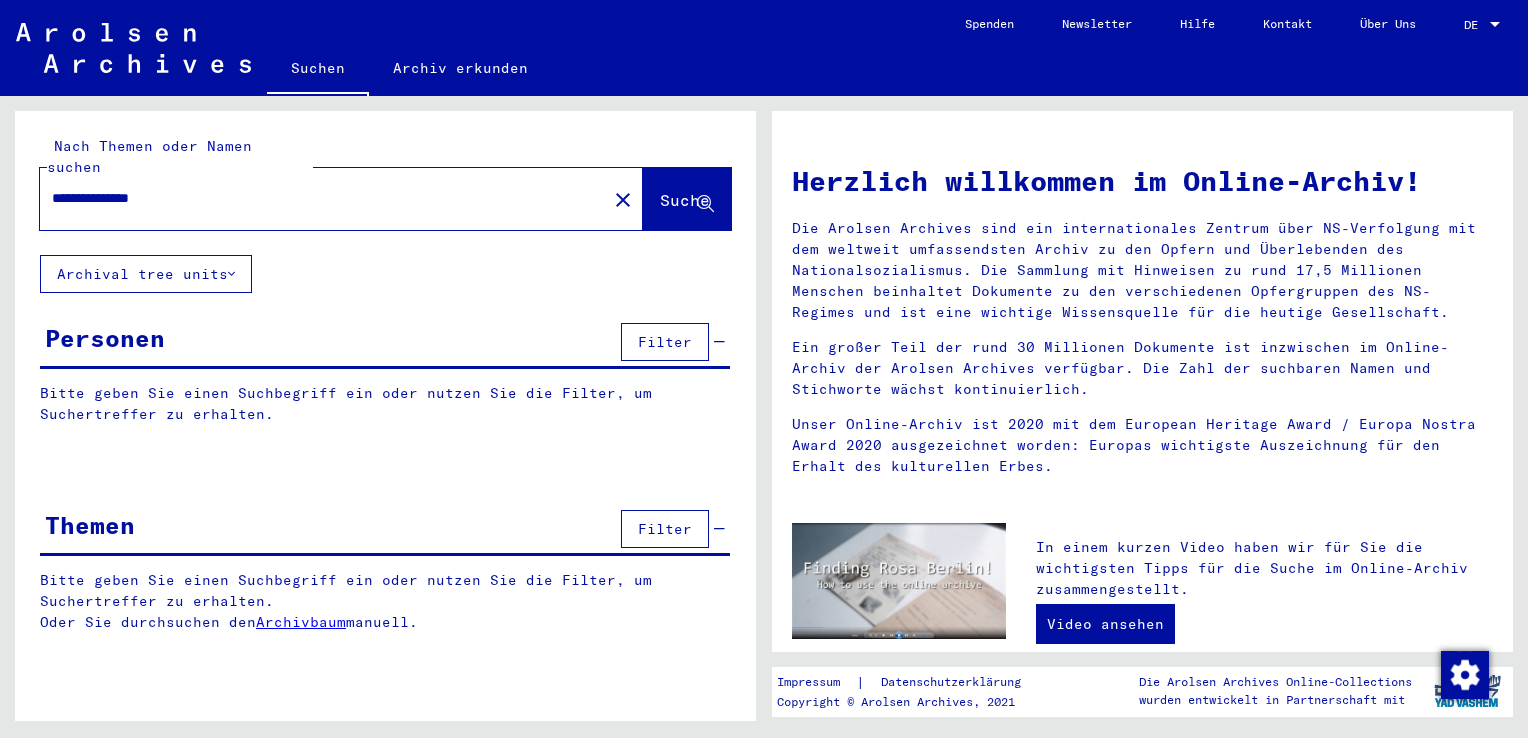 scroll, scrollTop: 0, scrollLeft: 0, axis: both 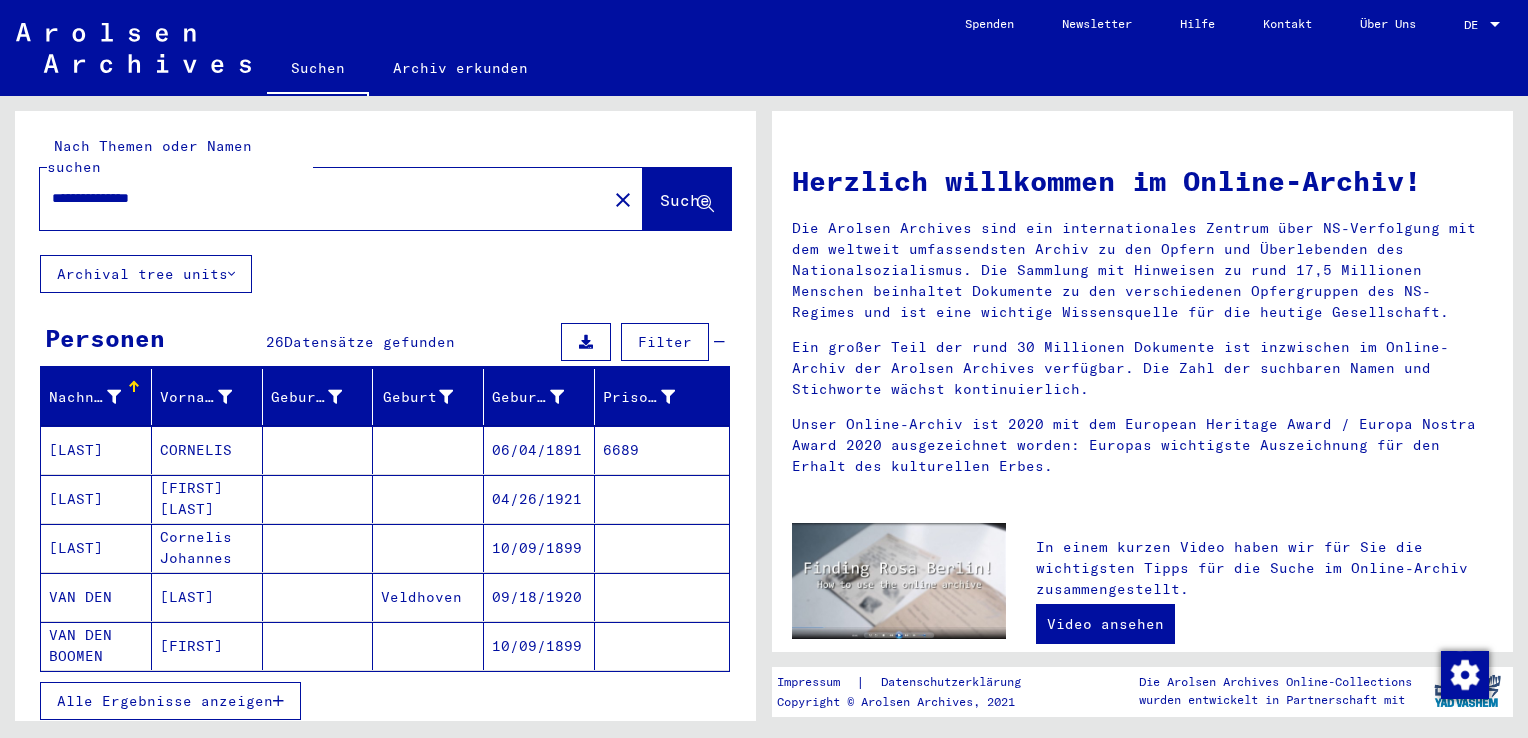 click on "Alle Ergebnisse anzeigen" at bounding box center (170, 701) 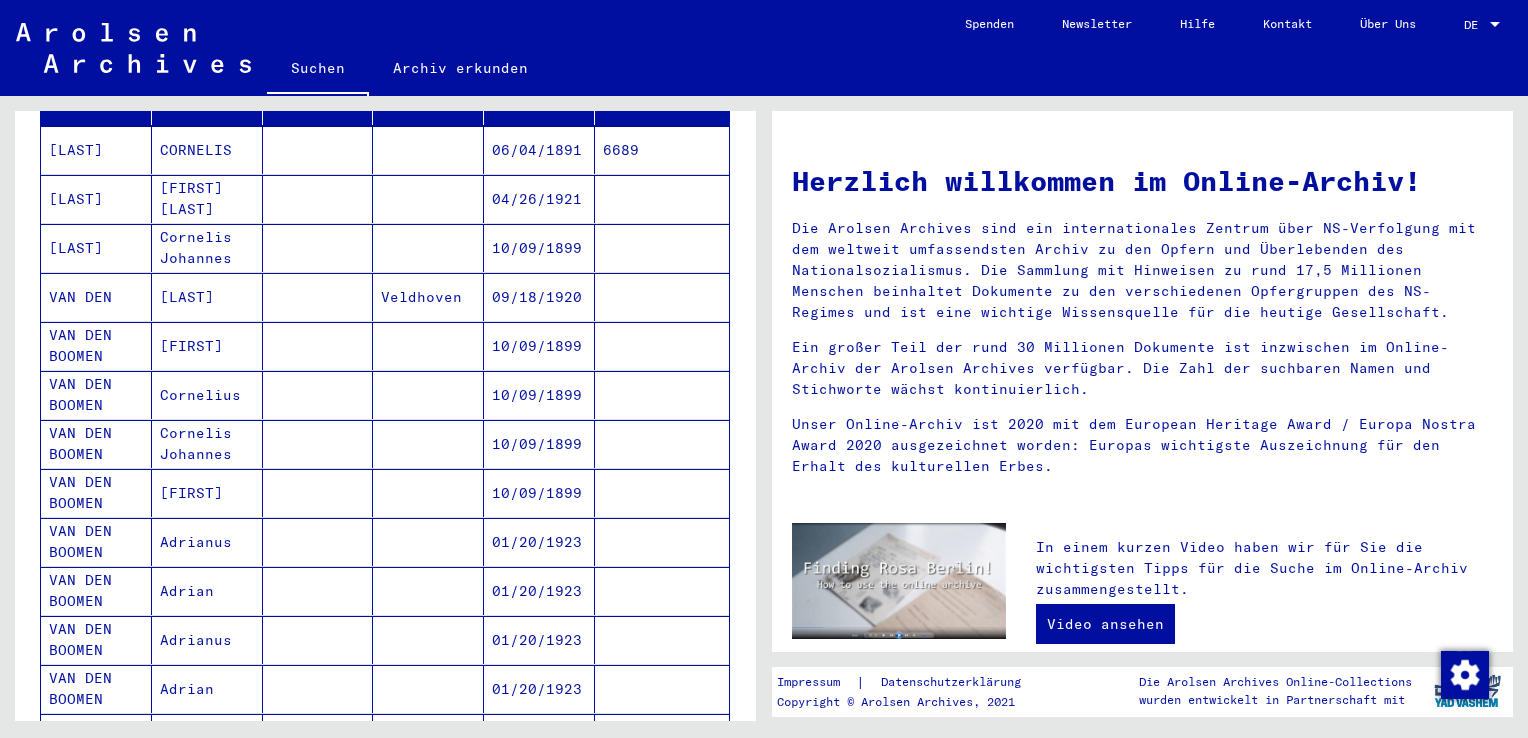 scroll, scrollTop: 0, scrollLeft: 0, axis: both 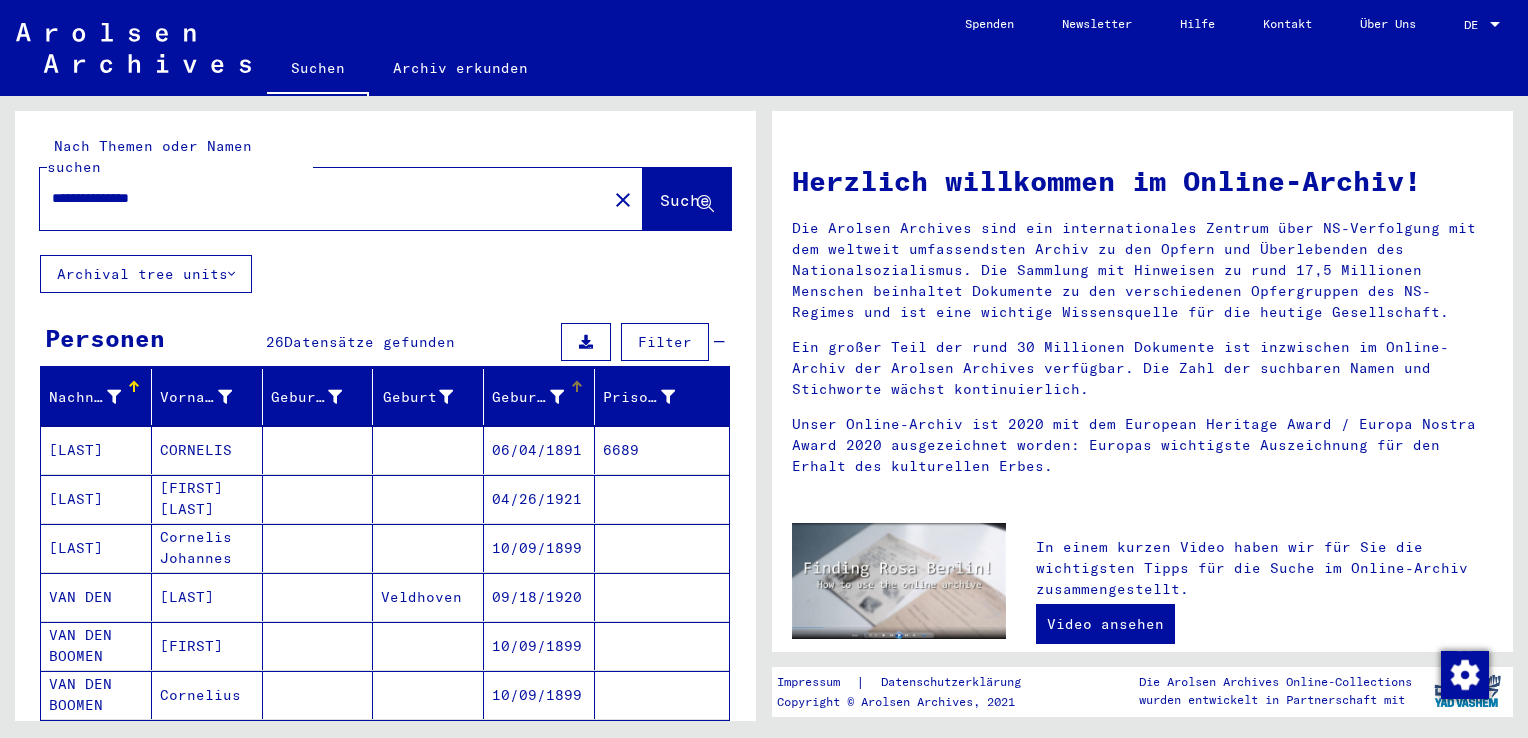 click at bounding box center [557, 397] 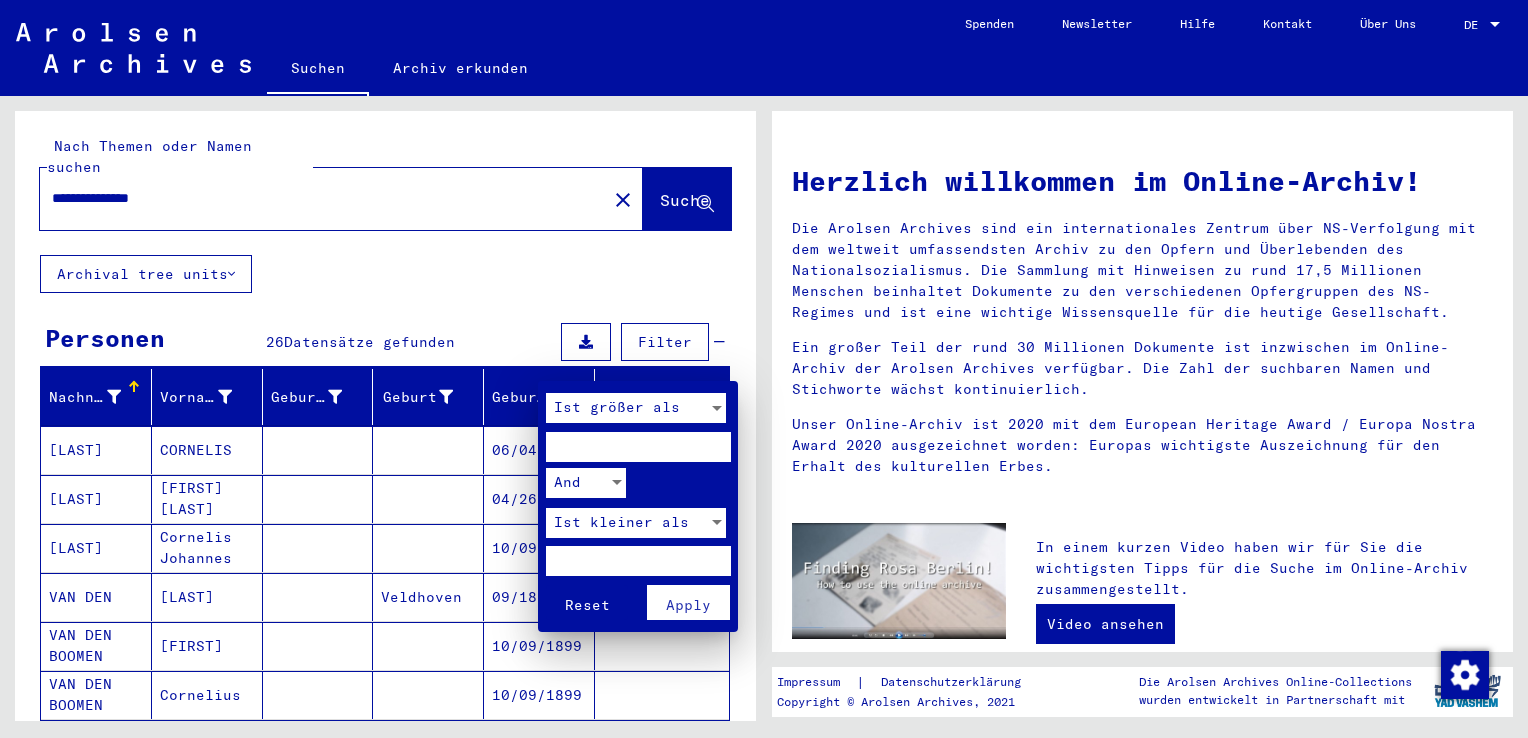click at bounding box center (764, 369) 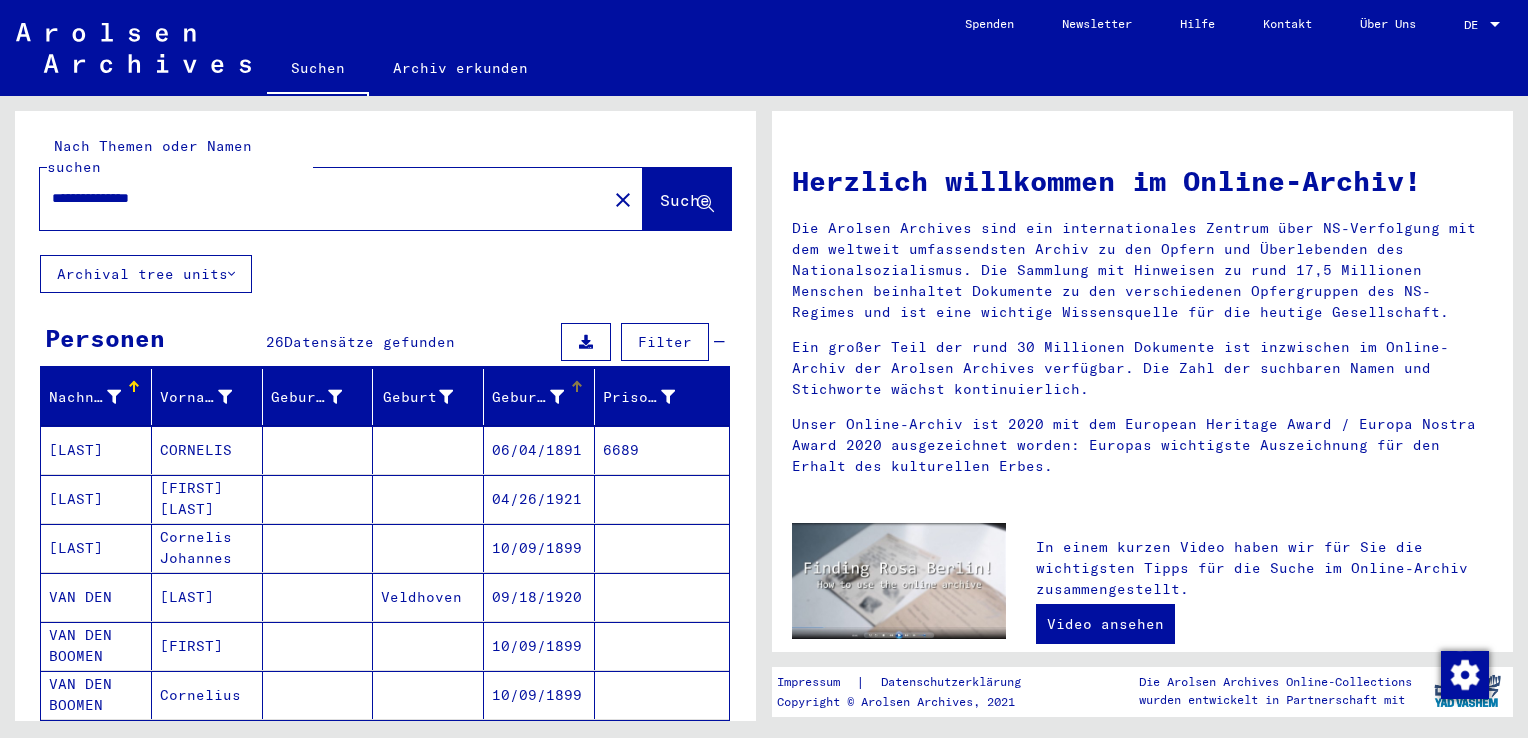 click at bounding box center [557, 397] 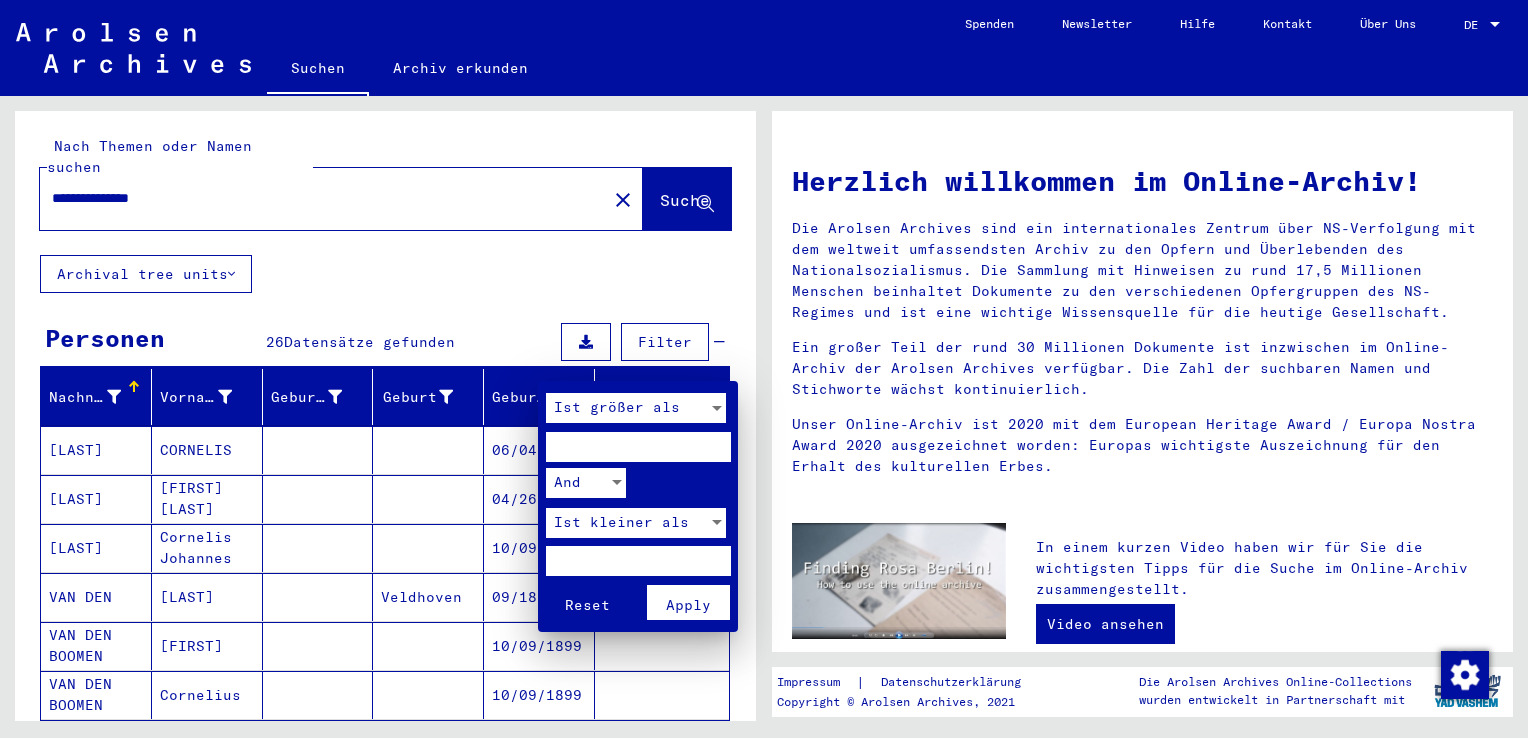 click at bounding box center [638, 447] 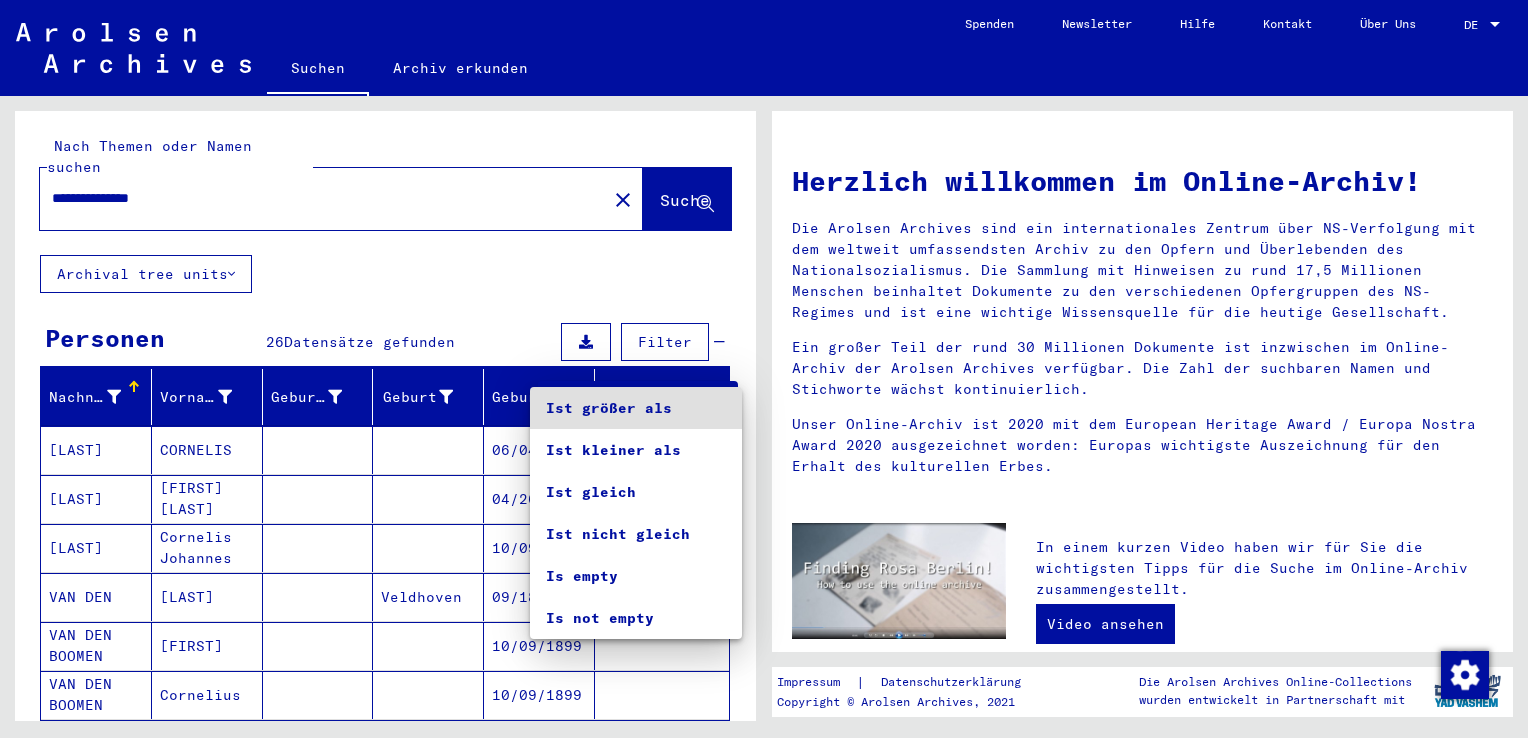 click at bounding box center (764, 369) 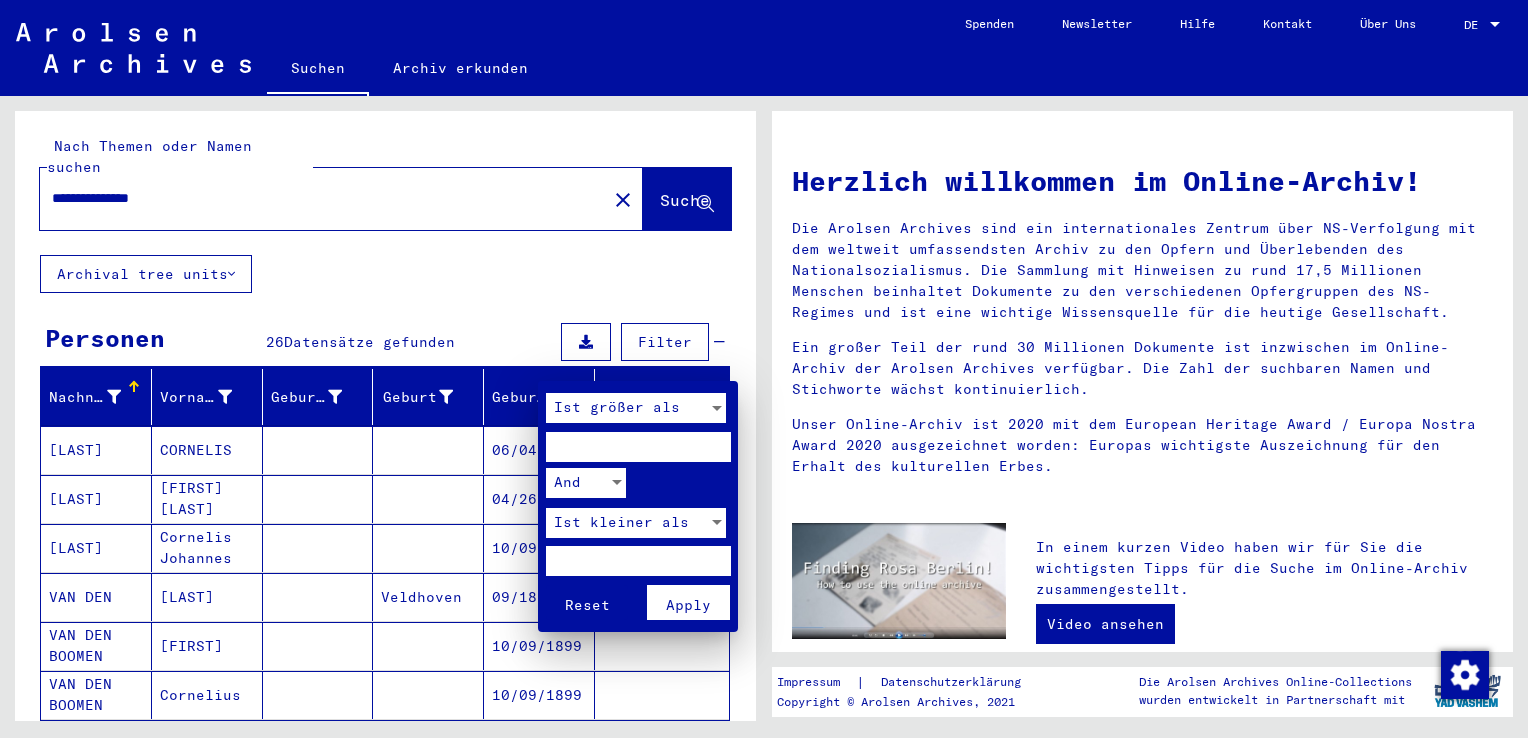 click at bounding box center [764, 369] 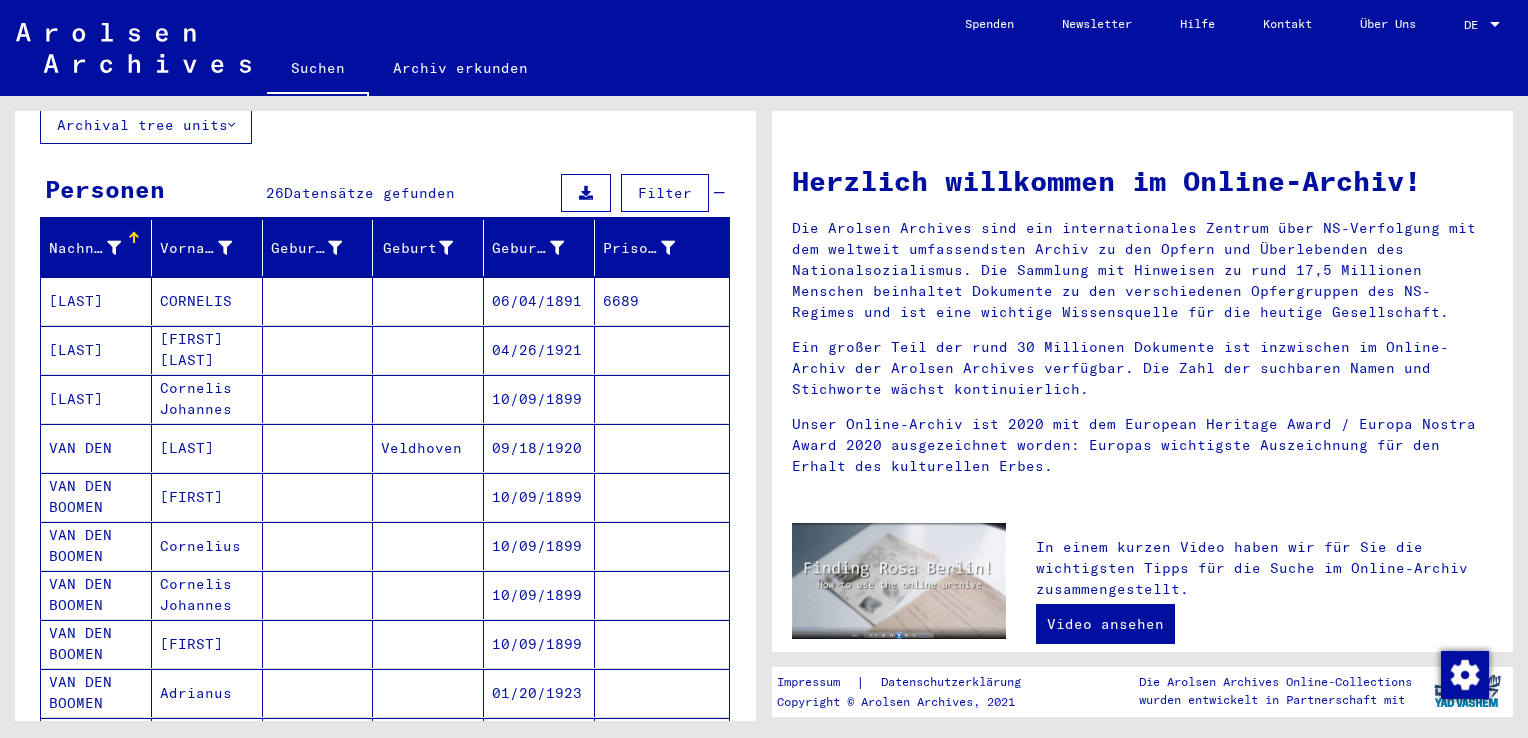 scroll, scrollTop: 200, scrollLeft: 0, axis: vertical 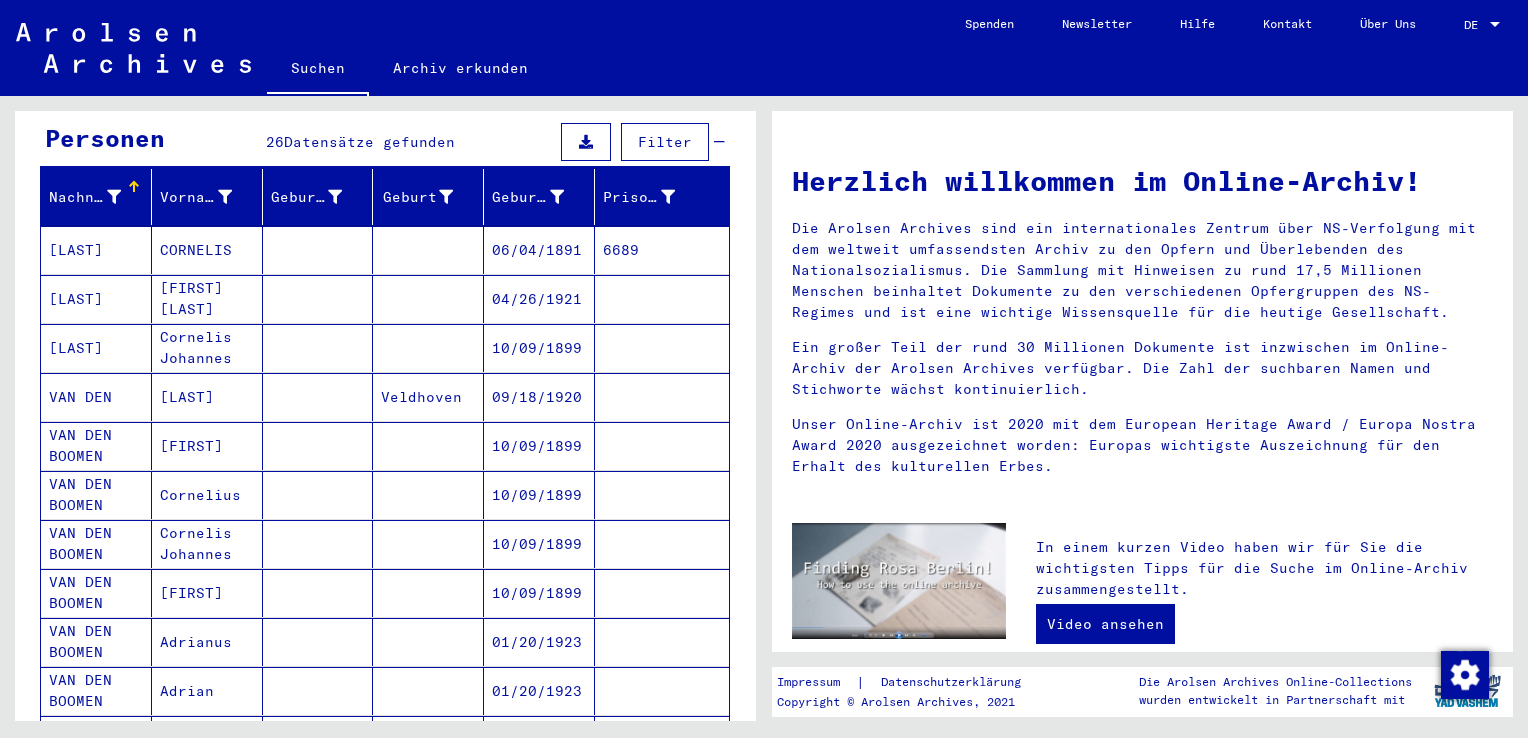 click on "09/18/1920" at bounding box center [539, 446] 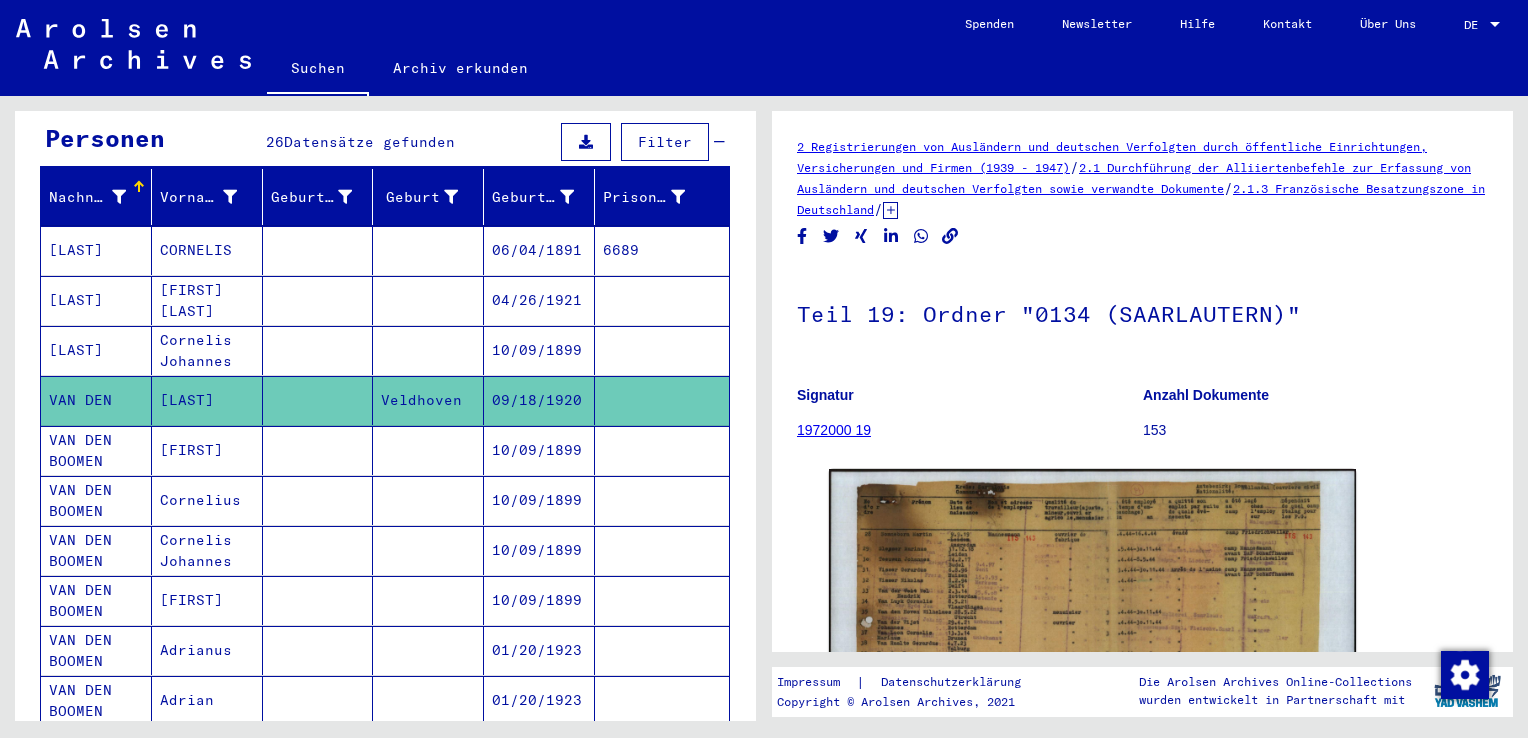 scroll, scrollTop: 0, scrollLeft: 0, axis: both 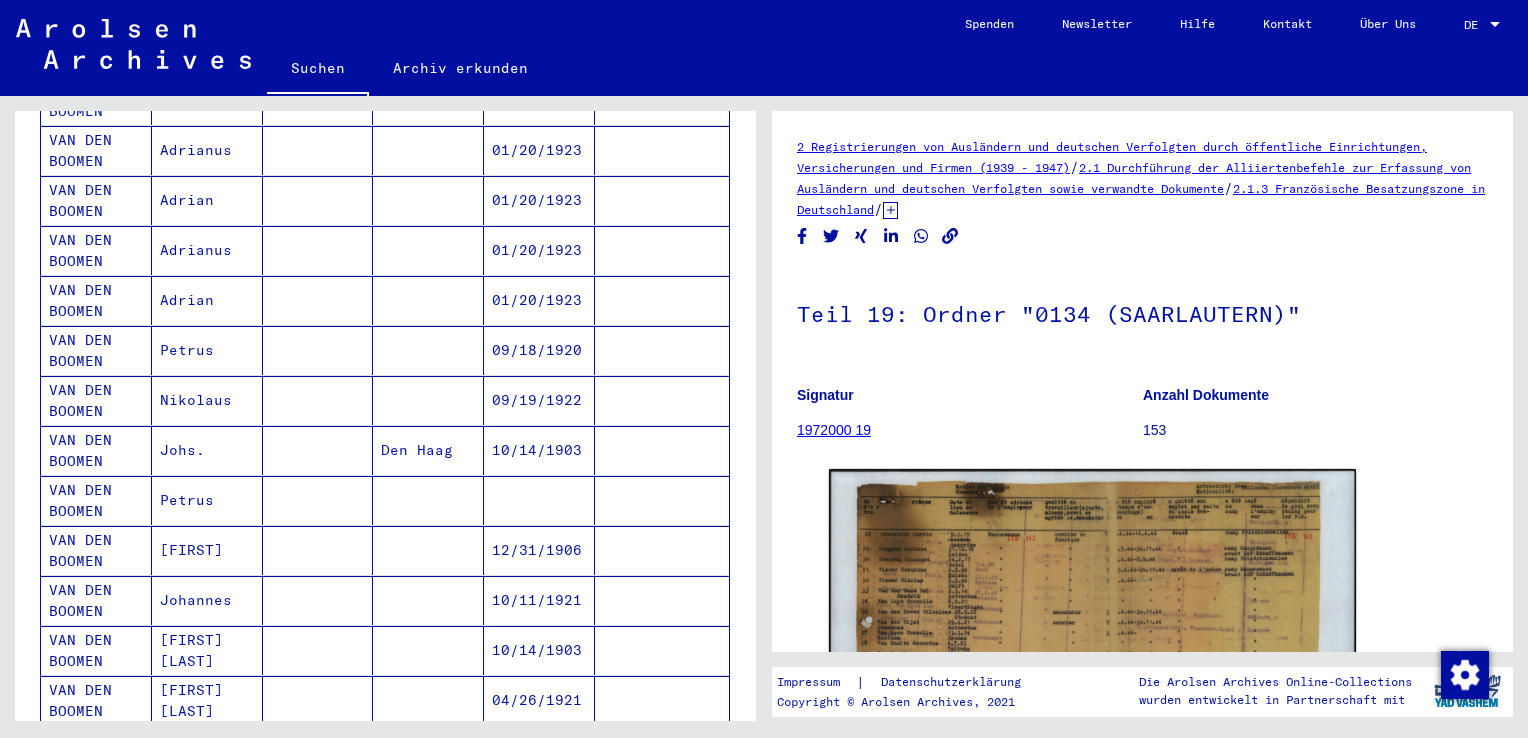 click on "09/18/1920" at bounding box center [539, 400] 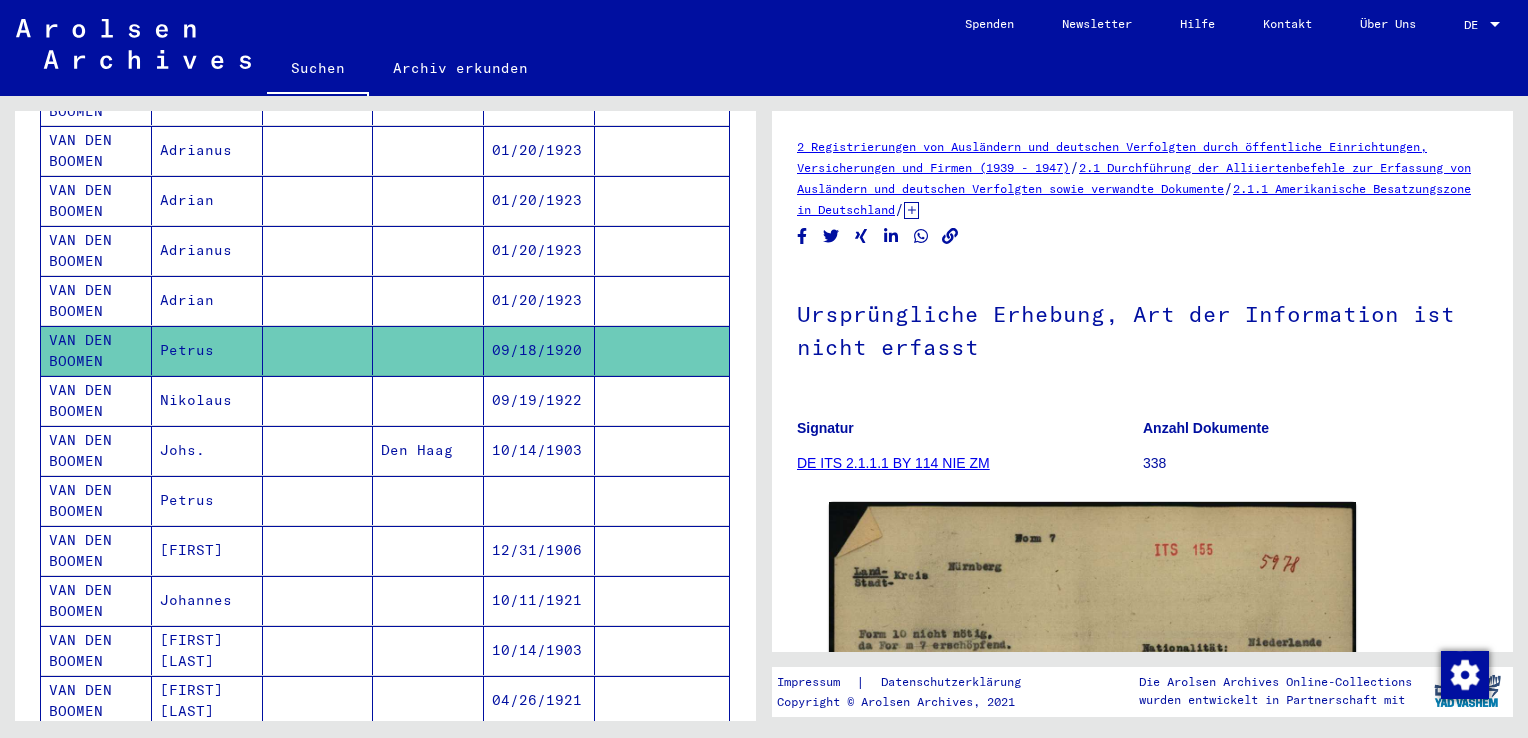 scroll, scrollTop: 0, scrollLeft: 0, axis: both 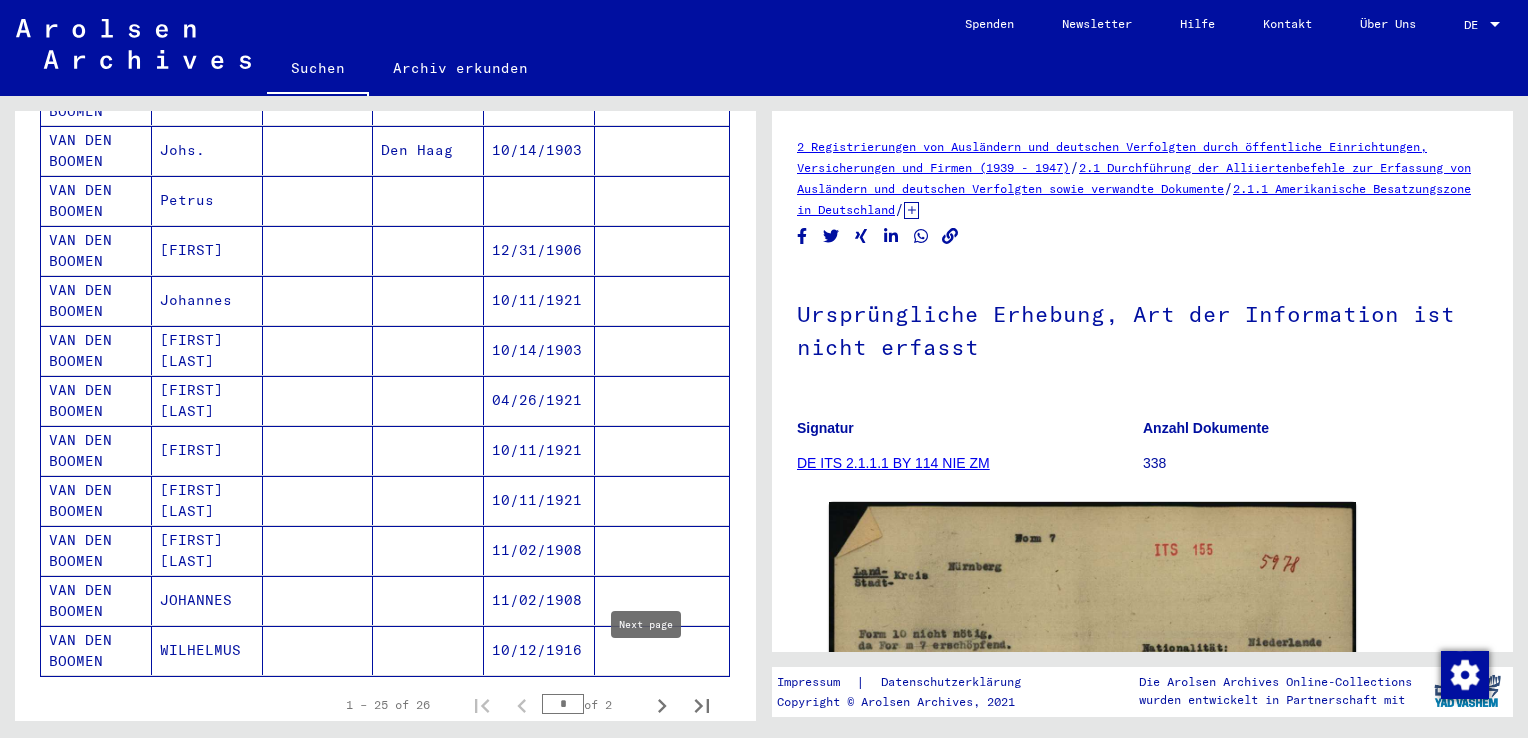 click 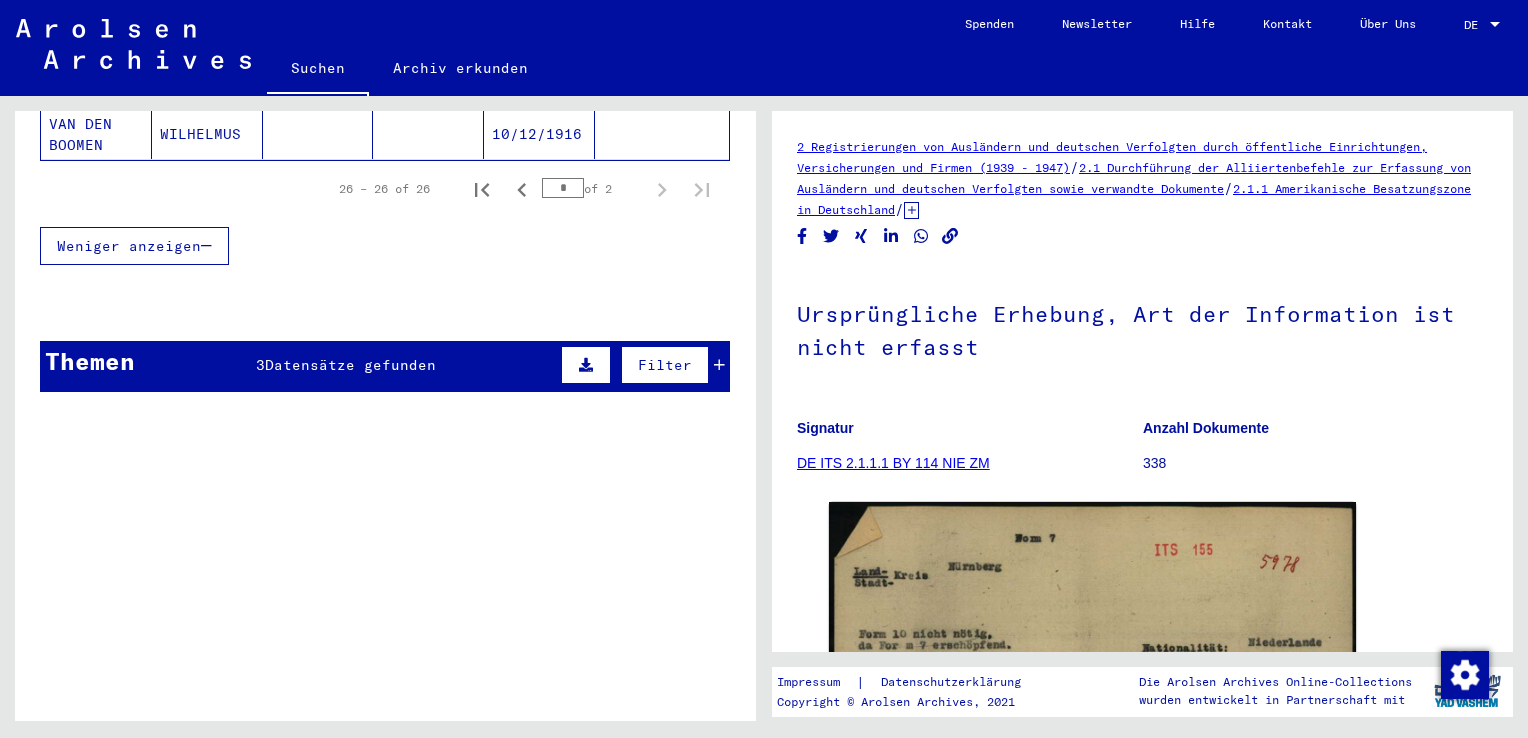 scroll, scrollTop: 16, scrollLeft: 0, axis: vertical 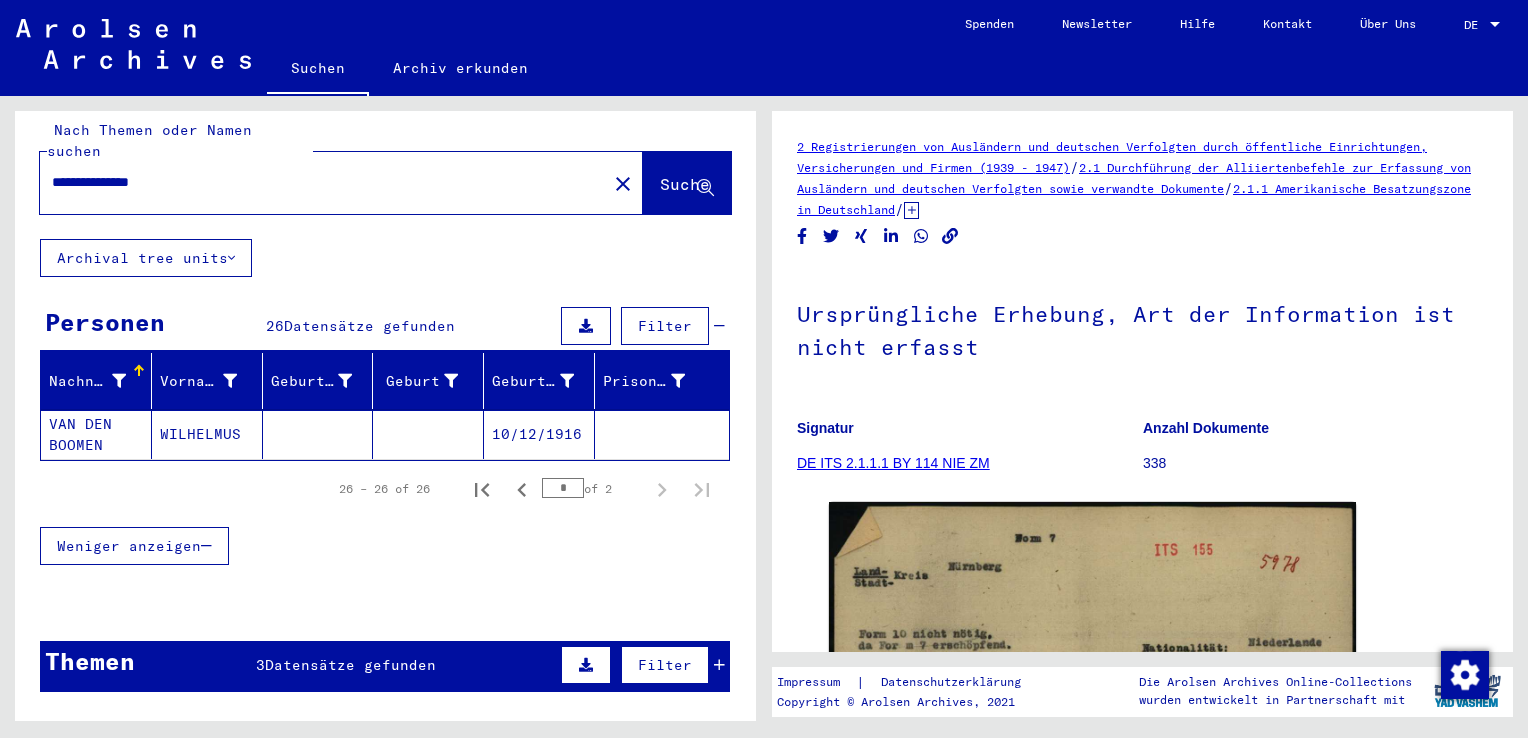 click on "Filter" at bounding box center [665, 326] 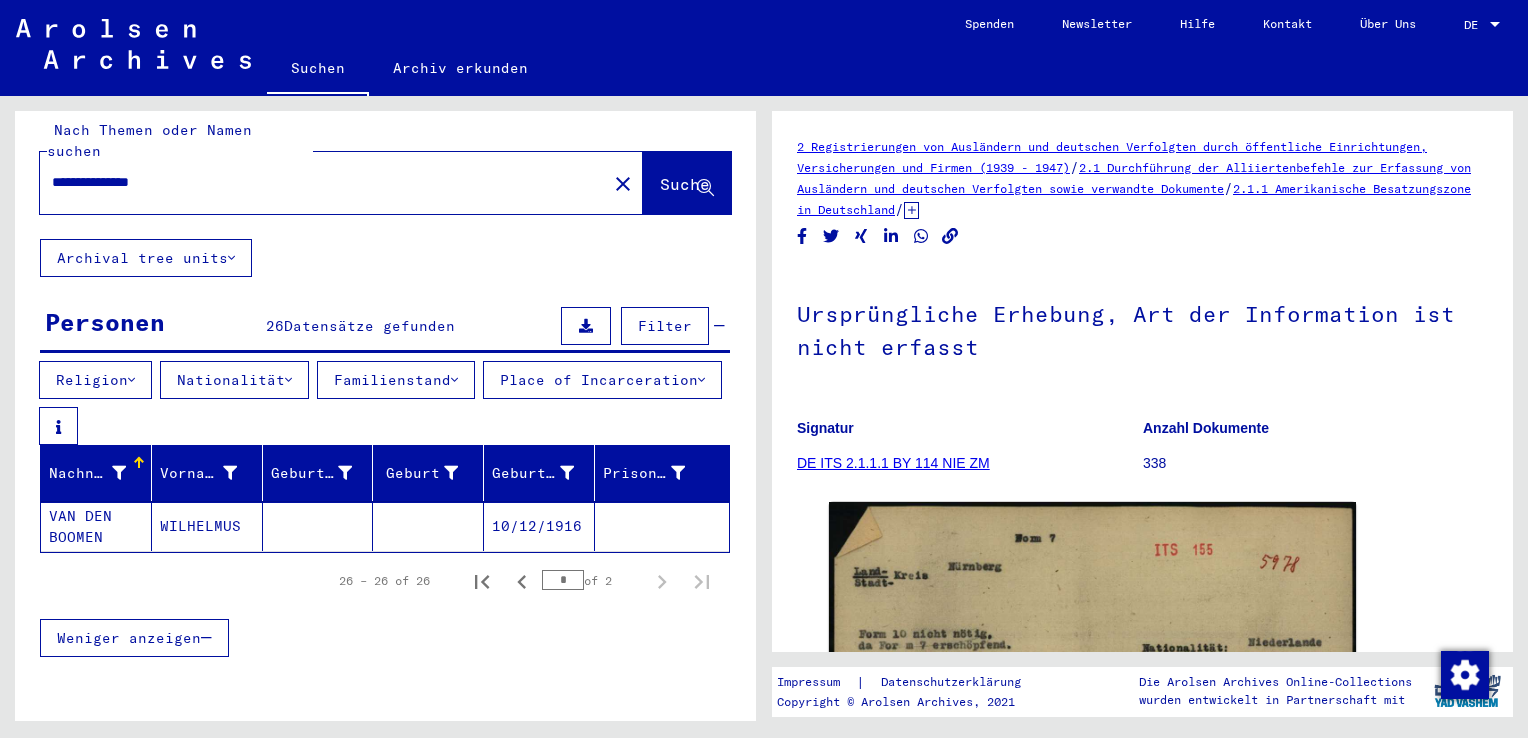 click on "Nationalität" at bounding box center (234, 380) 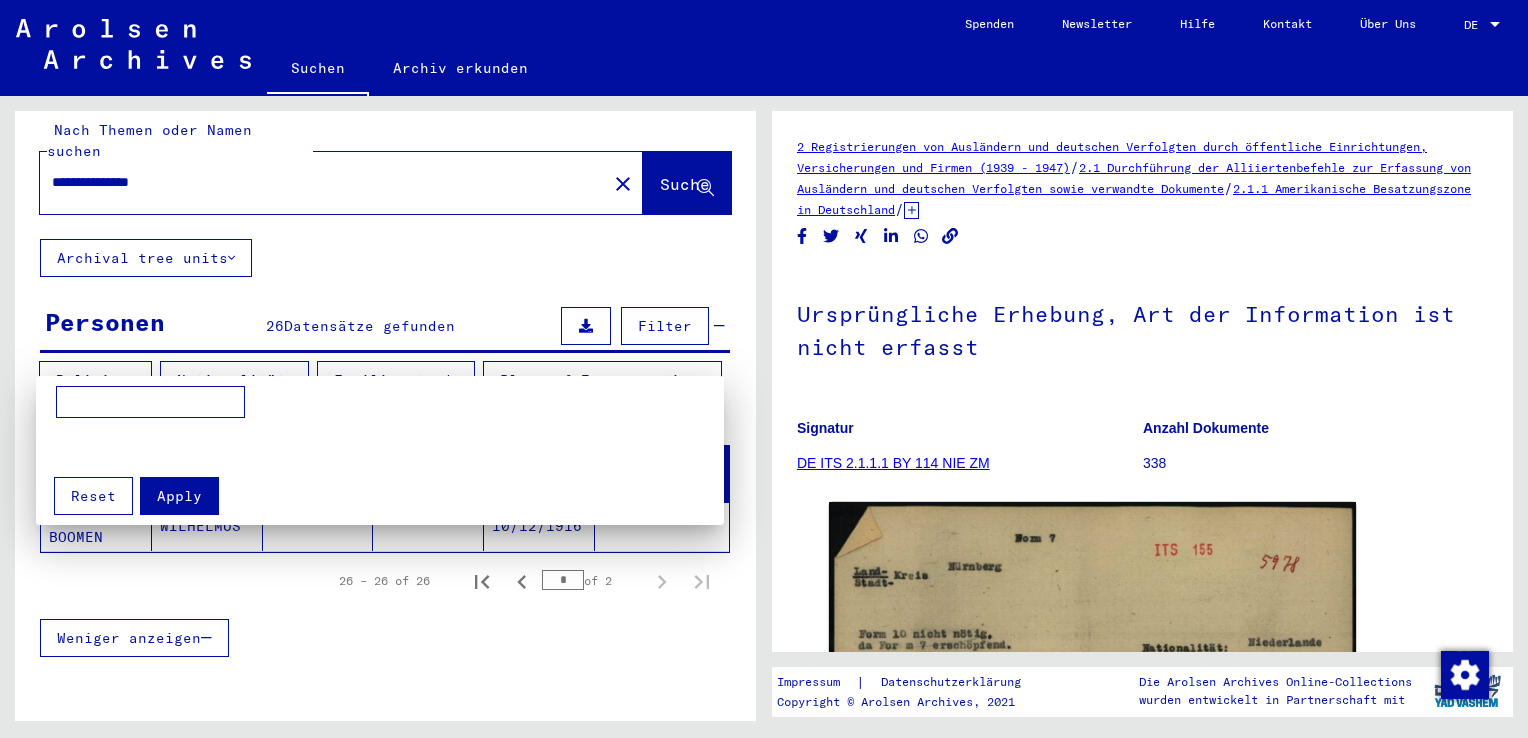 click at bounding box center [150, 402] 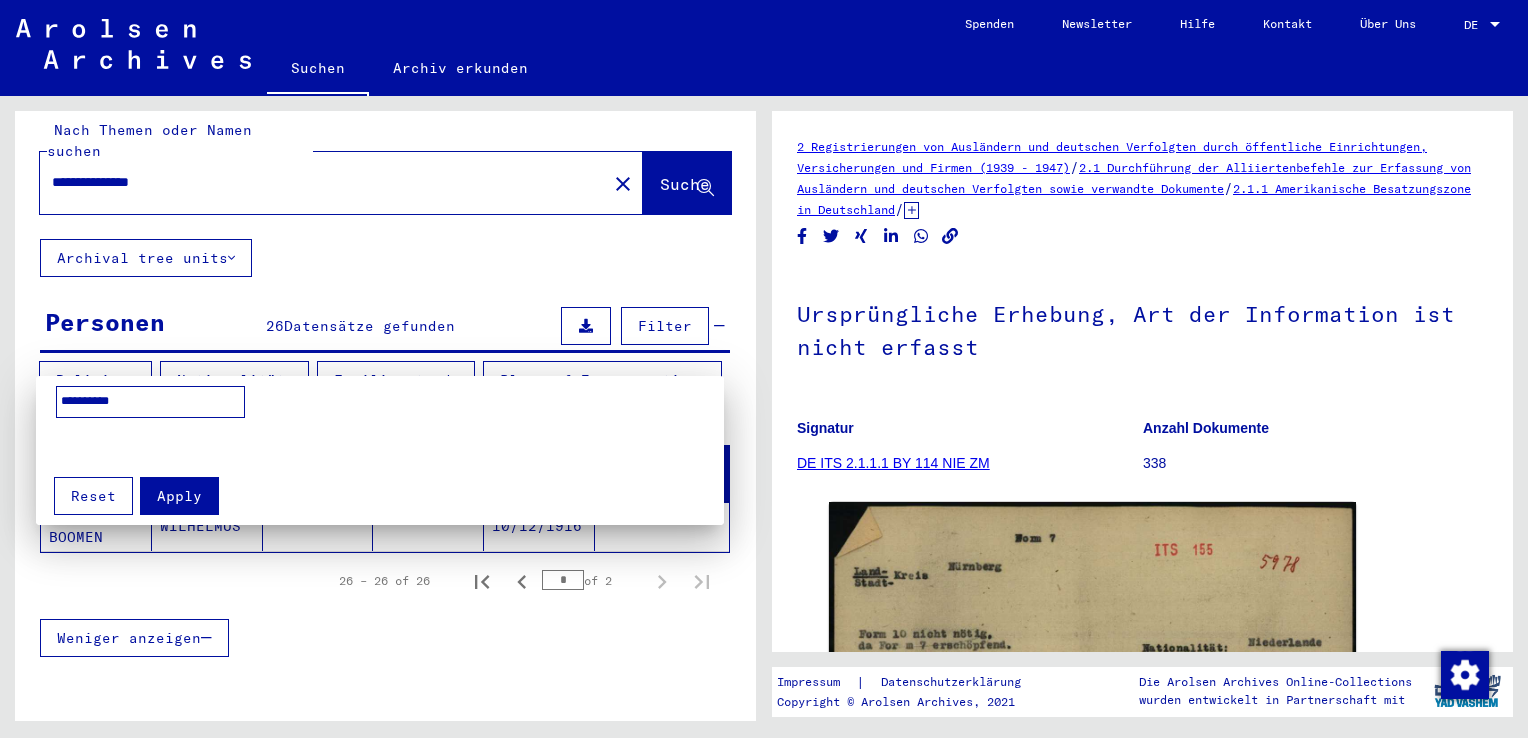 type on "**********" 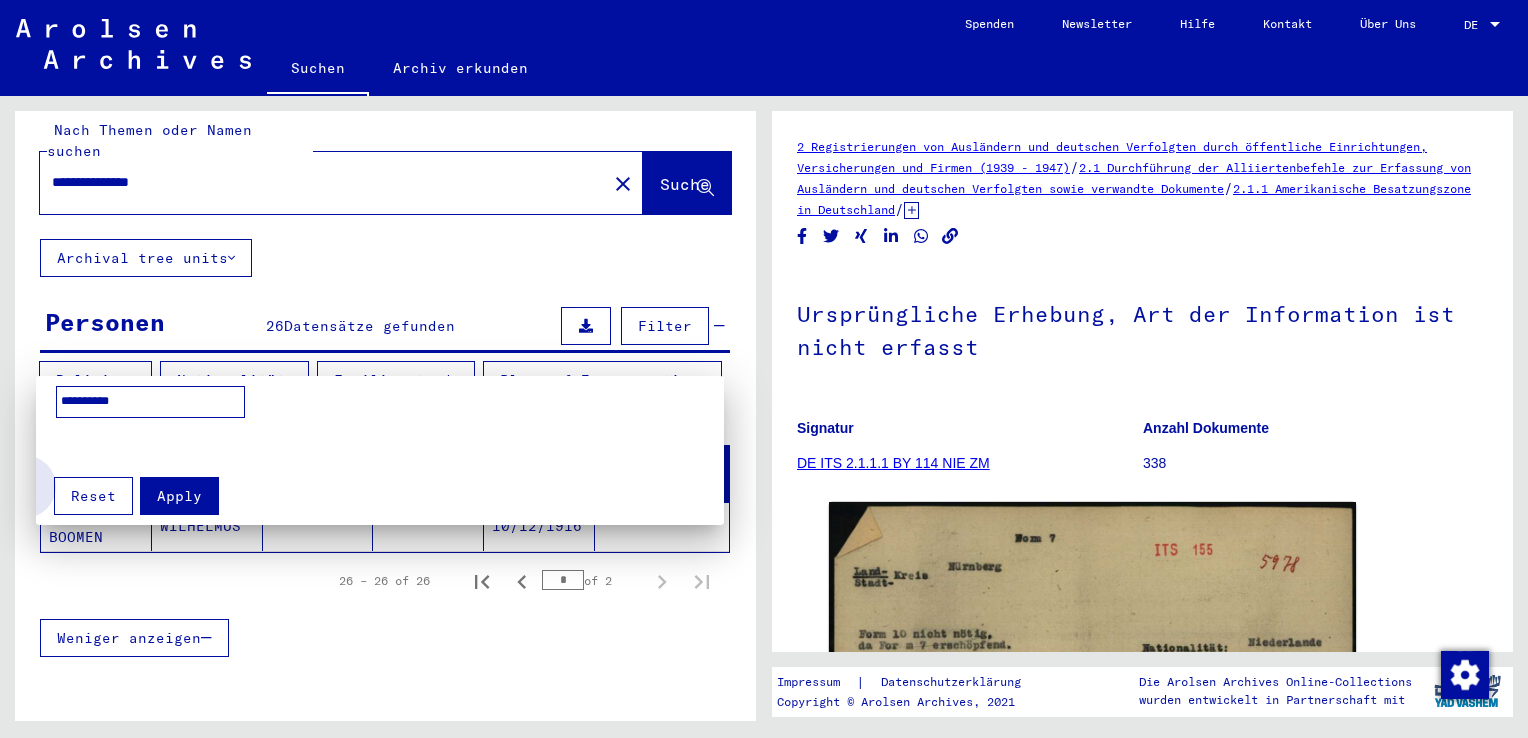 click on "Reset" at bounding box center [93, 496] 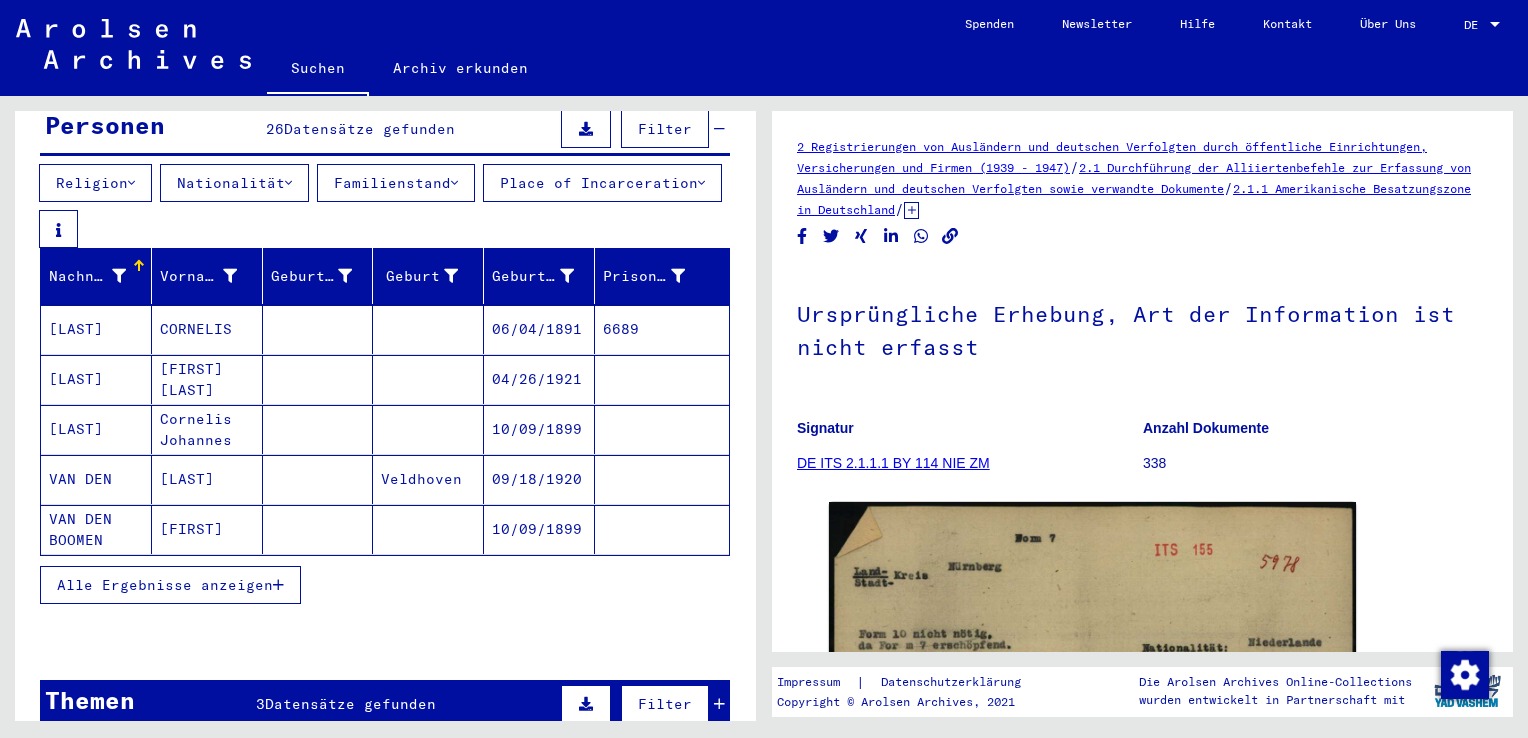 scroll, scrollTop: 216, scrollLeft: 0, axis: vertical 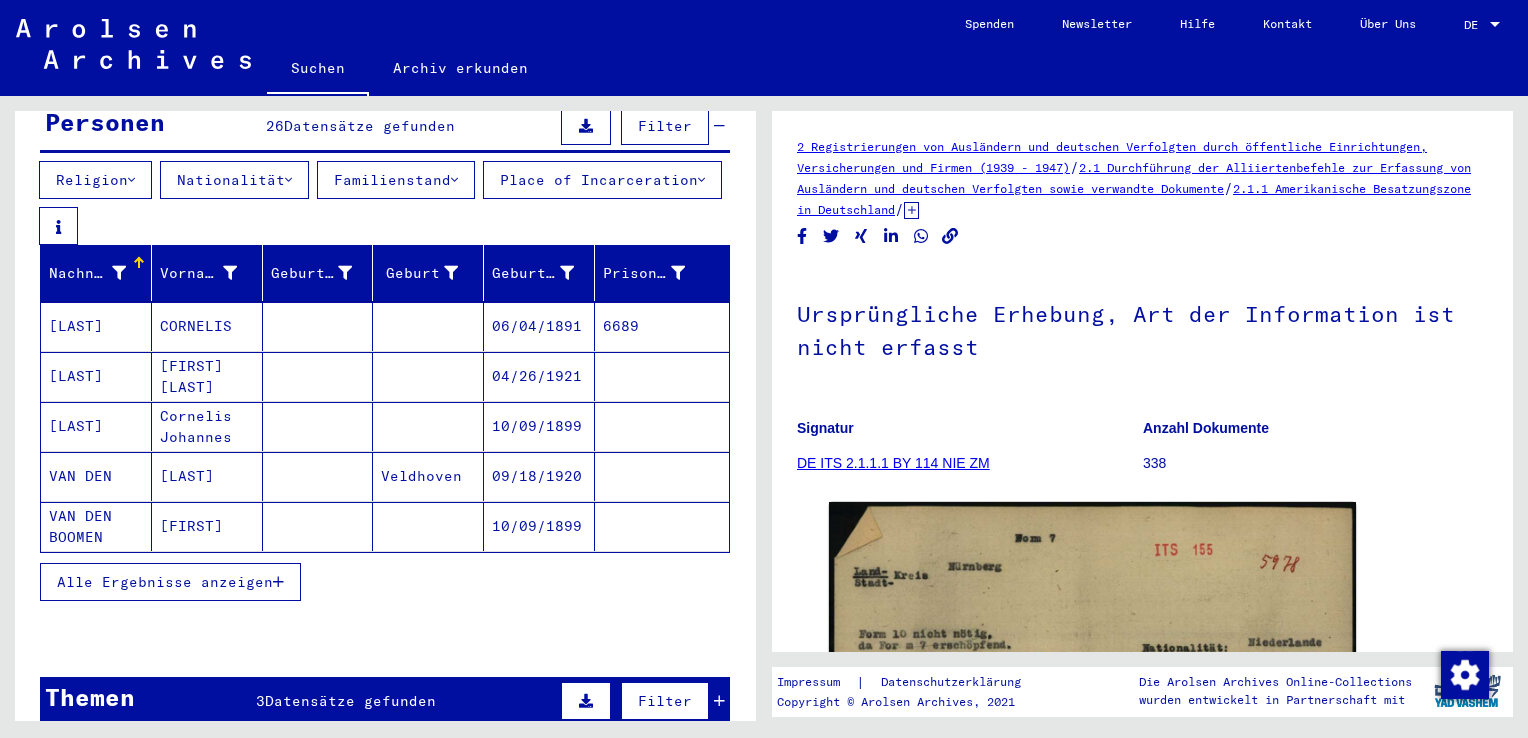 click on "VAN DEN" at bounding box center (96, 526) 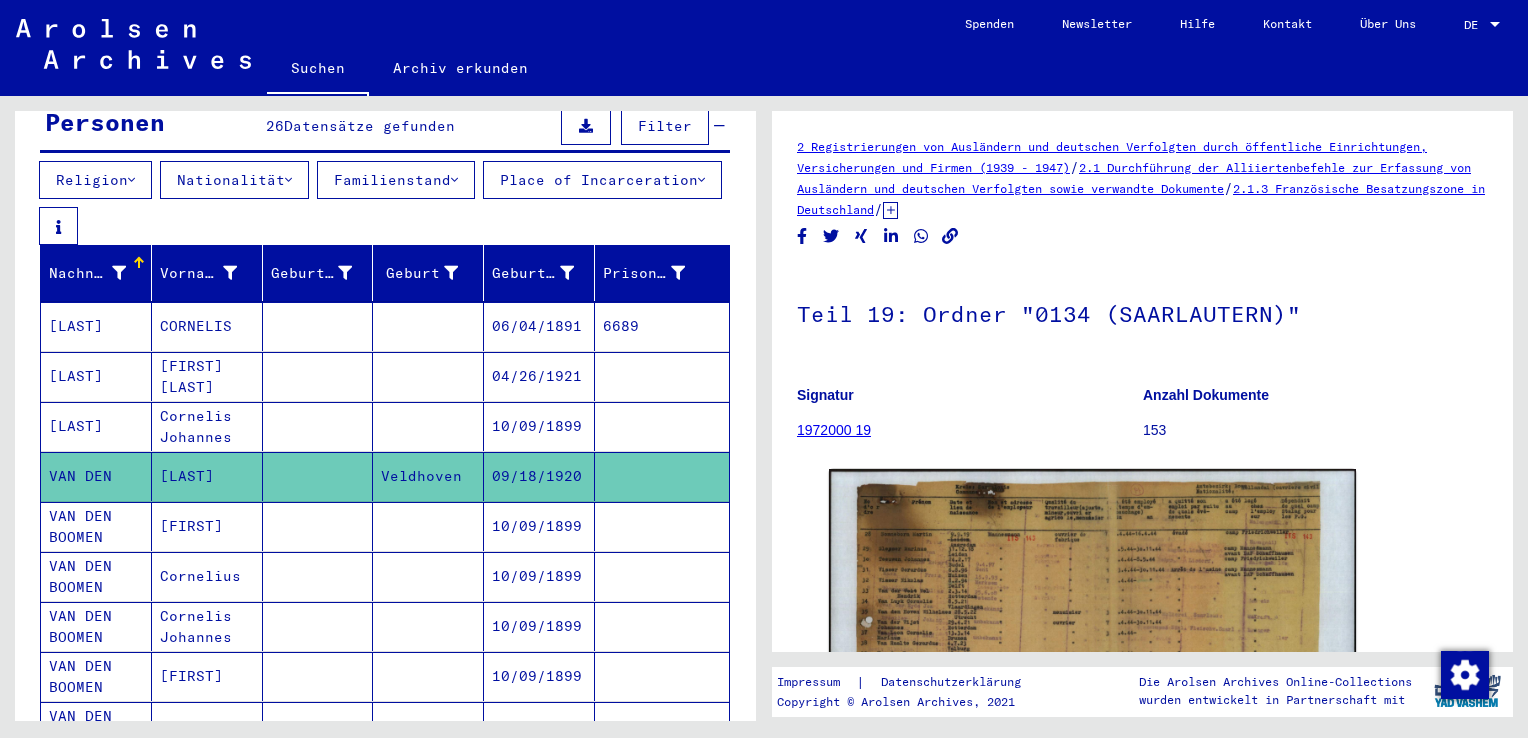 scroll, scrollTop: 0, scrollLeft: 0, axis: both 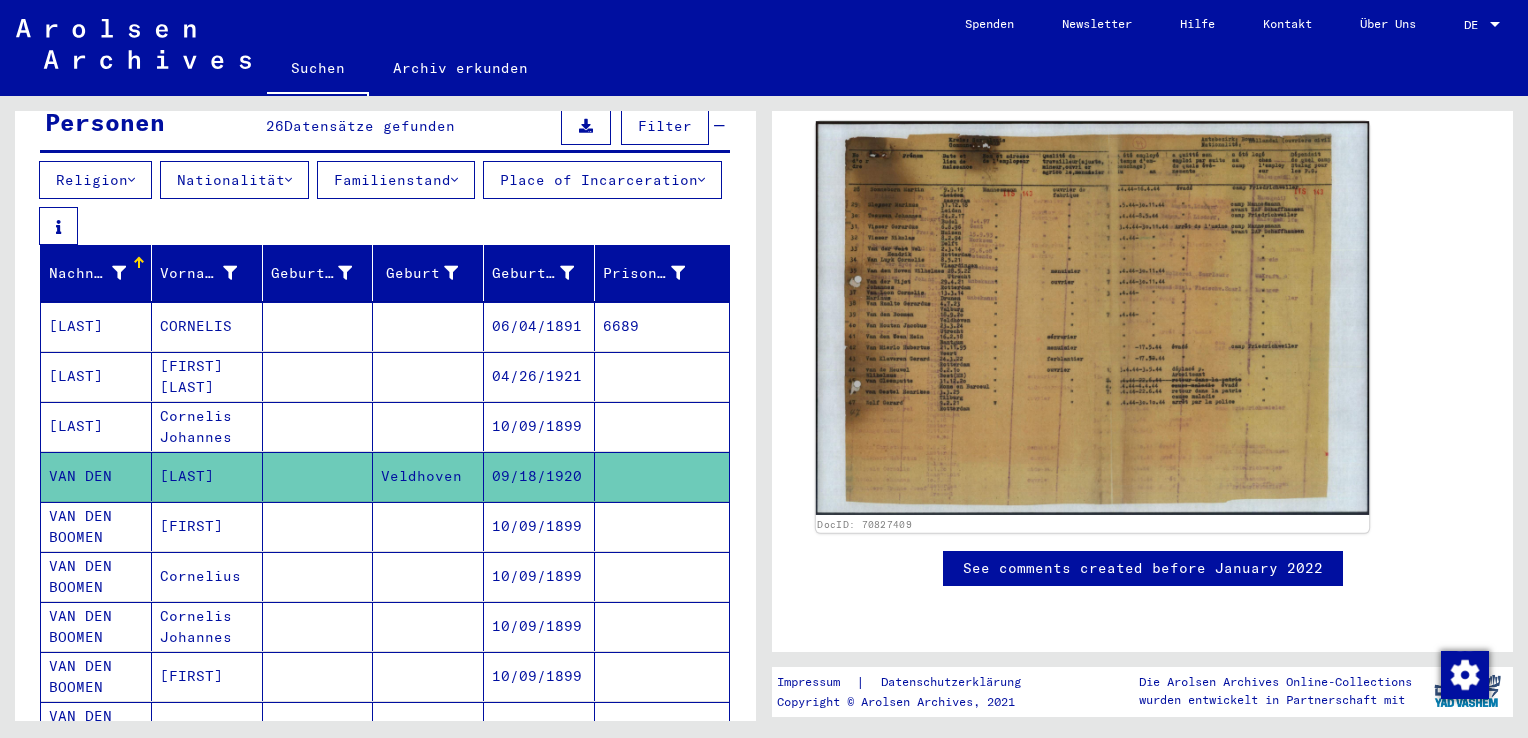 click 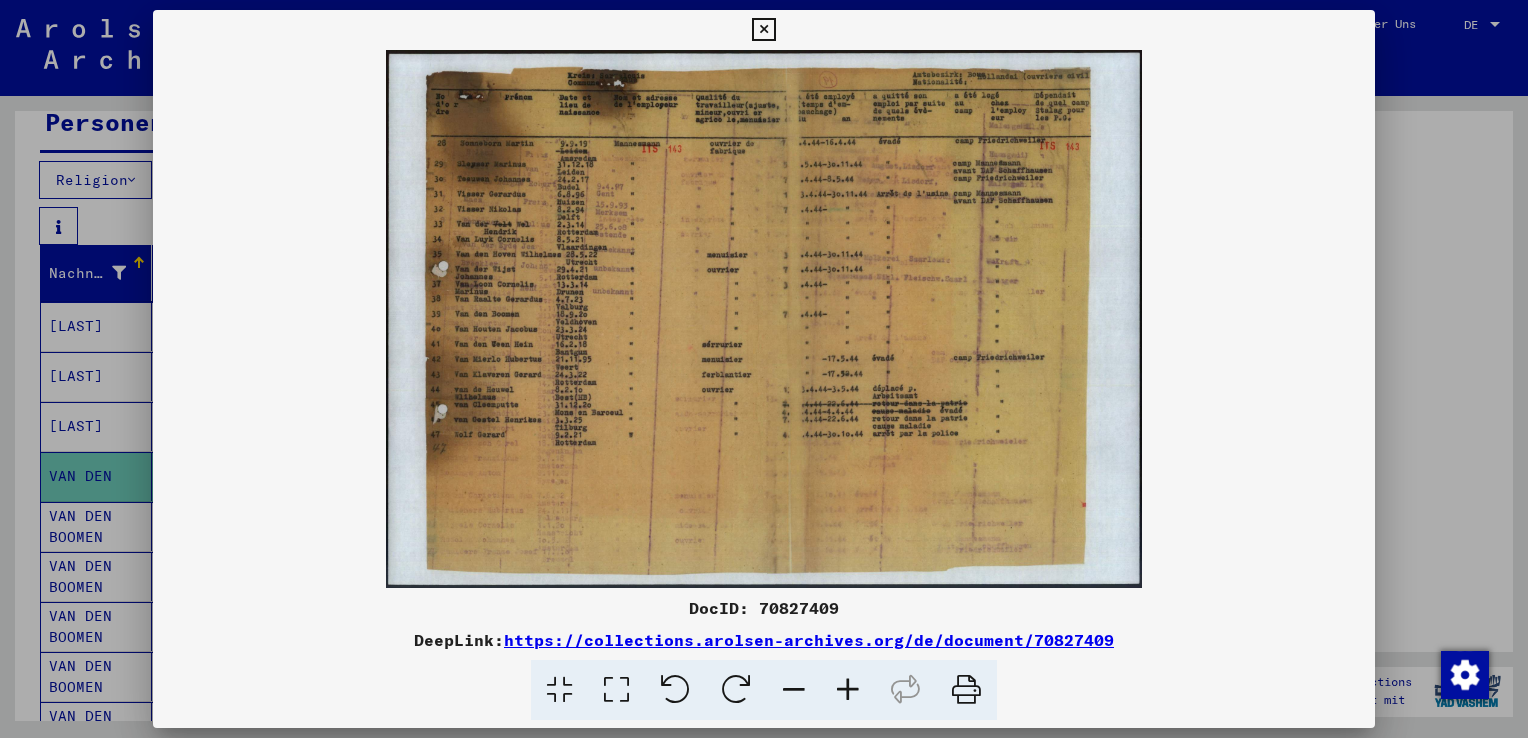 click at bounding box center (848, 690) 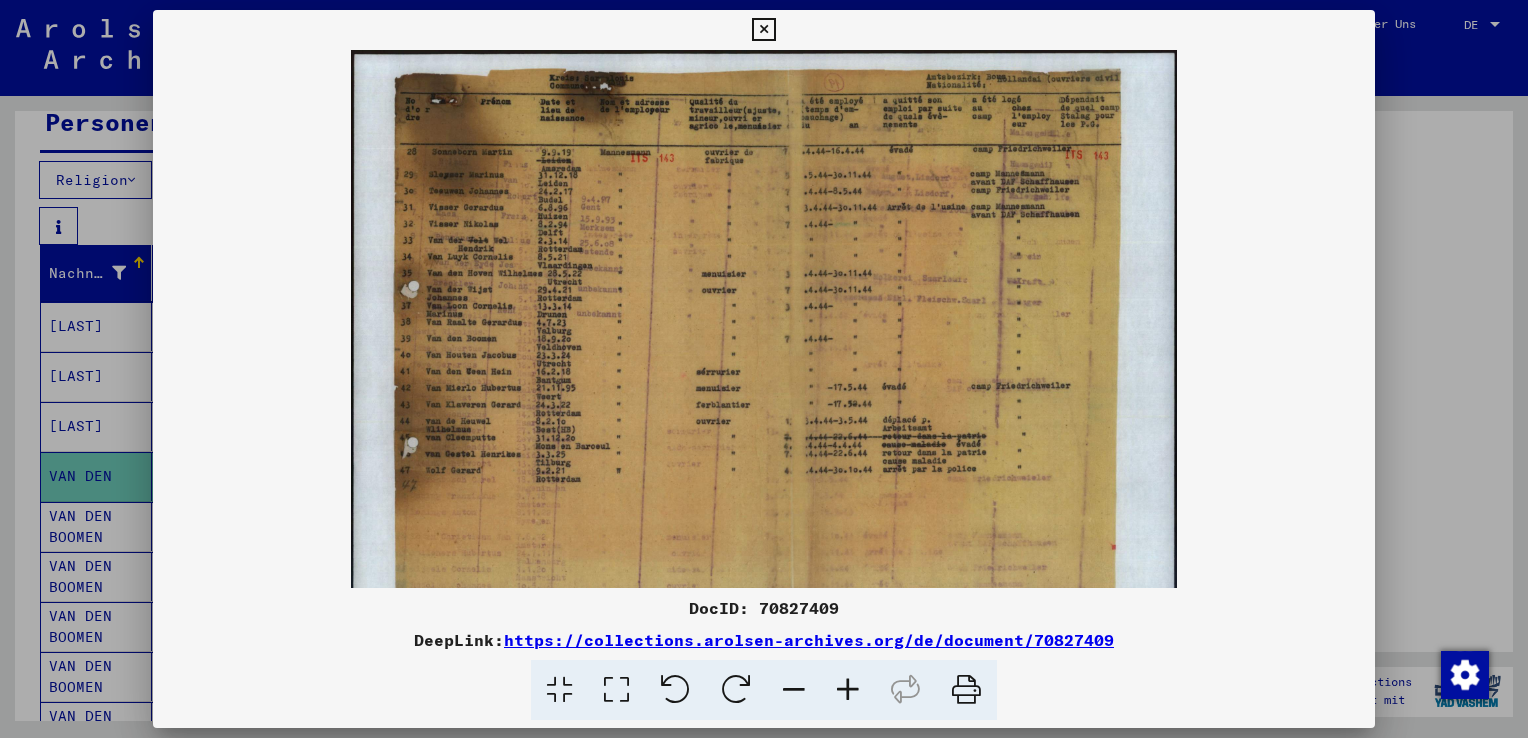 click at bounding box center (848, 690) 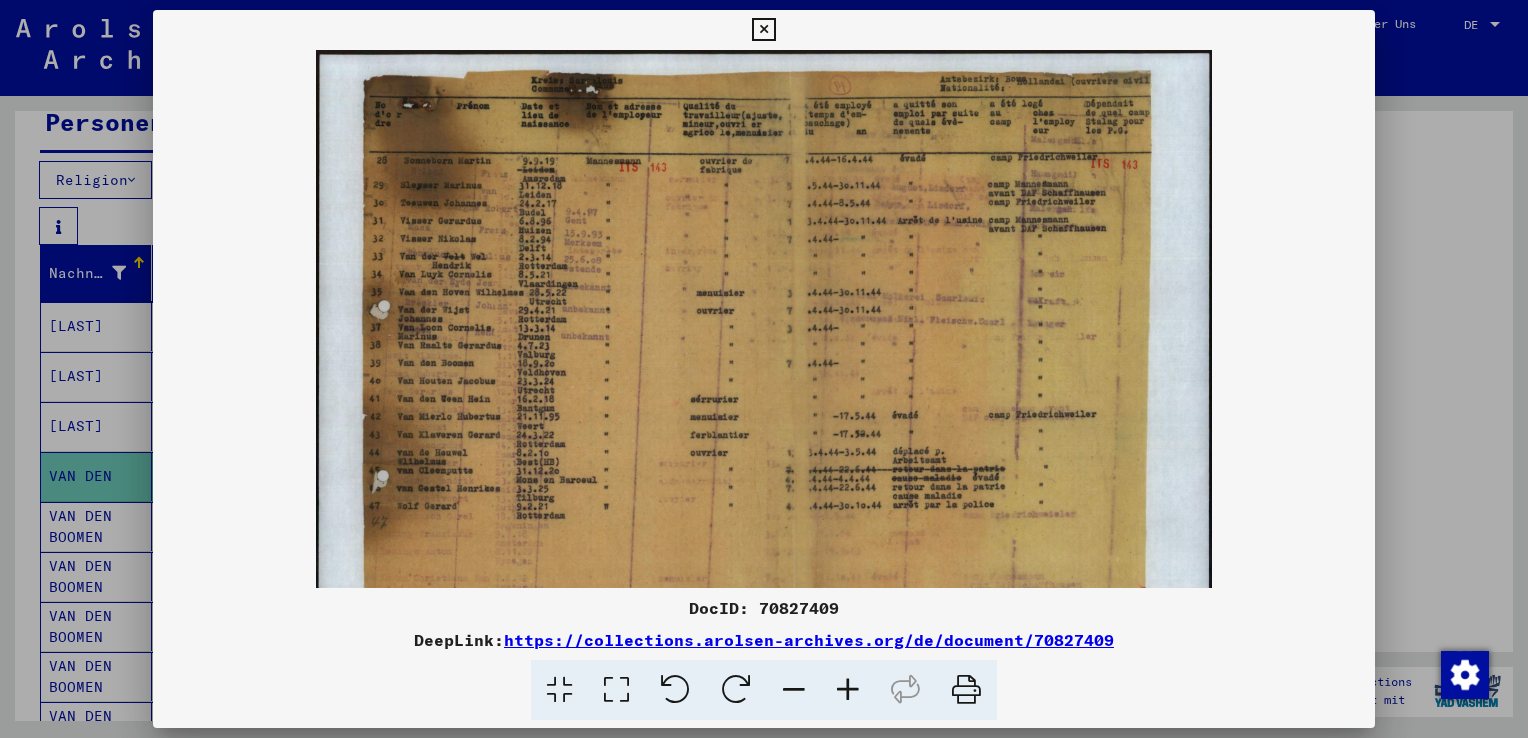 click at bounding box center [848, 690] 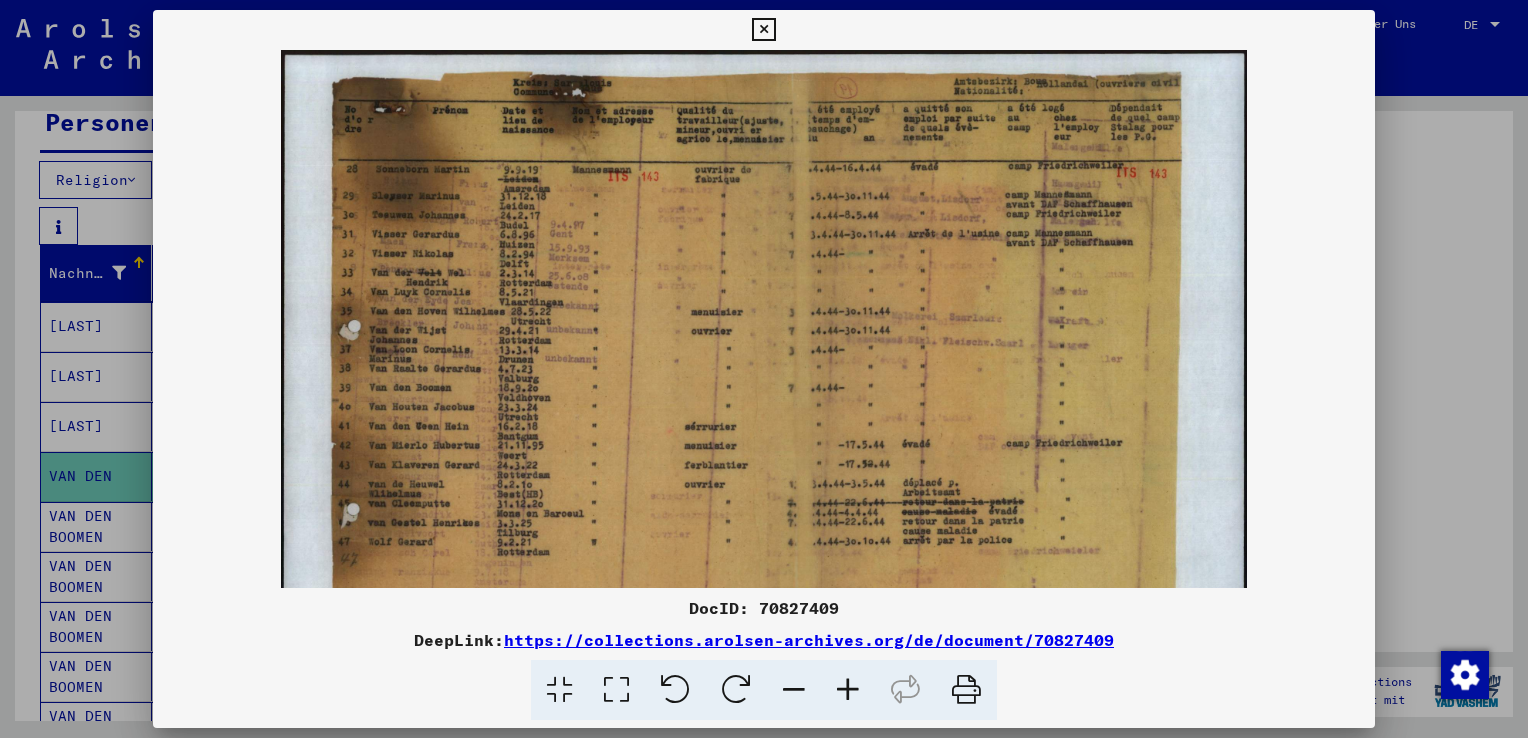 click at bounding box center [848, 690] 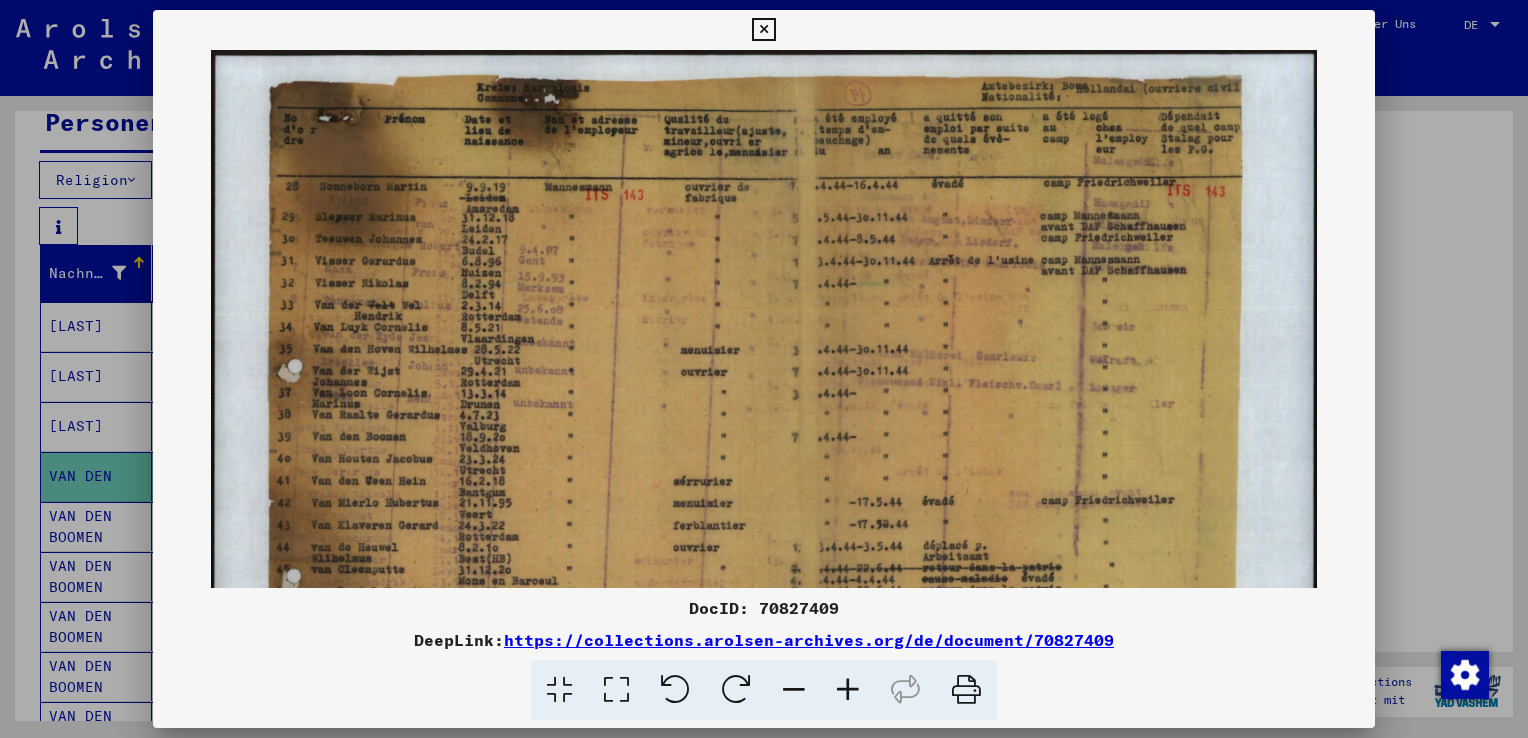 click at bounding box center (848, 690) 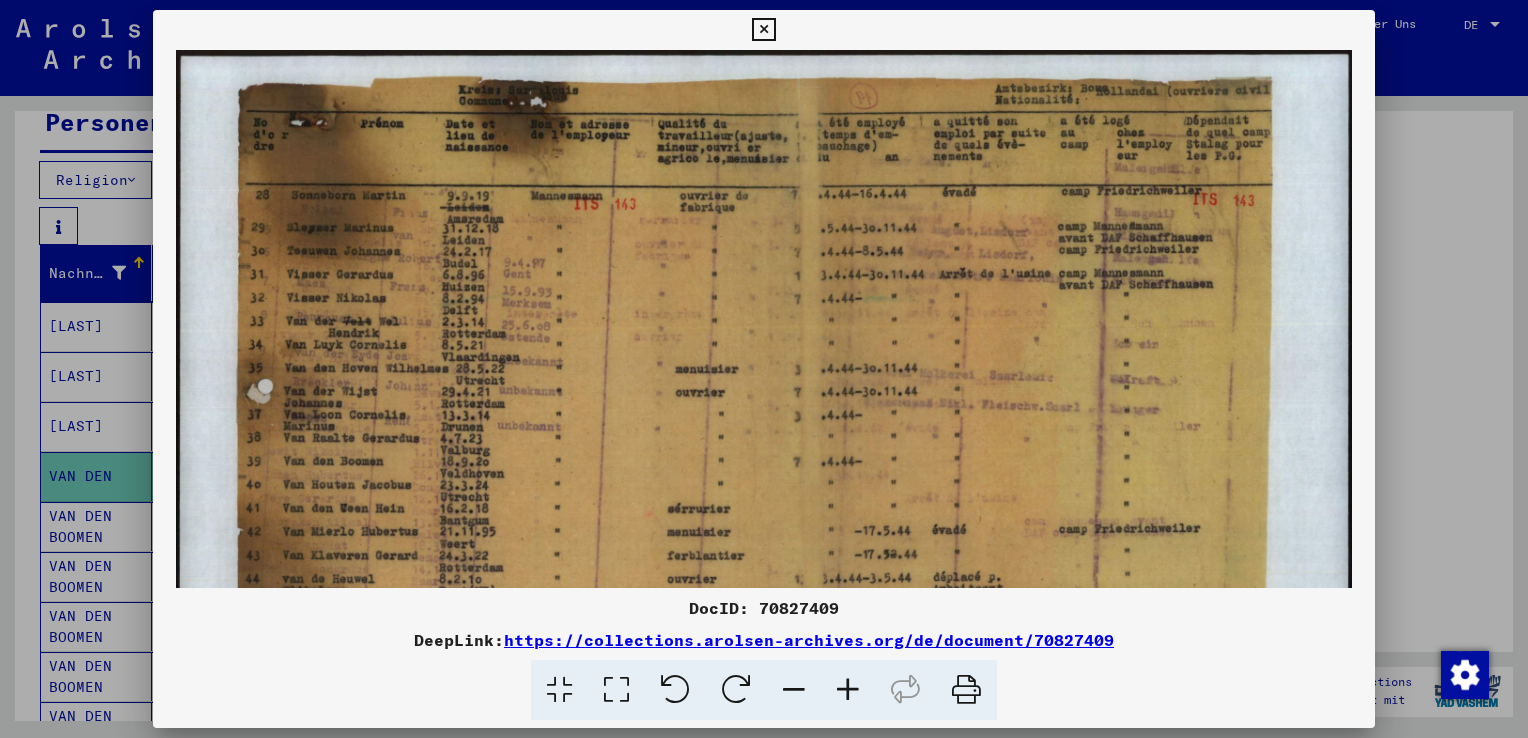 click at bounding box center (848, 690) 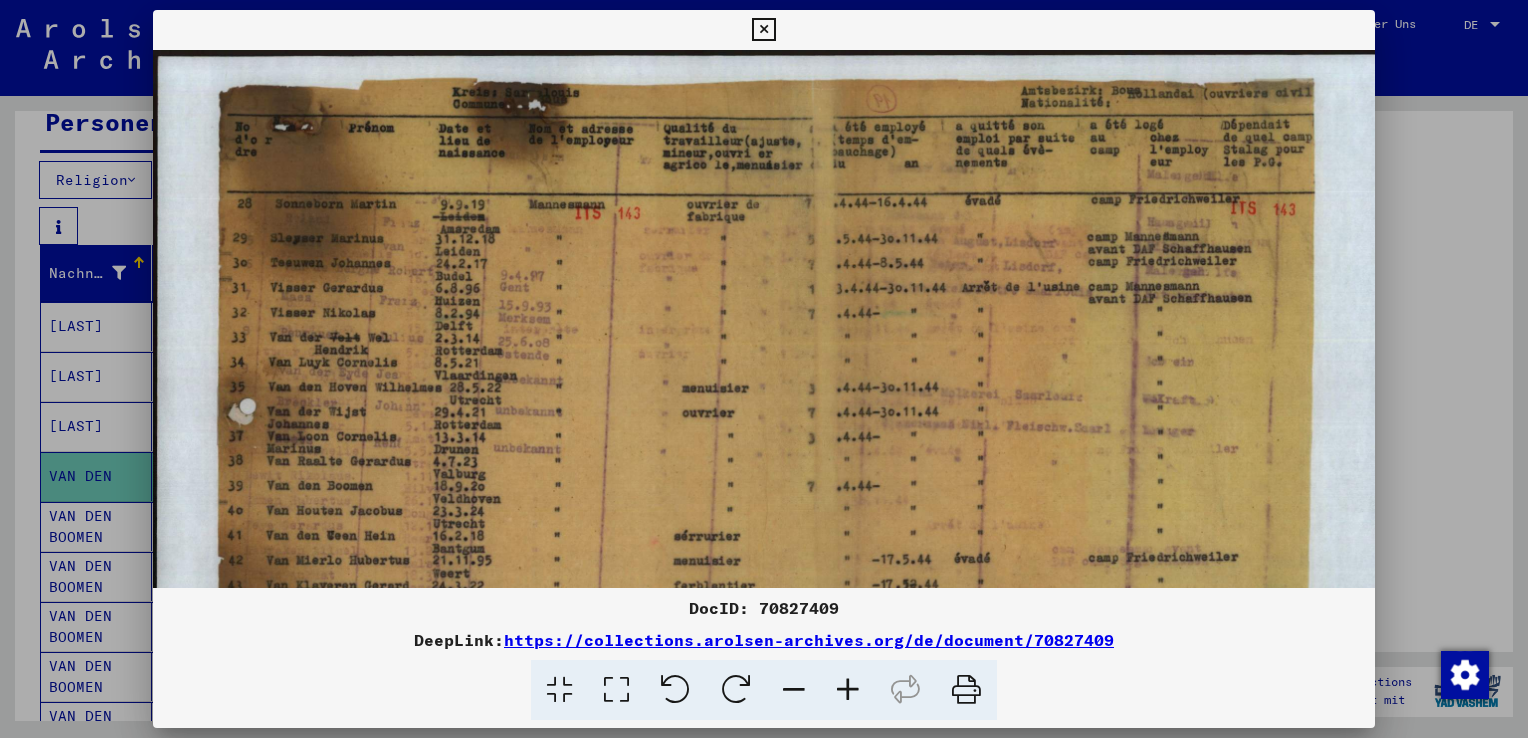 click at bounding box center [848, 690] 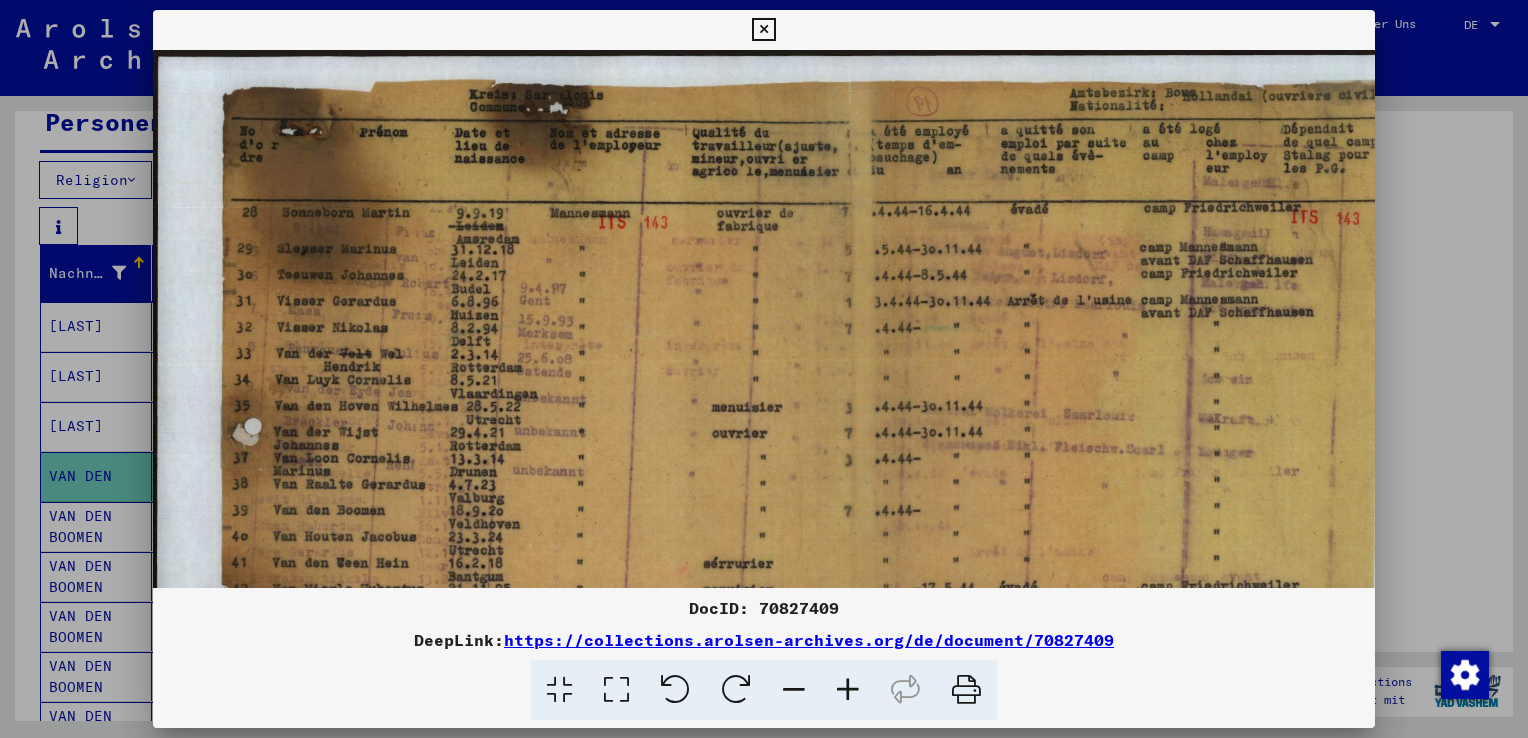 click at bounding box center (848, 690) 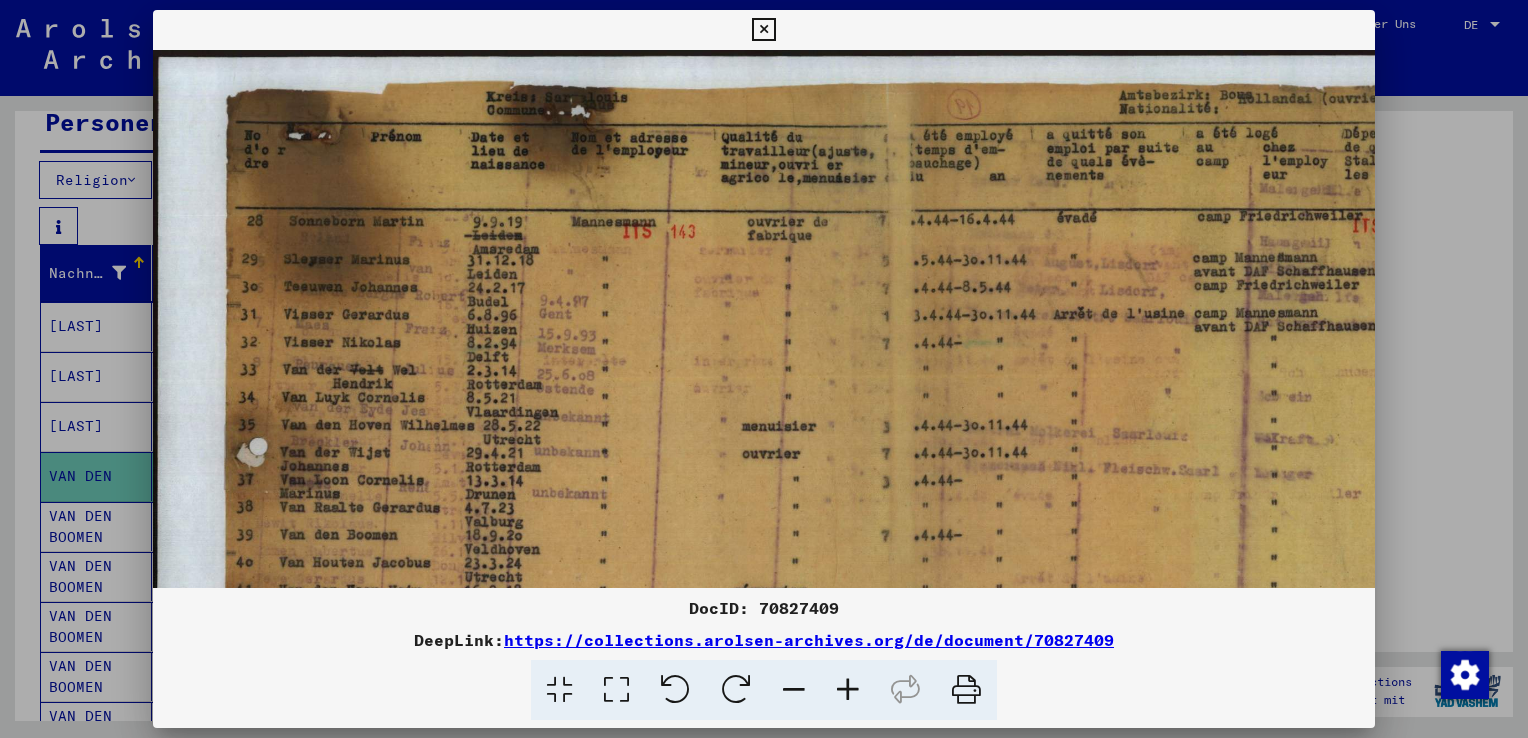 click at bounding box center [848, 690] 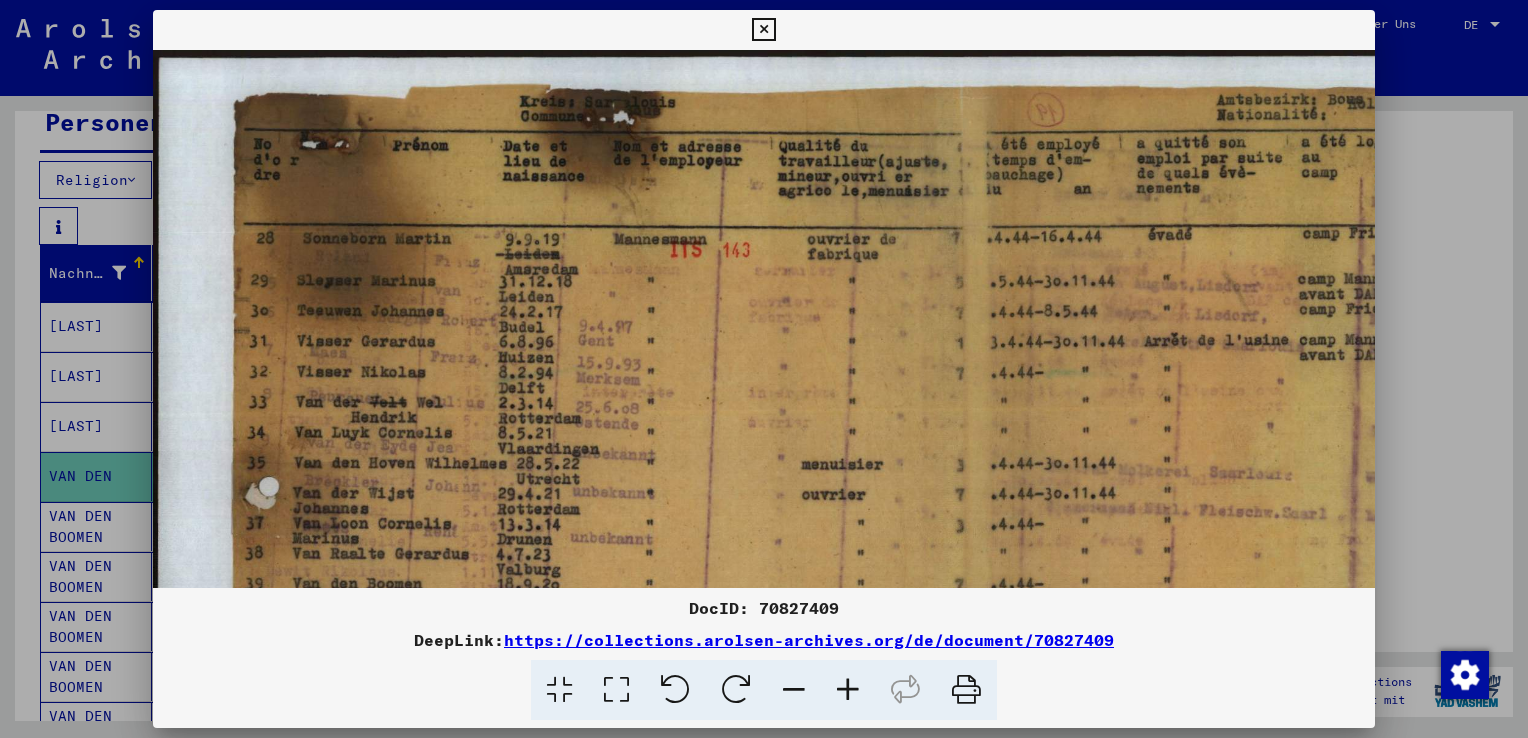 click at bounding box center [848, 690] 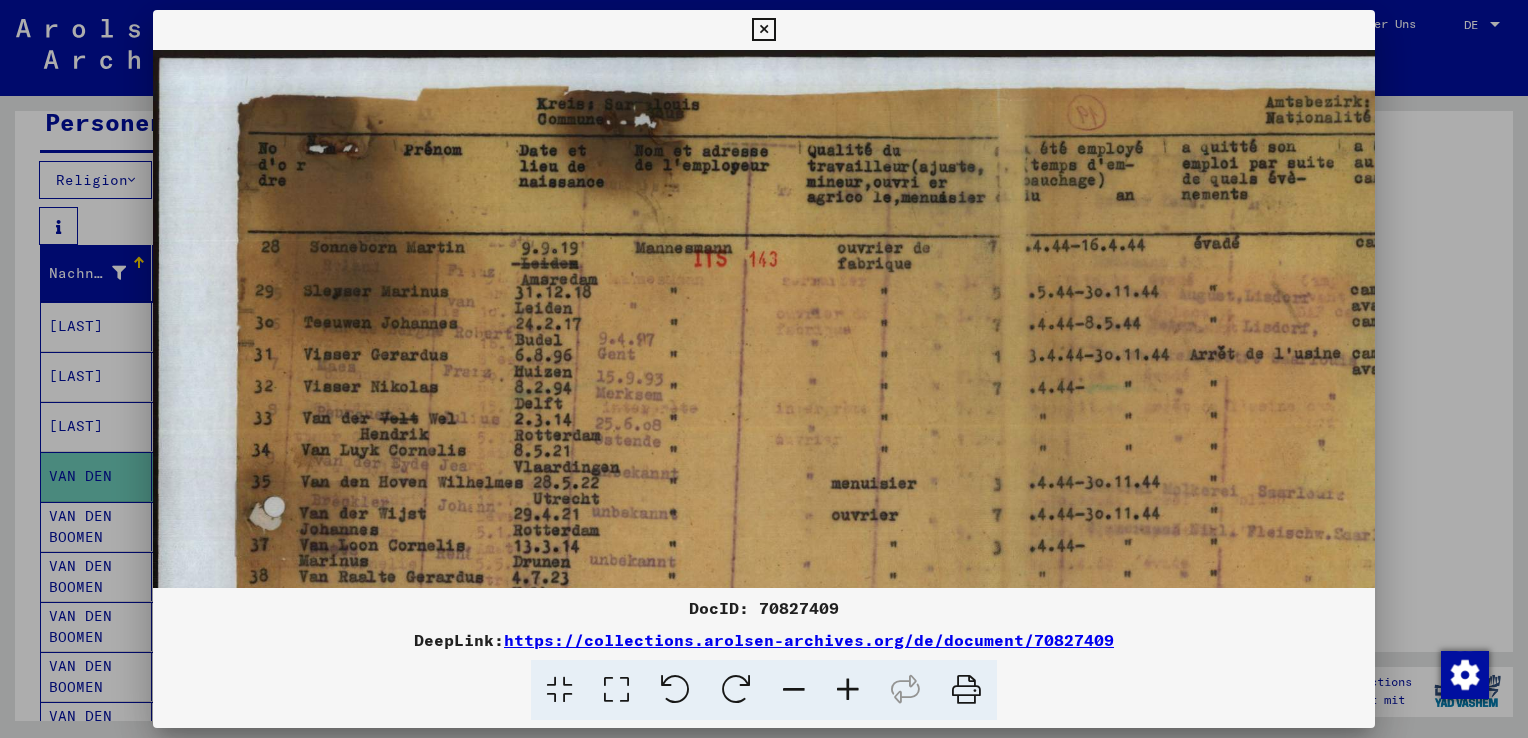 click at bounding box center (848, 690) 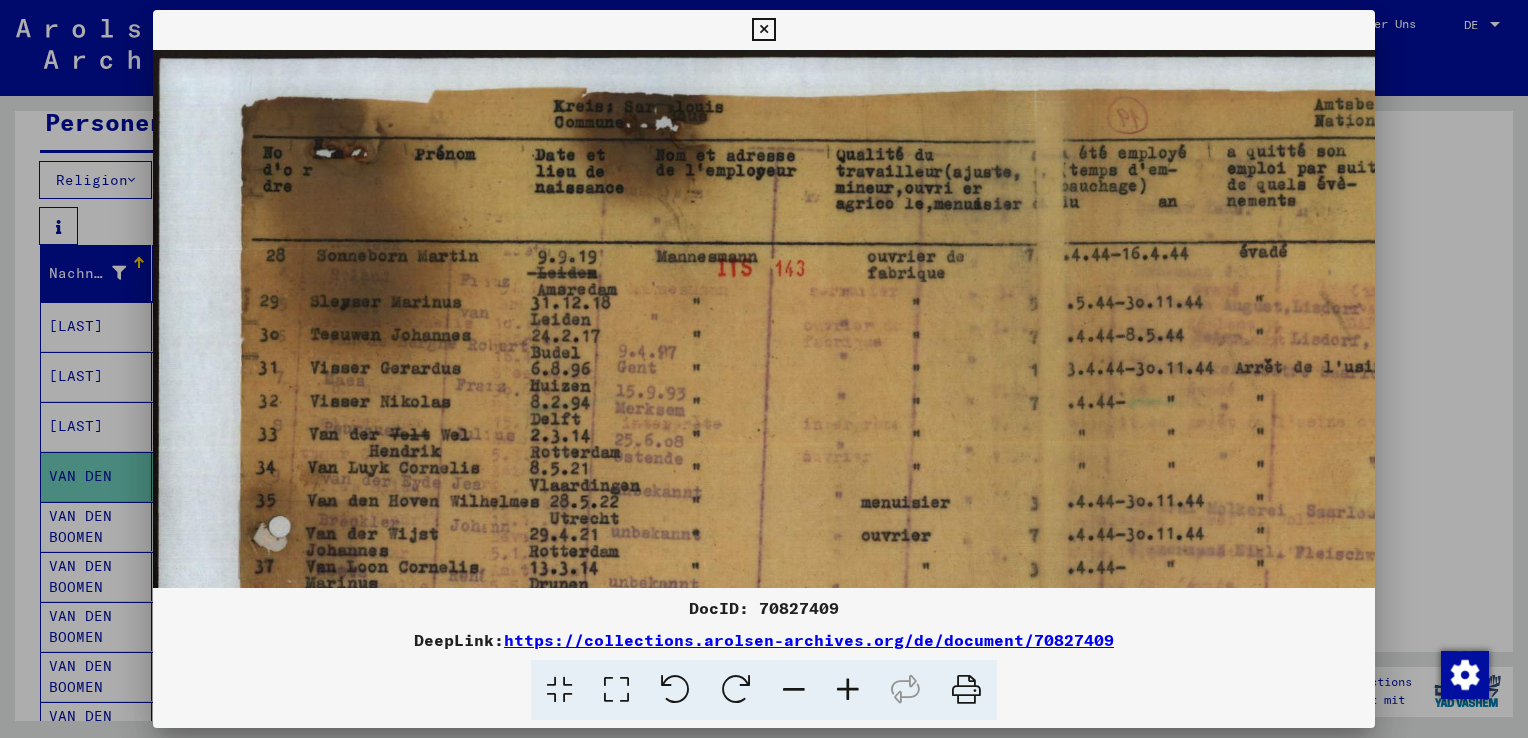 click at bounding box center (848, 690) 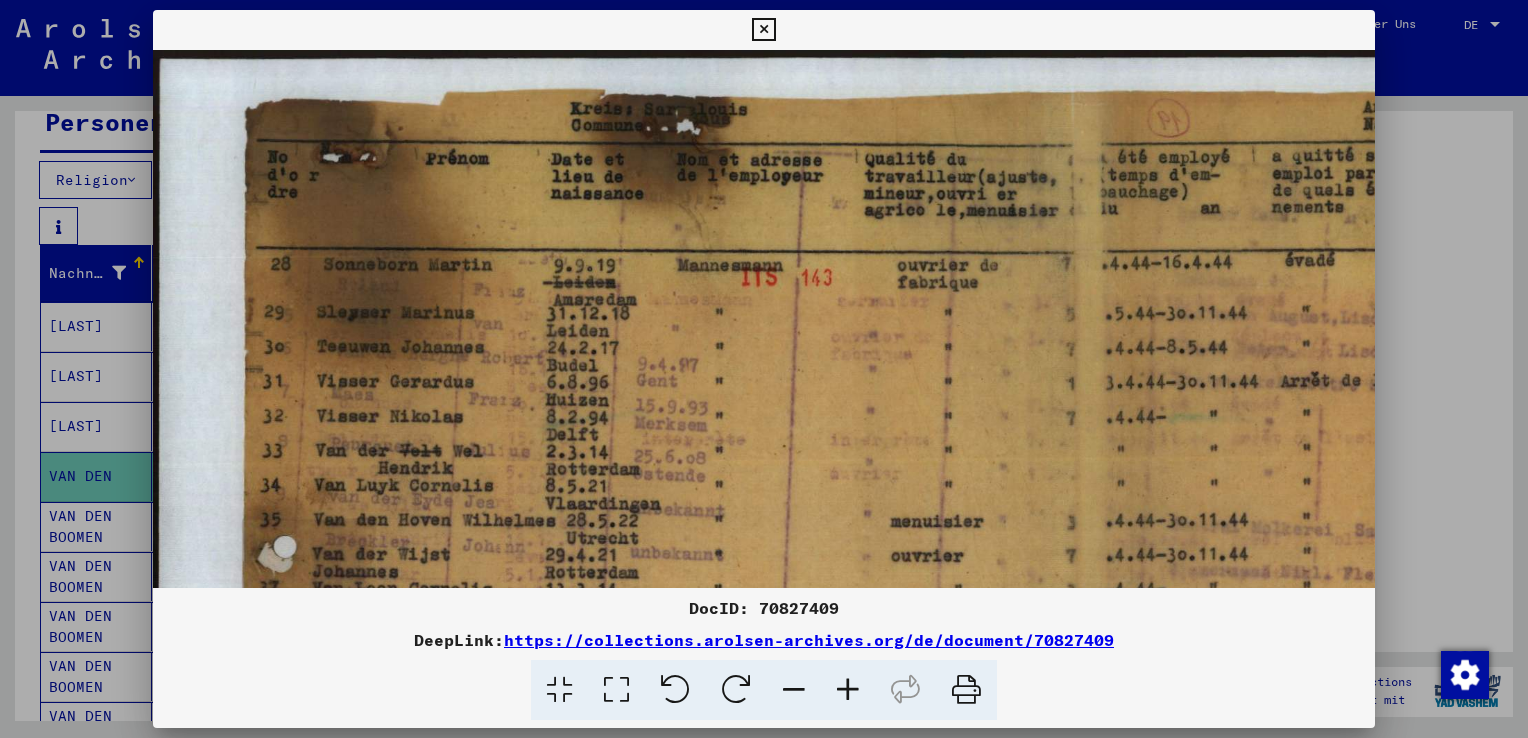 click at bounding box center [848, 690] 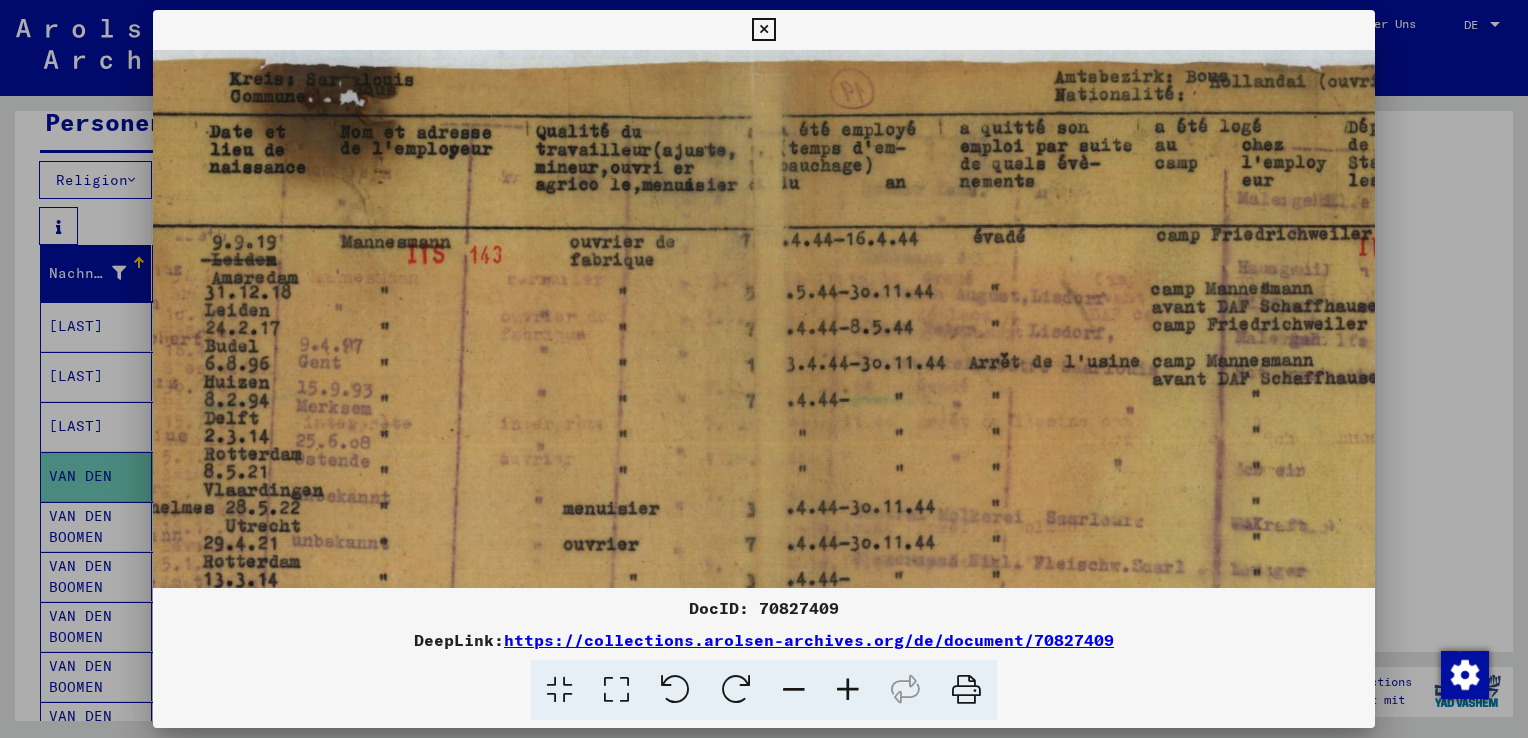 scroll, scrollTop: 32, scrollLeft: 359, axis: both 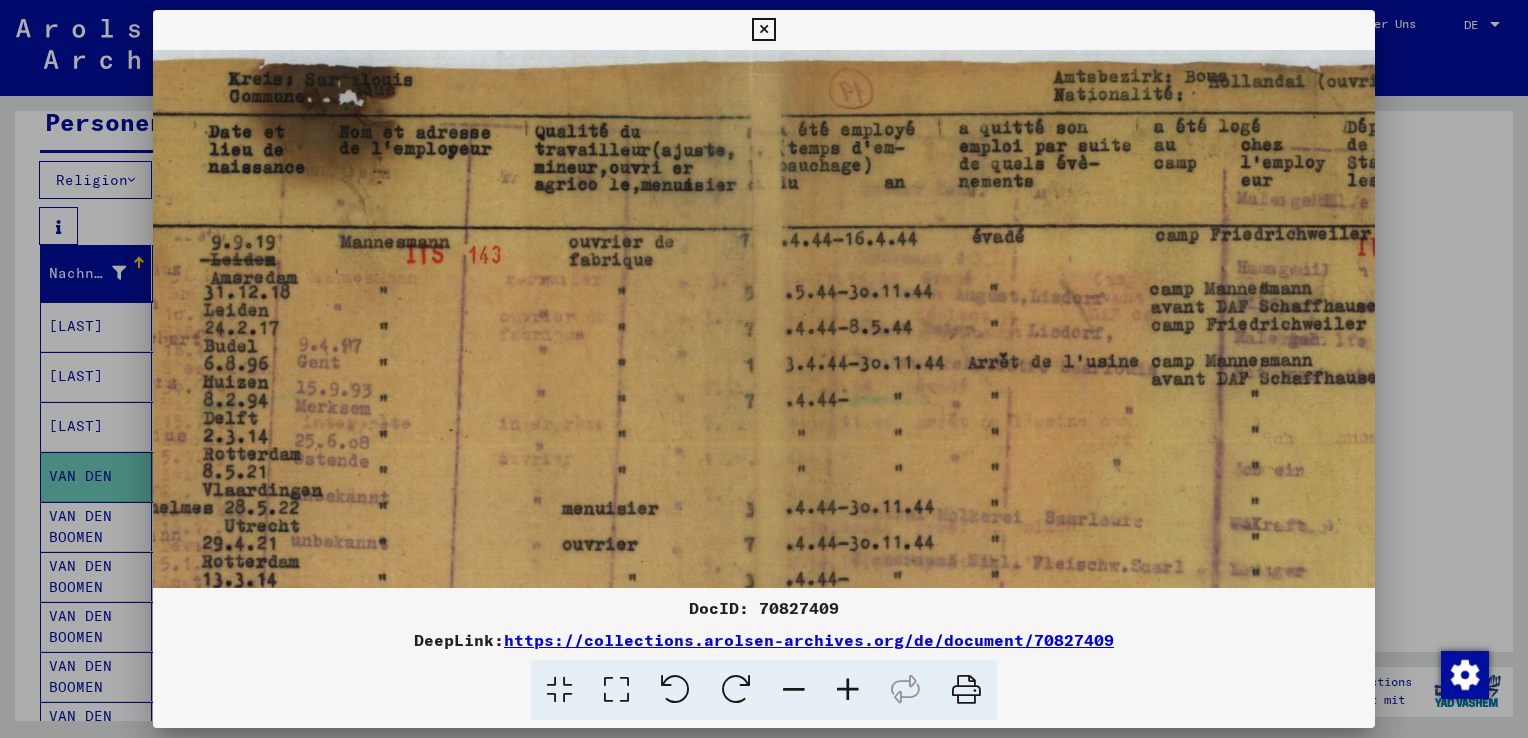 drag, startPoint x: 980, startPoint y: 388, endPoint x: 768, endPoint y: 421, distance: 214.55302 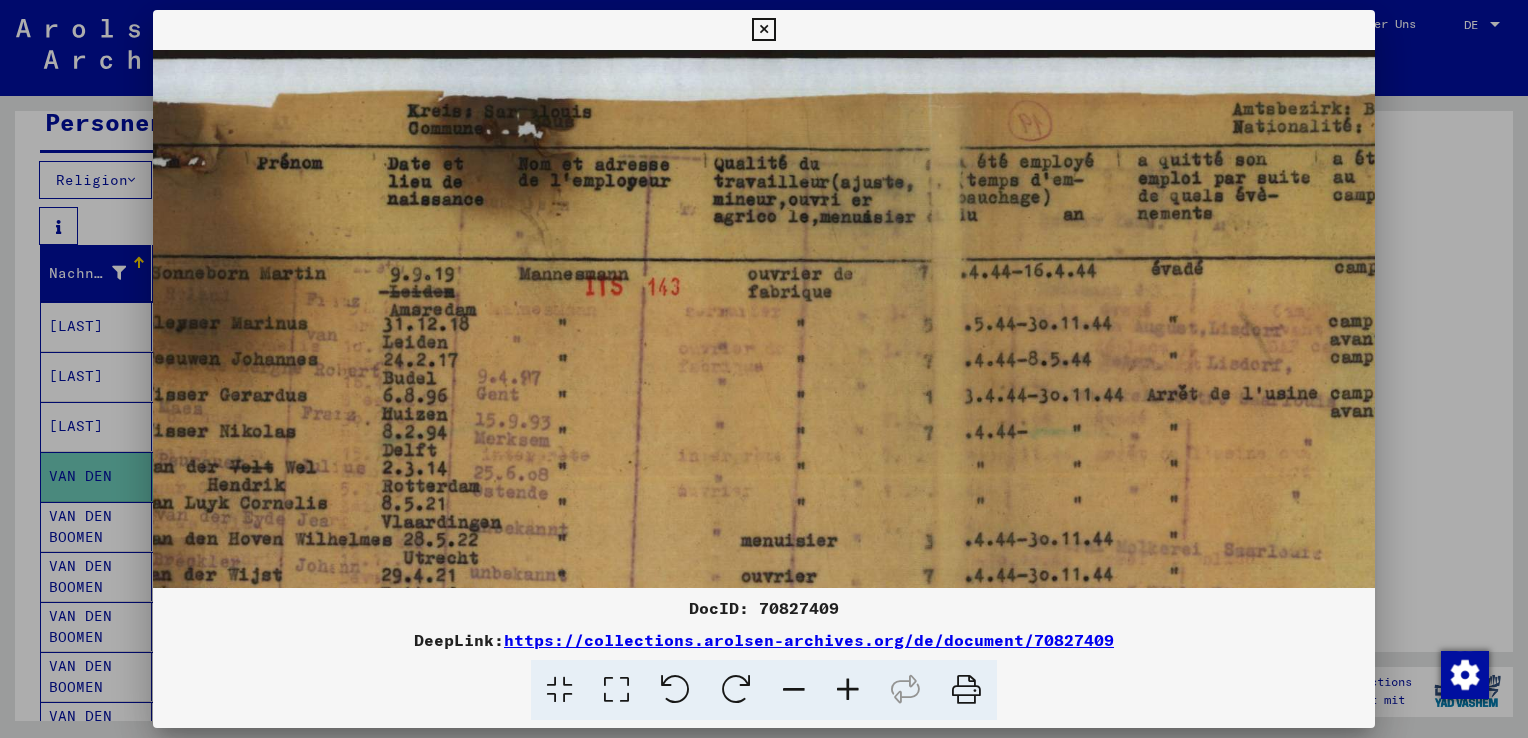 scroll, scrollTop: 0, scrollLeft: 180, axis: horizontal 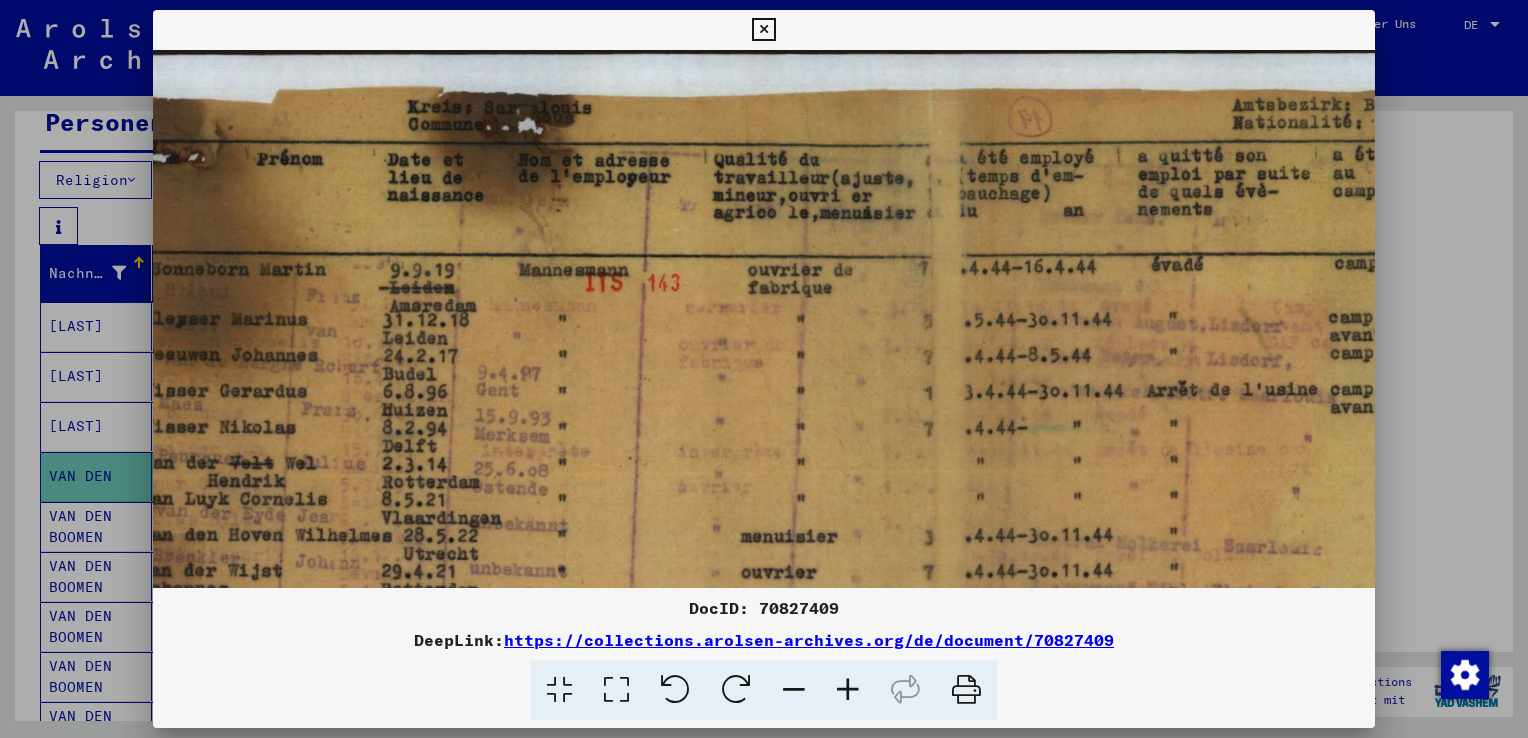 drag, startPoint x: 535, startPoint y: 116, endPoint x: 776, endPoint y: 432, distance: 397.41287 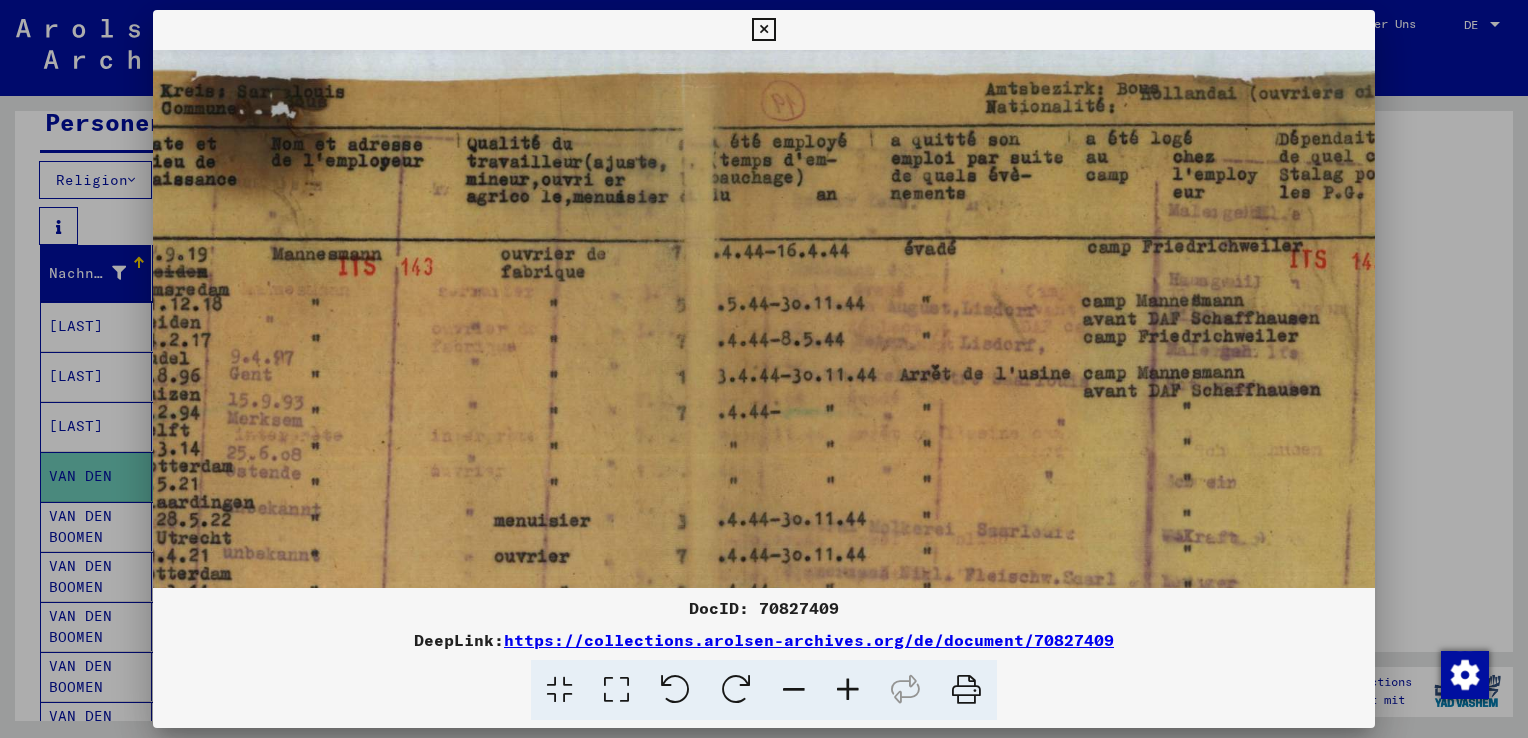 scroll, scrollTop: 21, scrollLeft: 427, axis: both 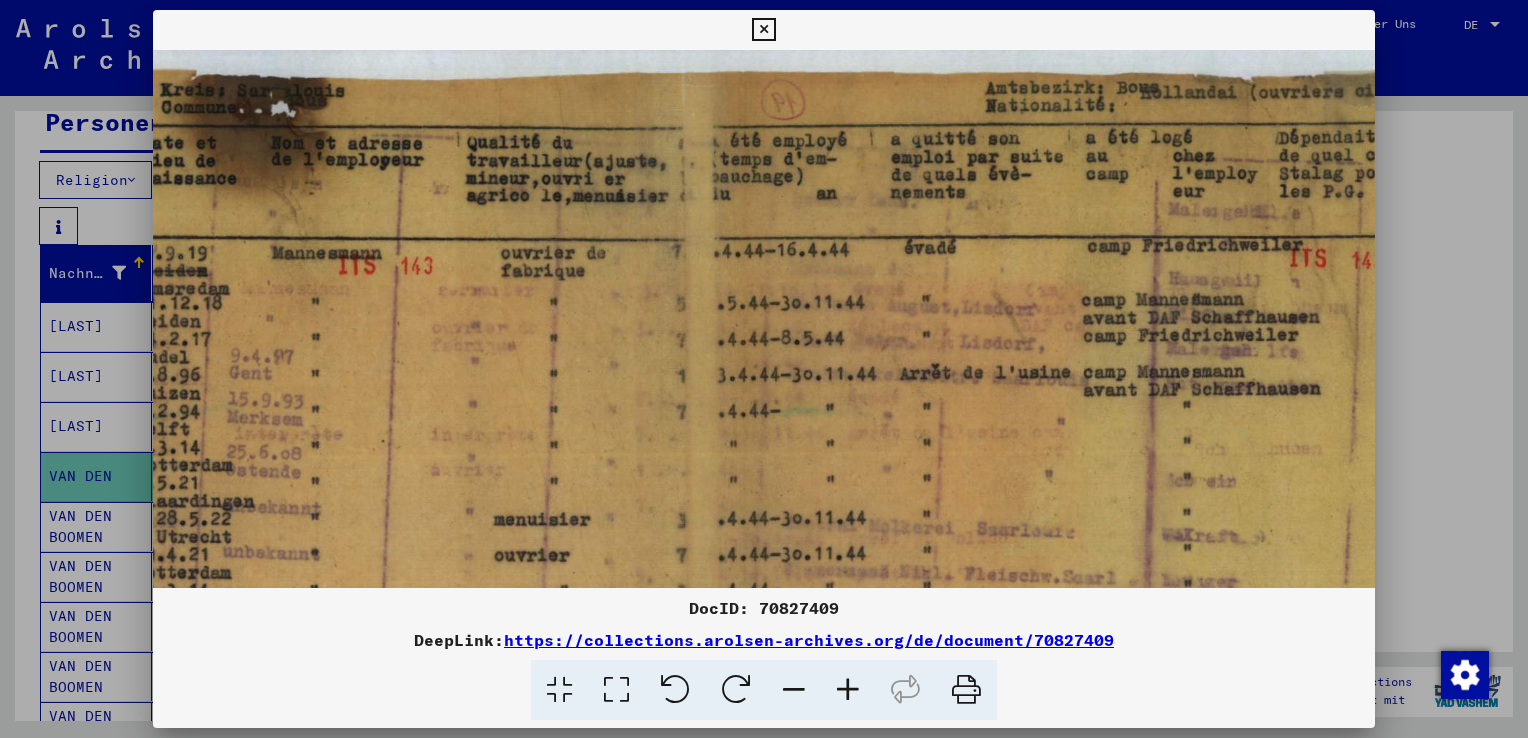 drag, startPoint x: 236, startPoint y: 393, endPoint x: -4, endPoint y: 410, distance: 240.60133 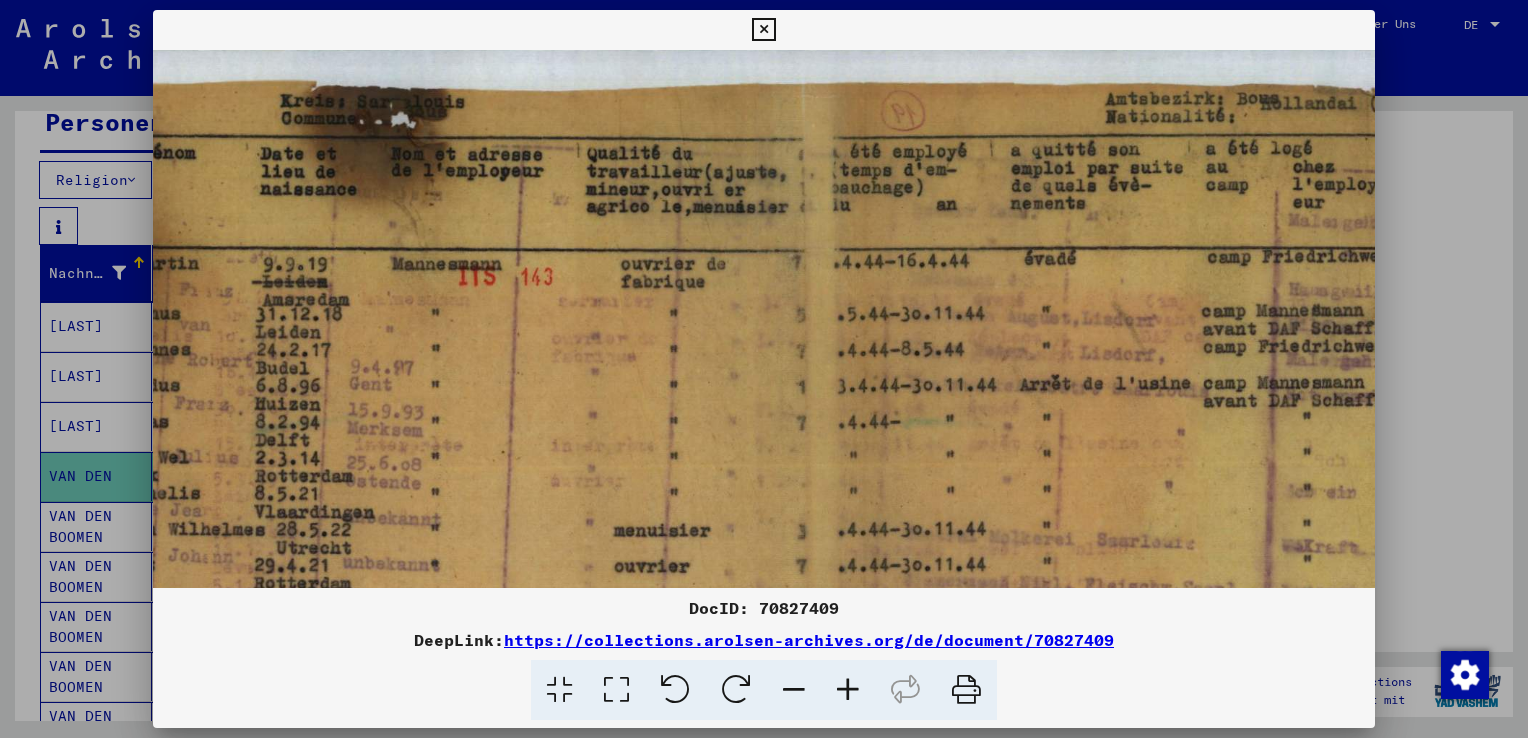 scroll, scrollTop: 8, scrollLeft: 305, axis: both 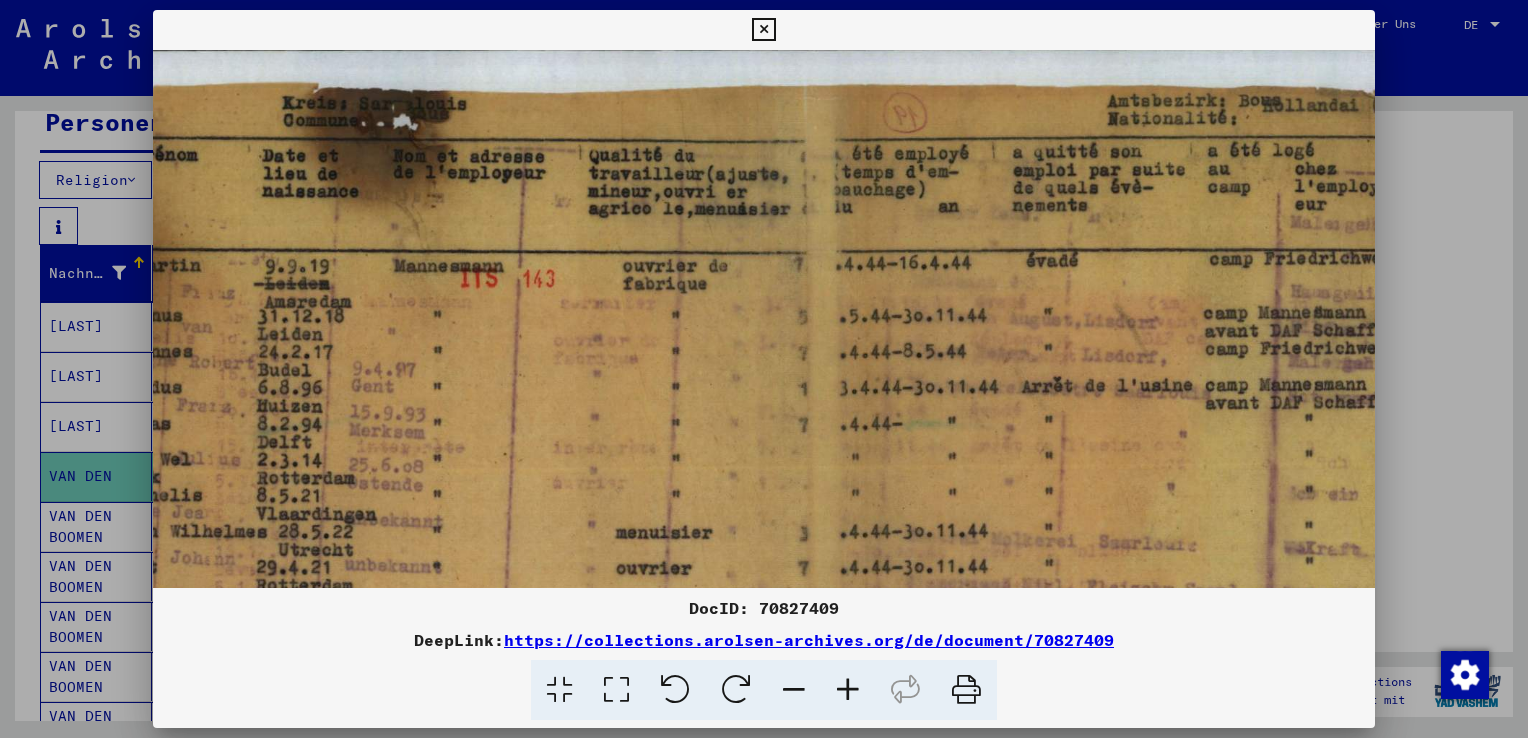 drag, startPoint x: 399, startPoint y: 106, endPoint x: 573, endPoint y: 71, distance: 177.48521 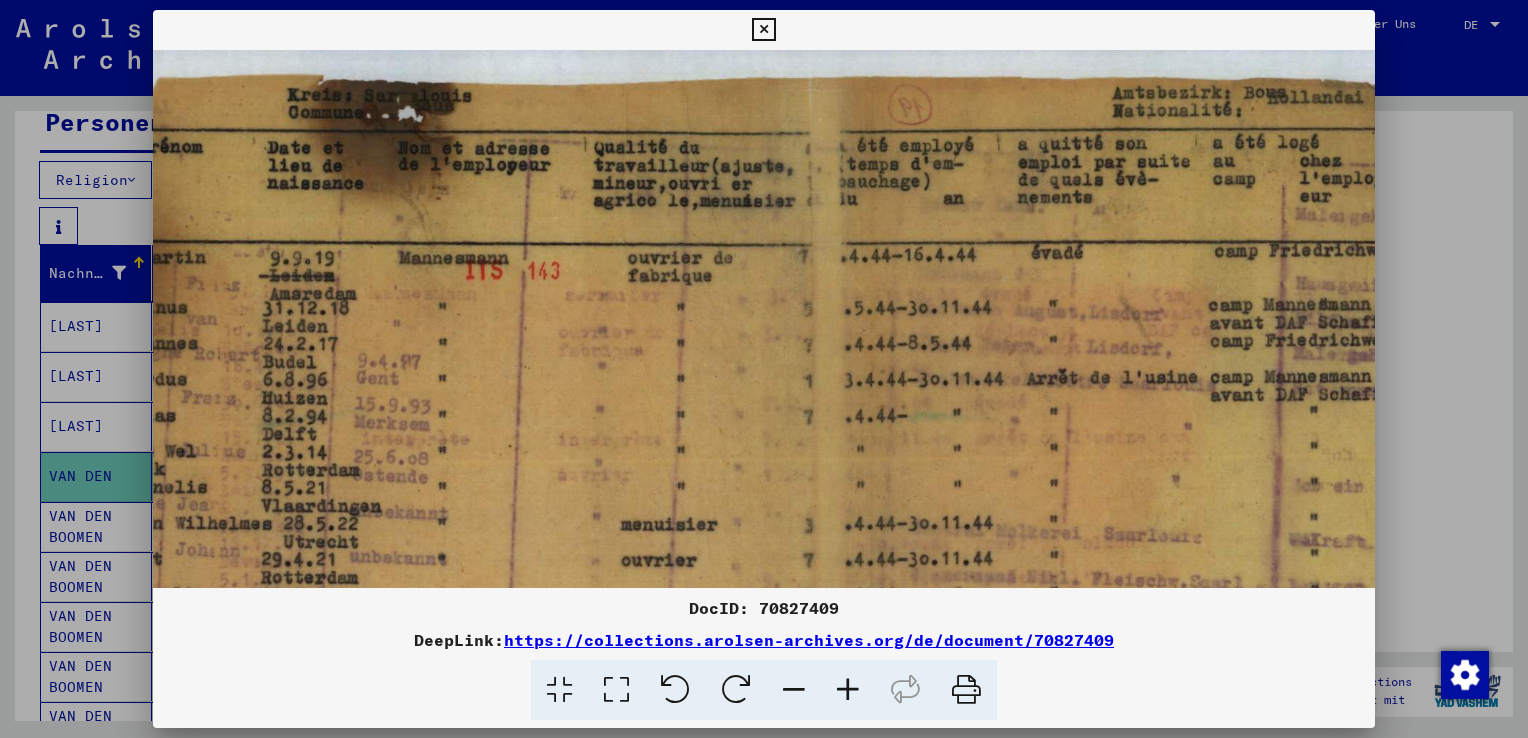 click at bounding box center [763, 30] 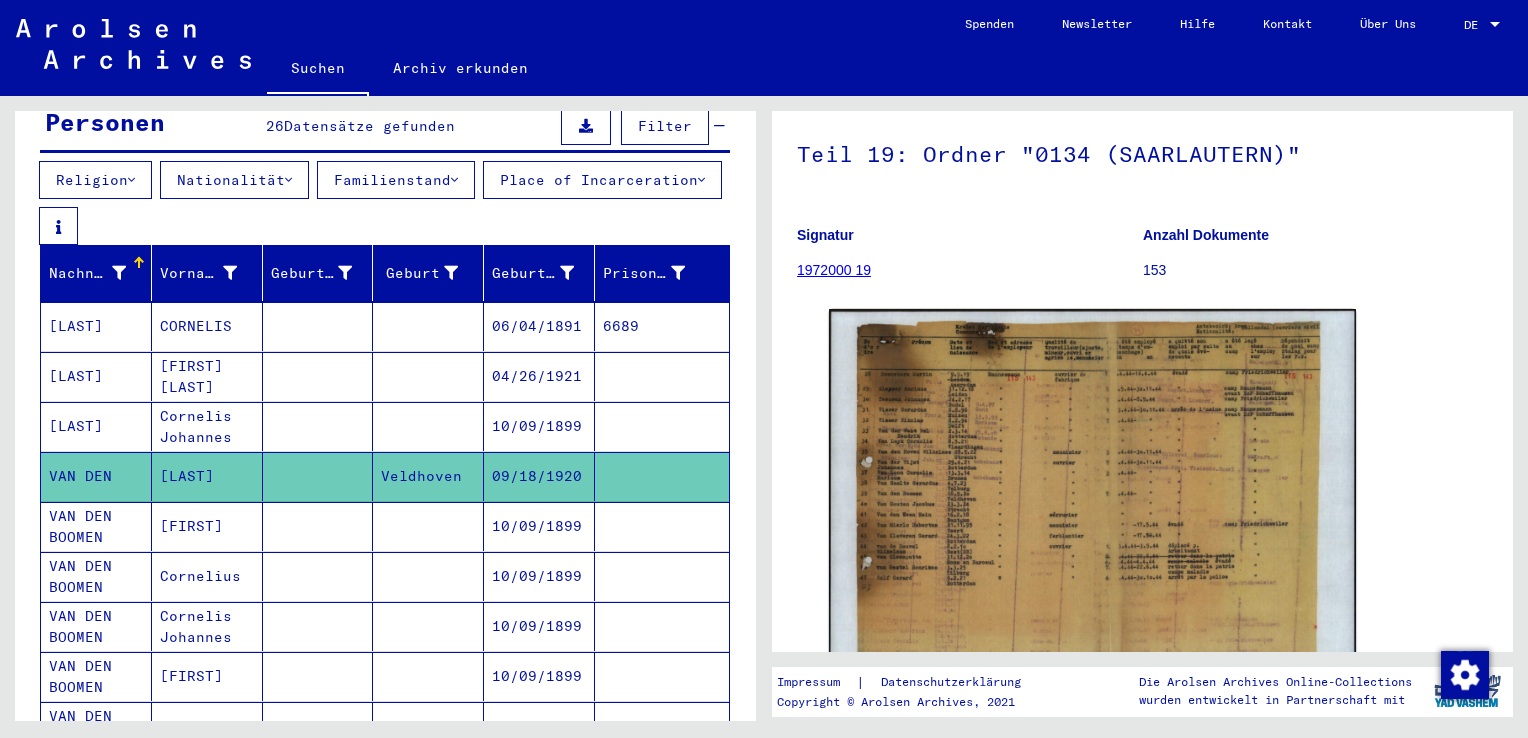 scroll, scrollTop: 148, scrollLeft: 0, axis: vertical 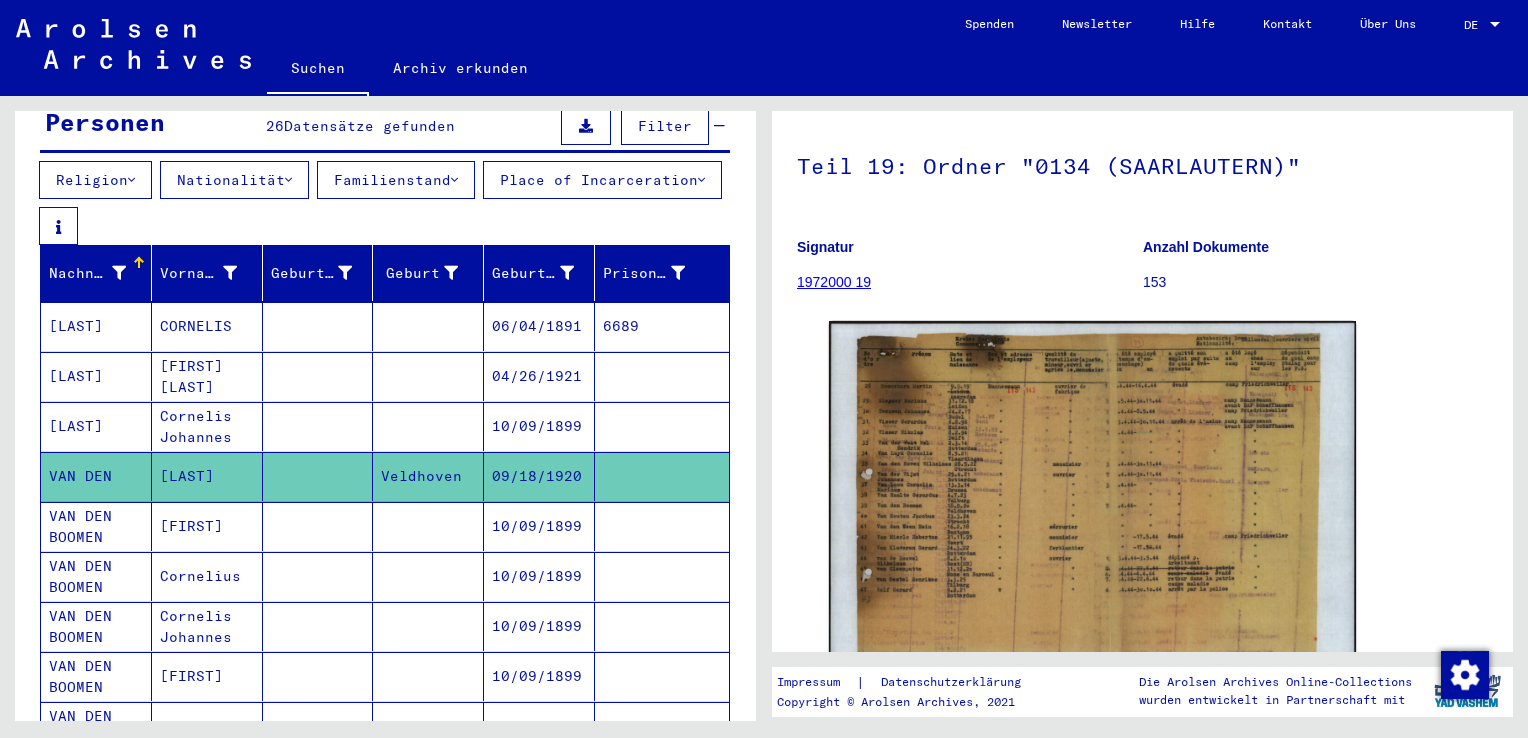 click on "1972000 19" 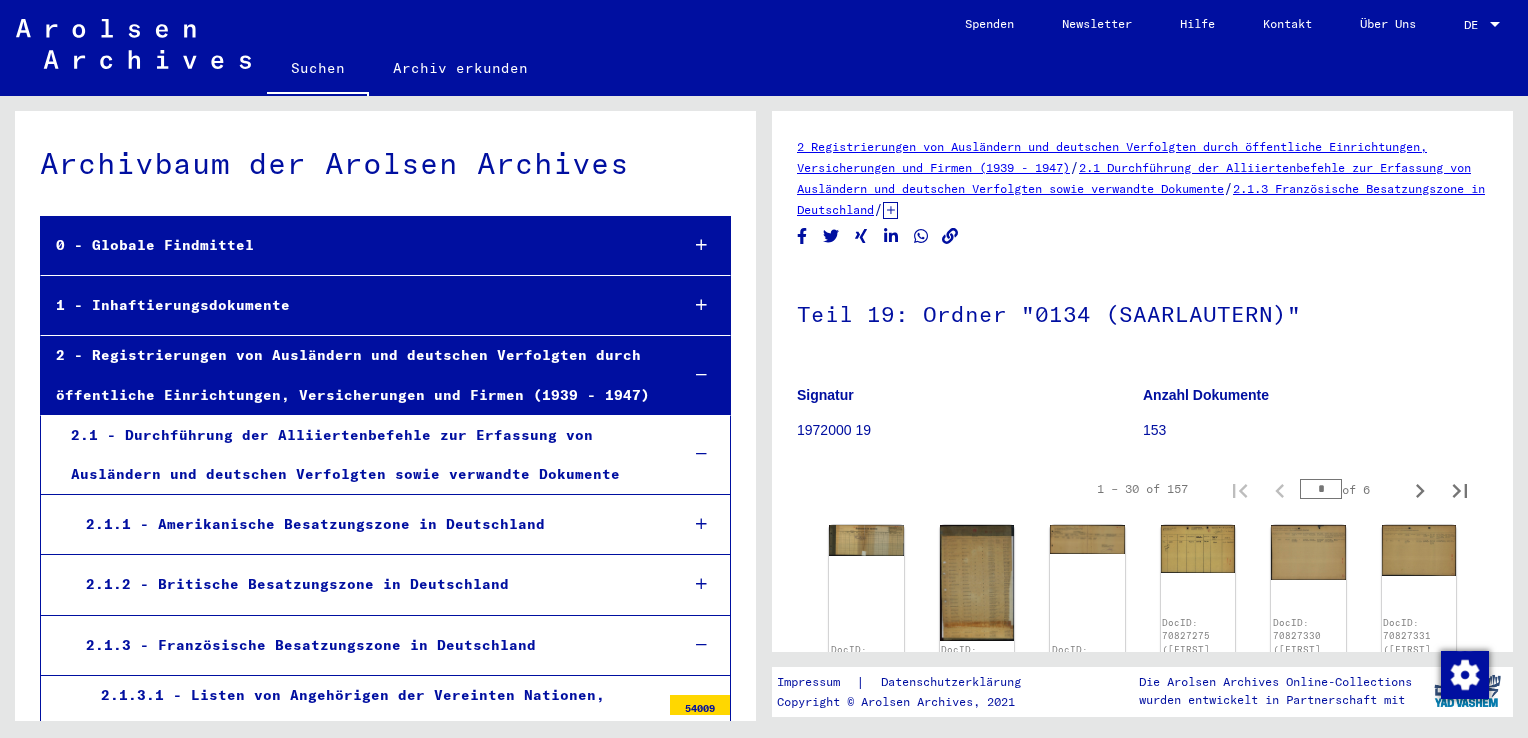 scroll, scrollTop: 2623, scrollLeft: 0, axis: vertical 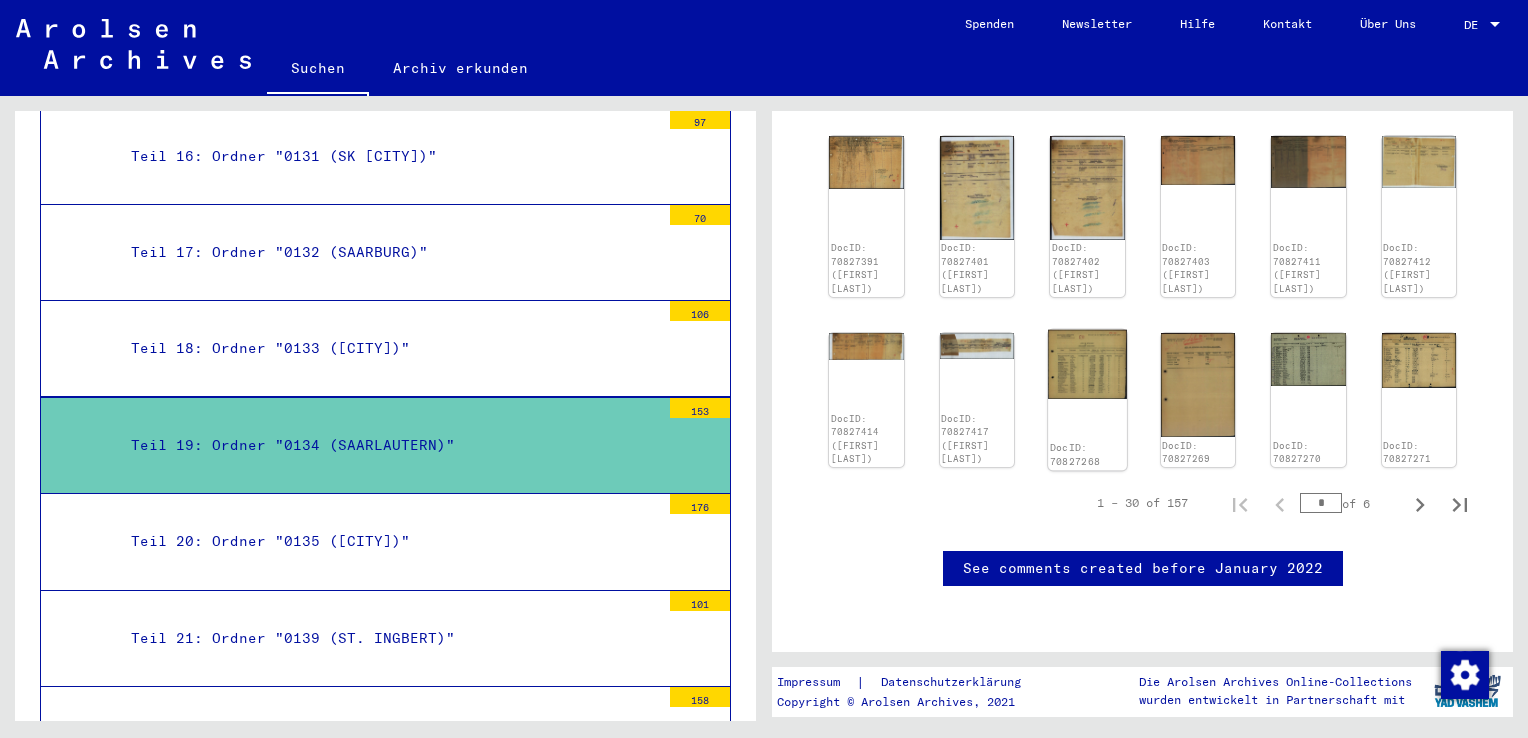 click 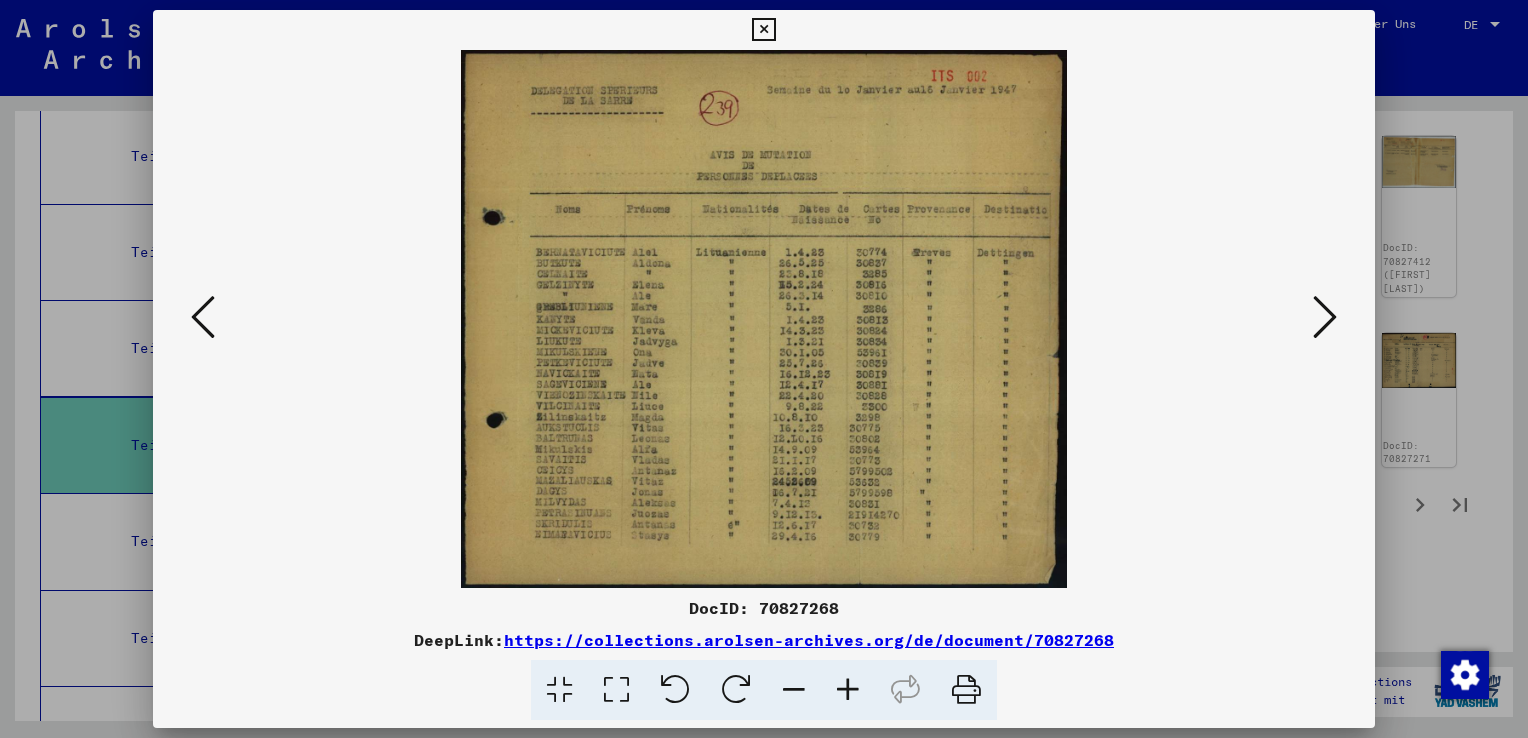 click at bounding box center (848, 690) 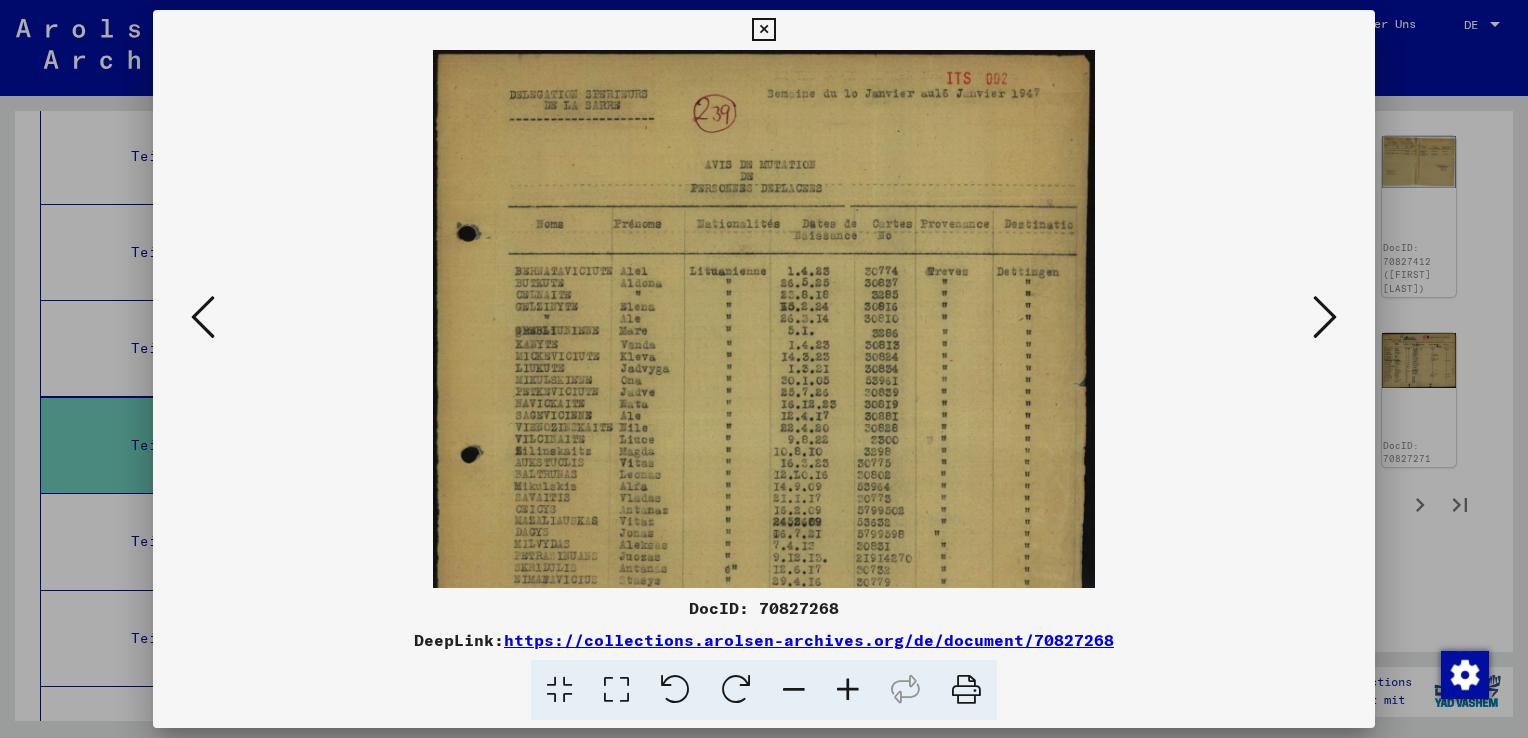 click at bounding box center [848, 690] 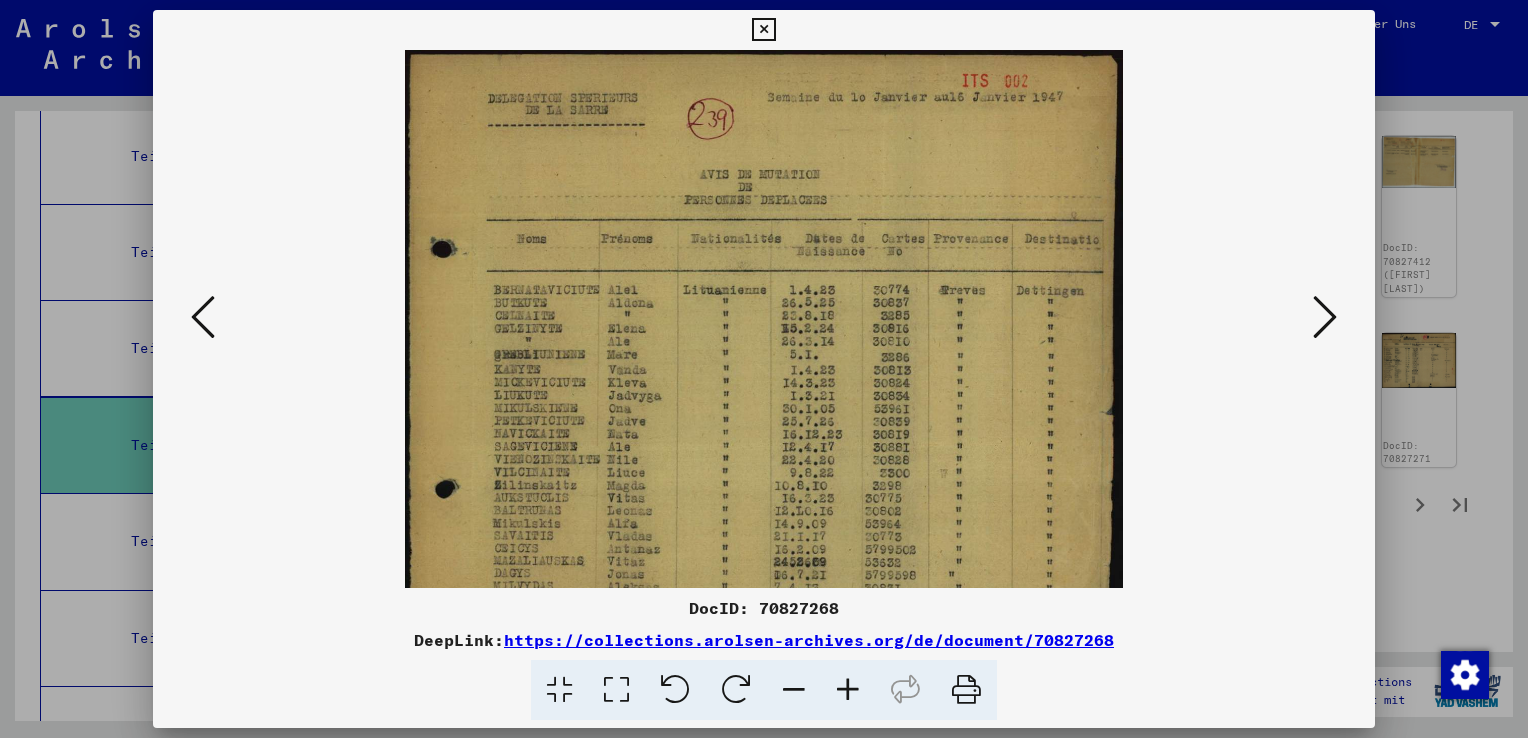 click at bounding box center (848, 690) 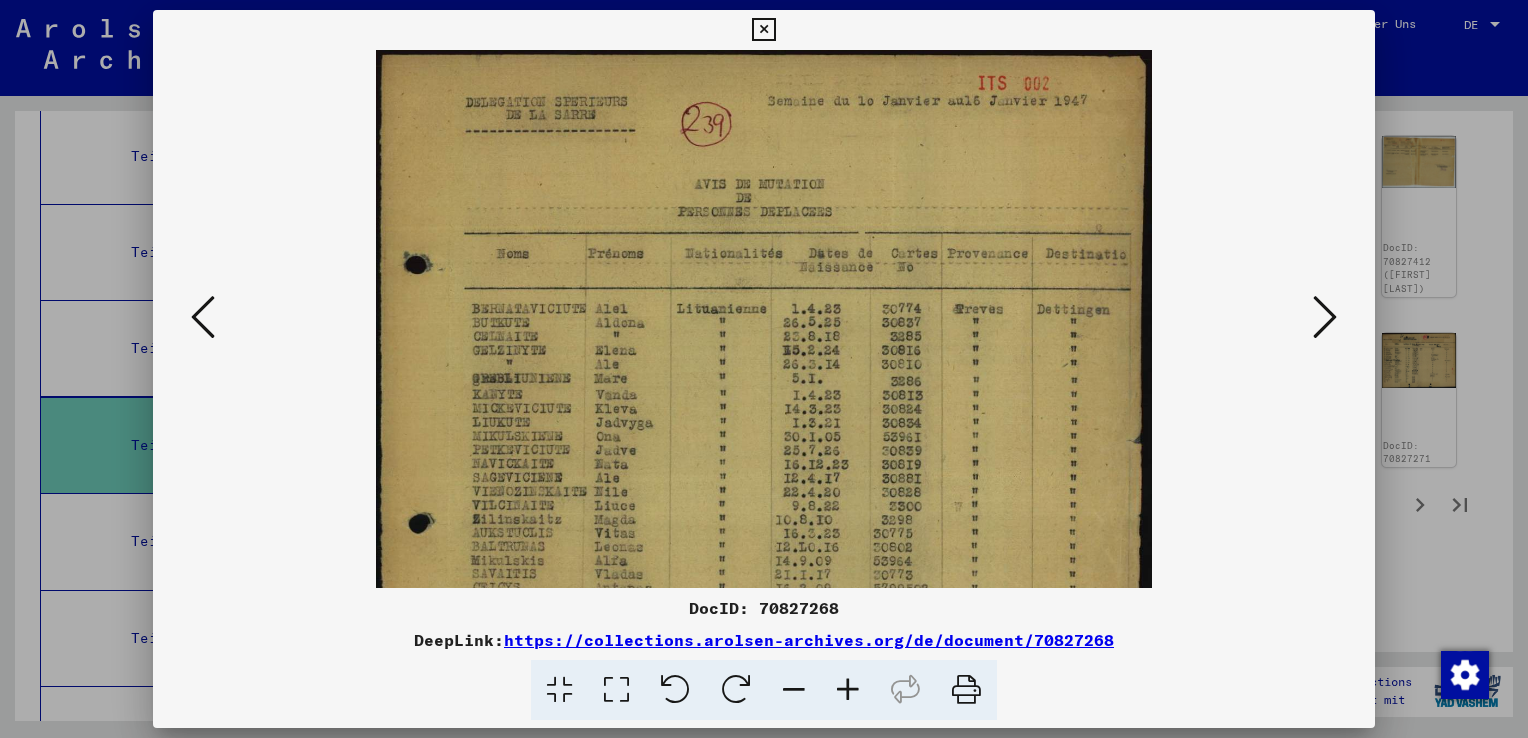 click at bounding box center (848, 690) 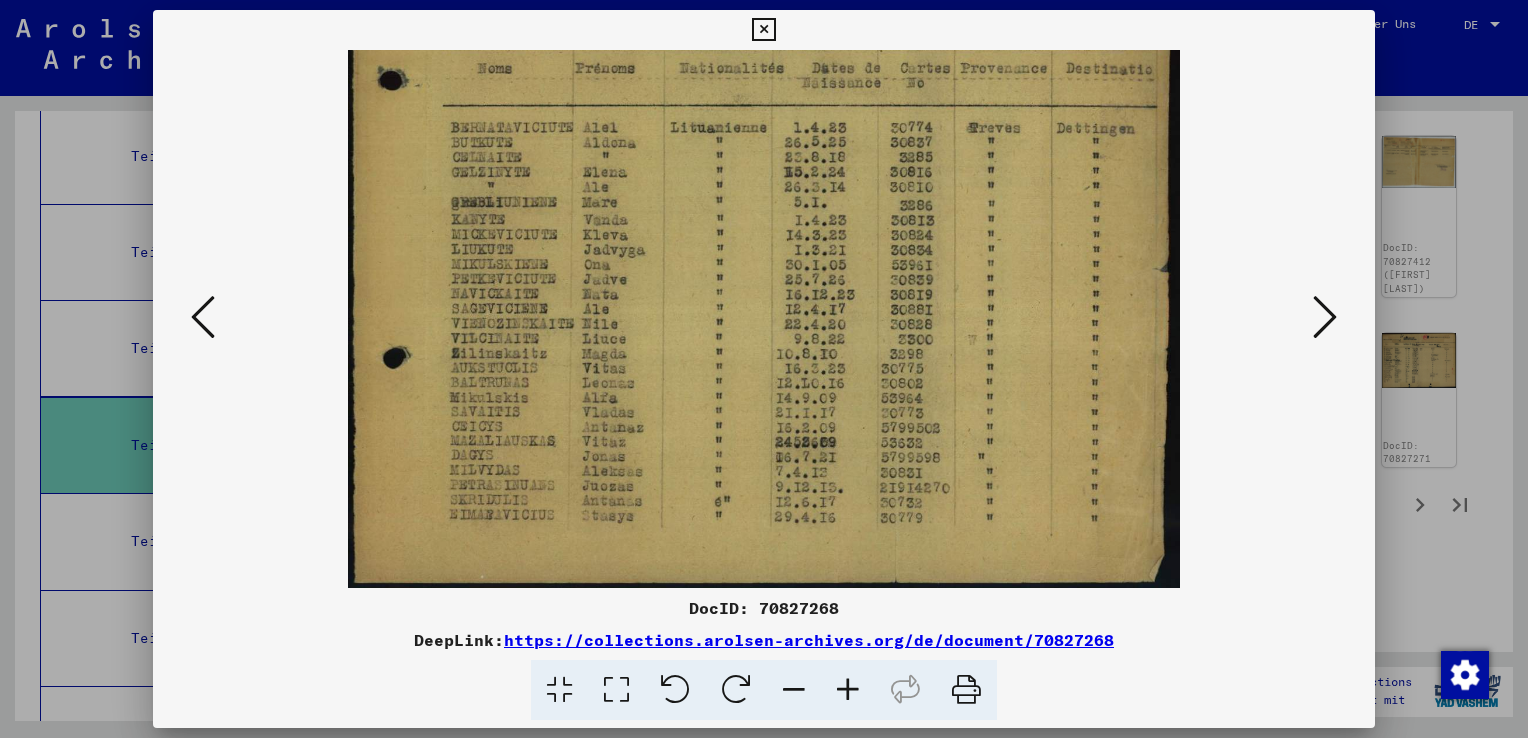 drag, startPoint x: 914, startPoint y: 520, endPoint x: 986, endPoint y: 110, distance: 416.27396 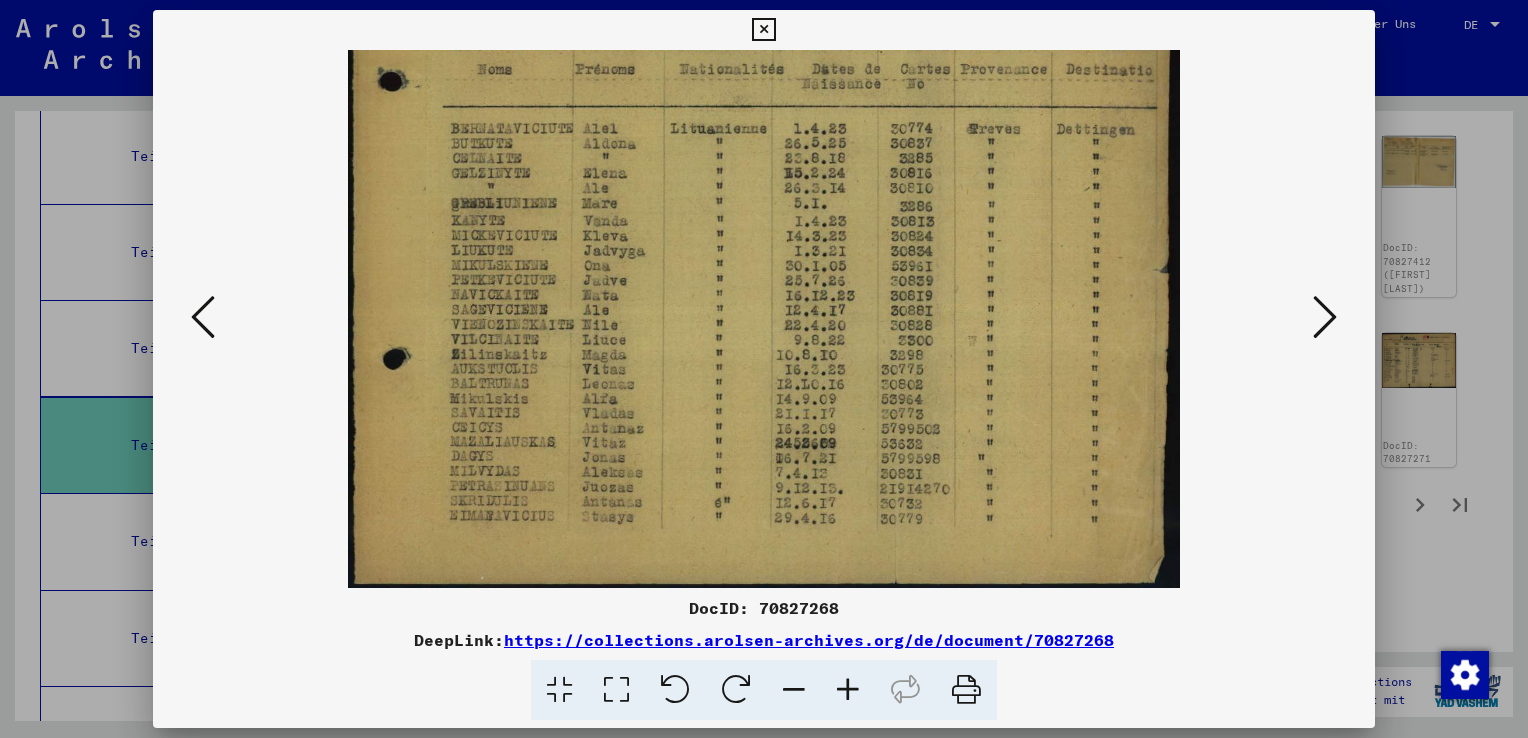 click at bounding box center [1325, 317] 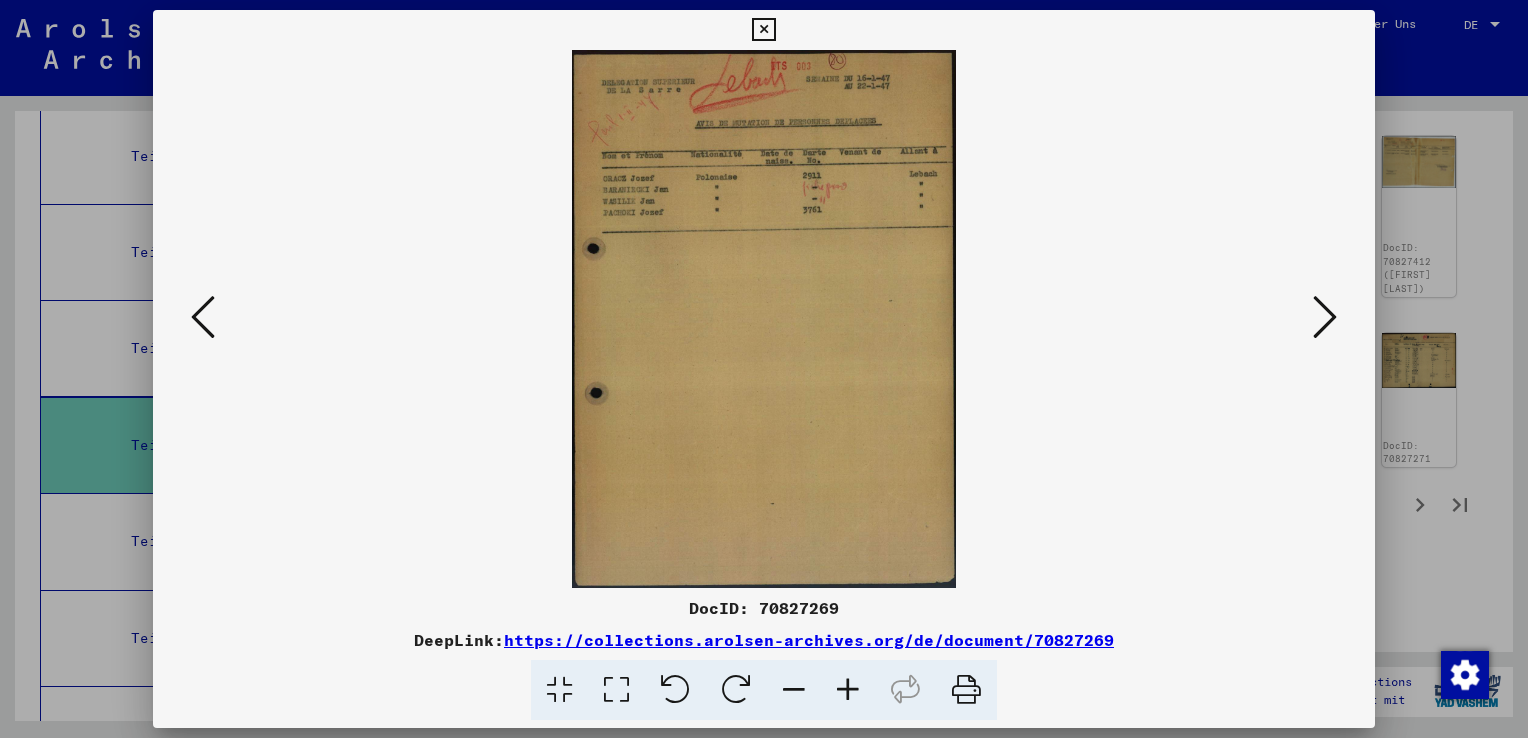 click at bounding box center (848, 690) 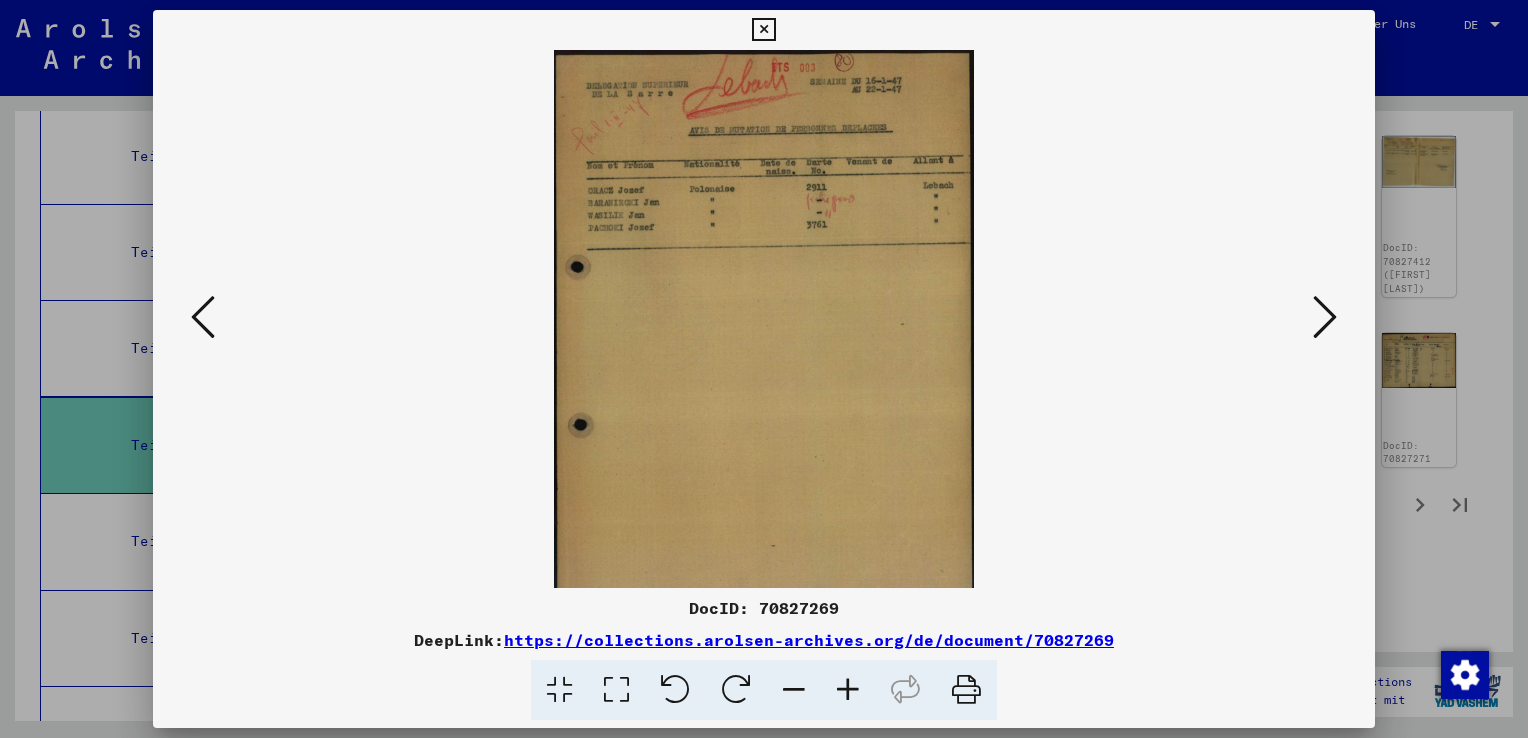 click at bounding box center (848, 690) 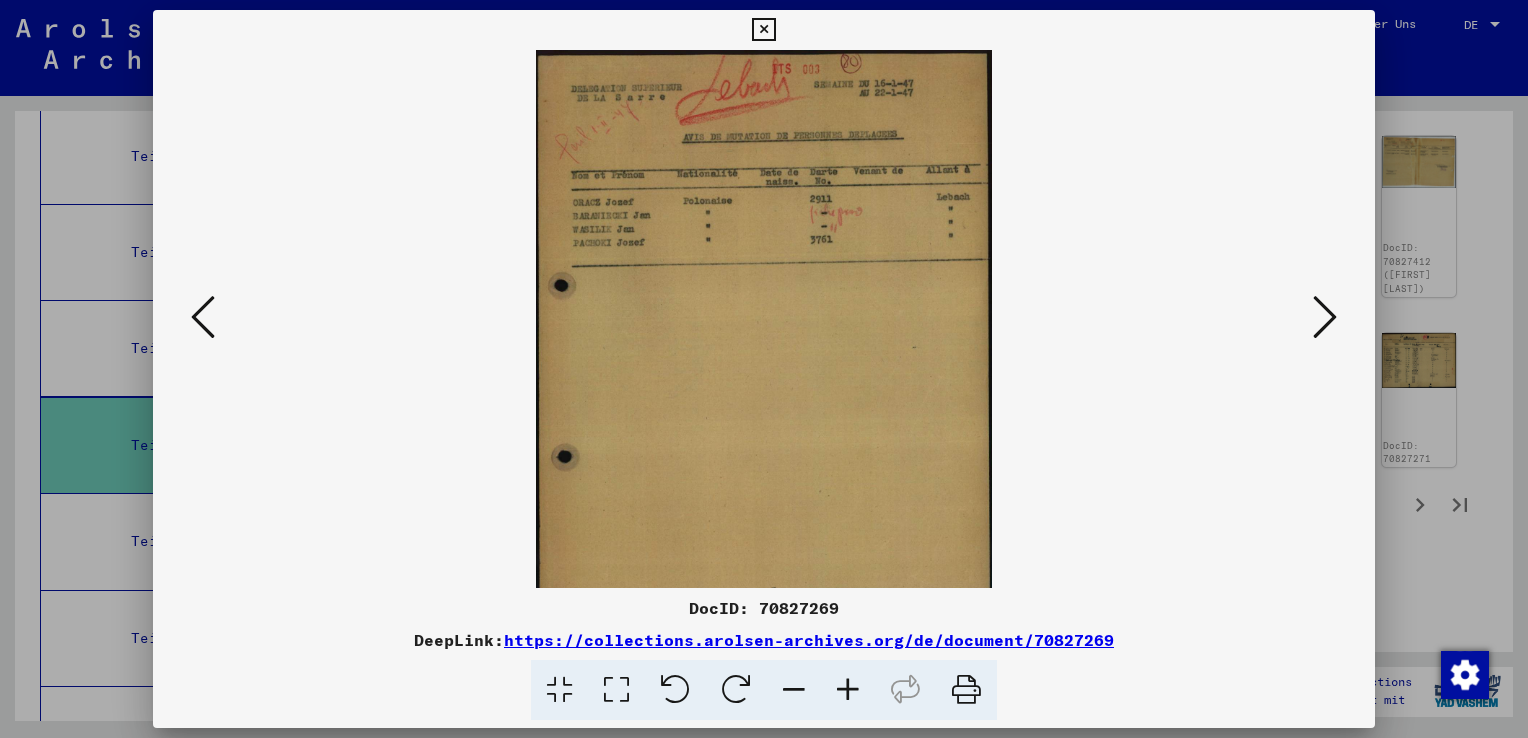 click at bounding box center [848, 690] 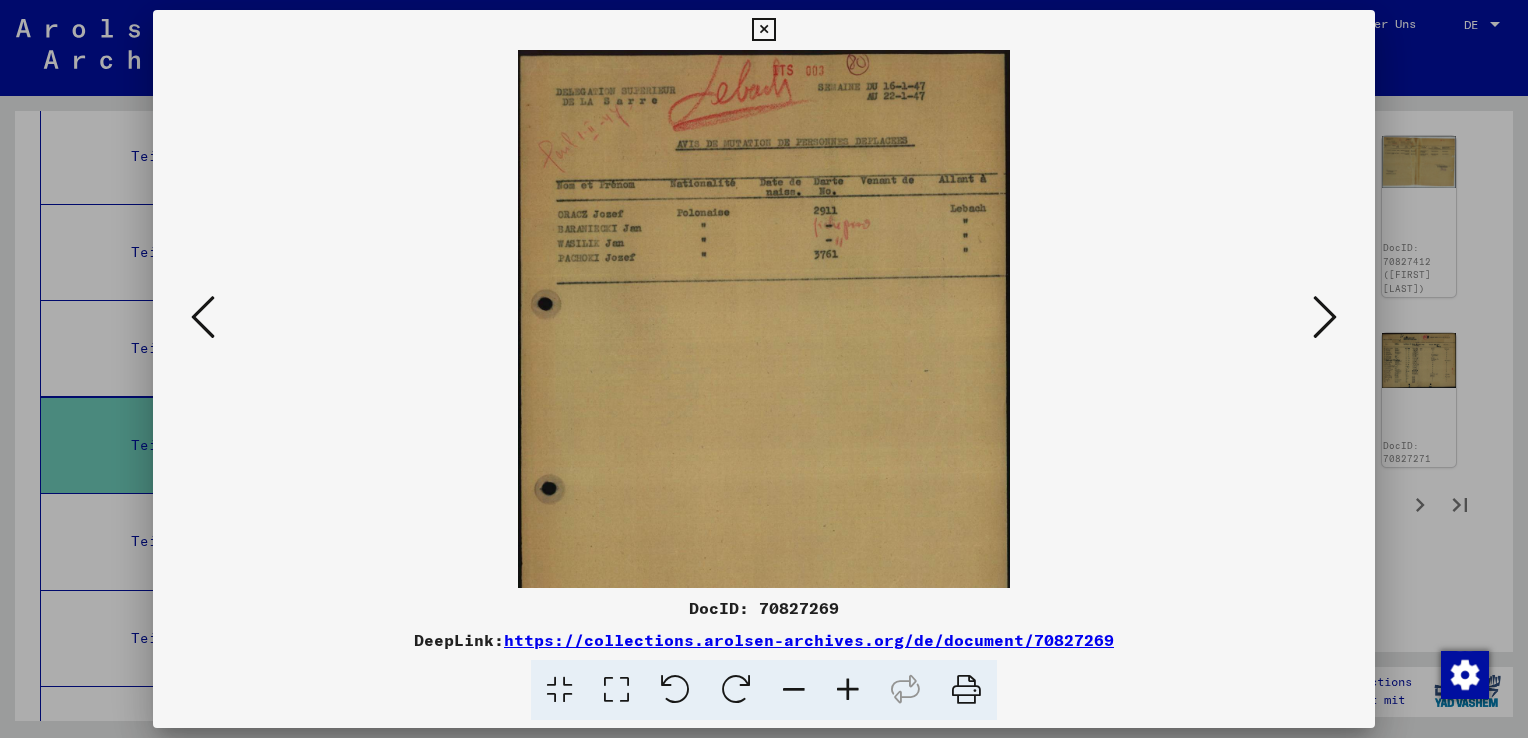 click at bounding box center (848, 690) 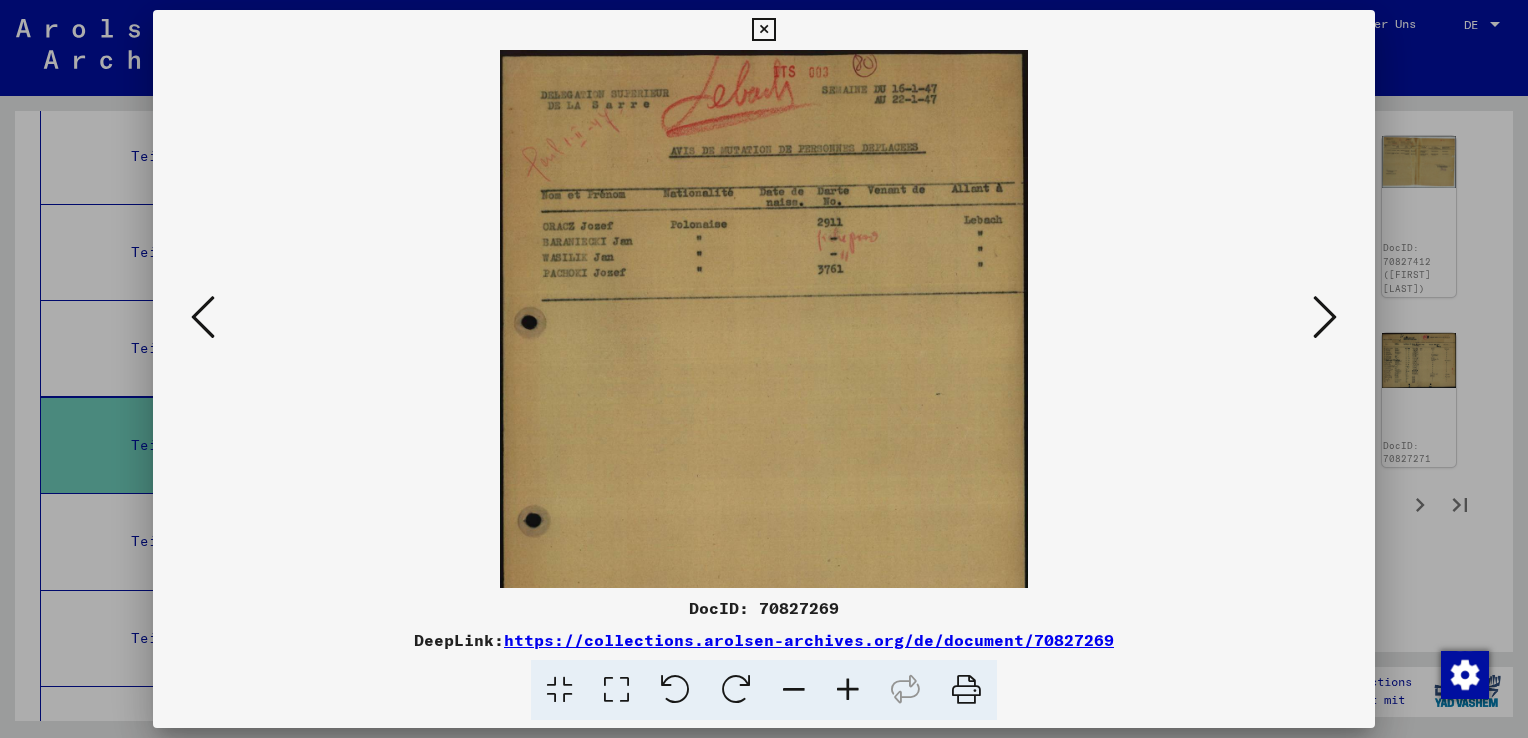 click at bounding box center (848, 690) 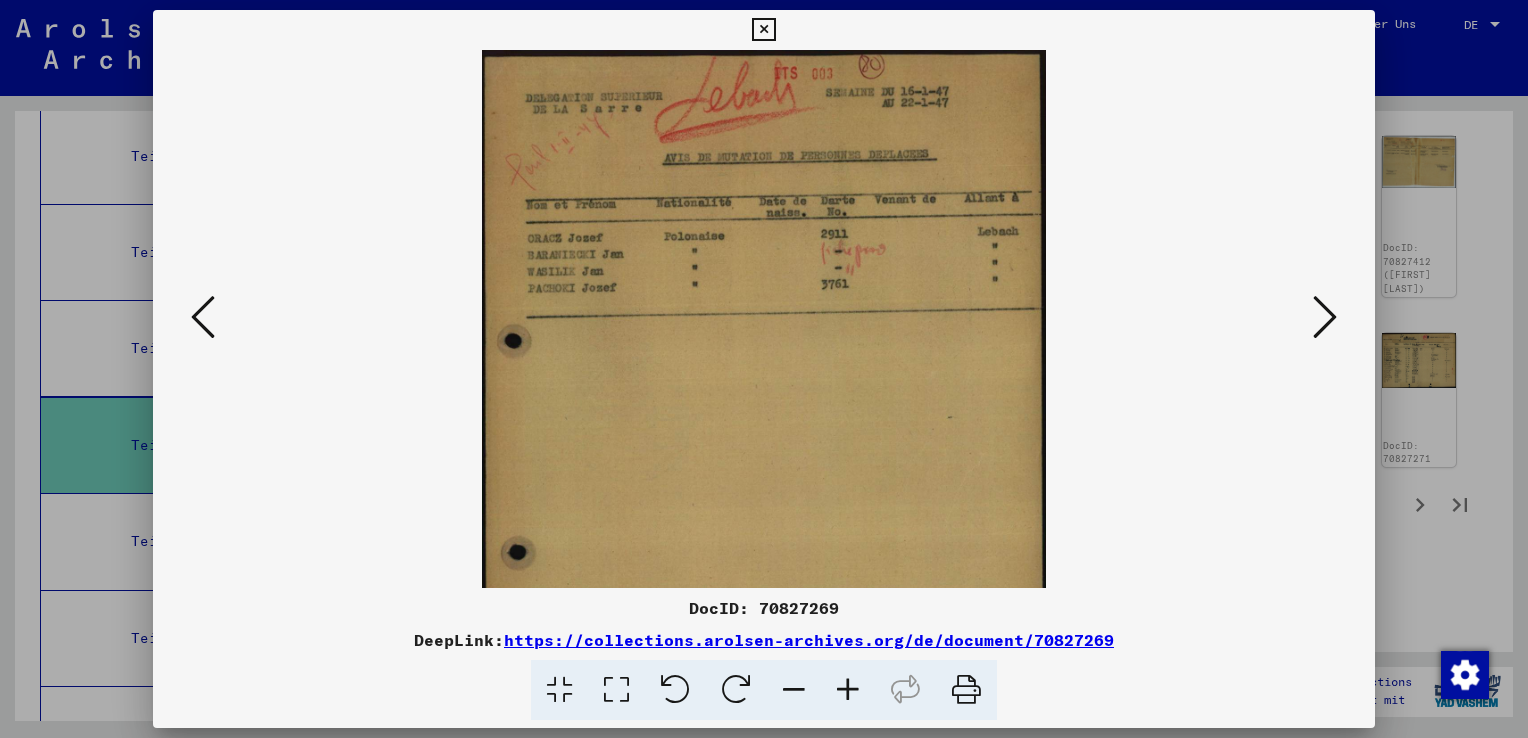click at bounding box center [848, 690] 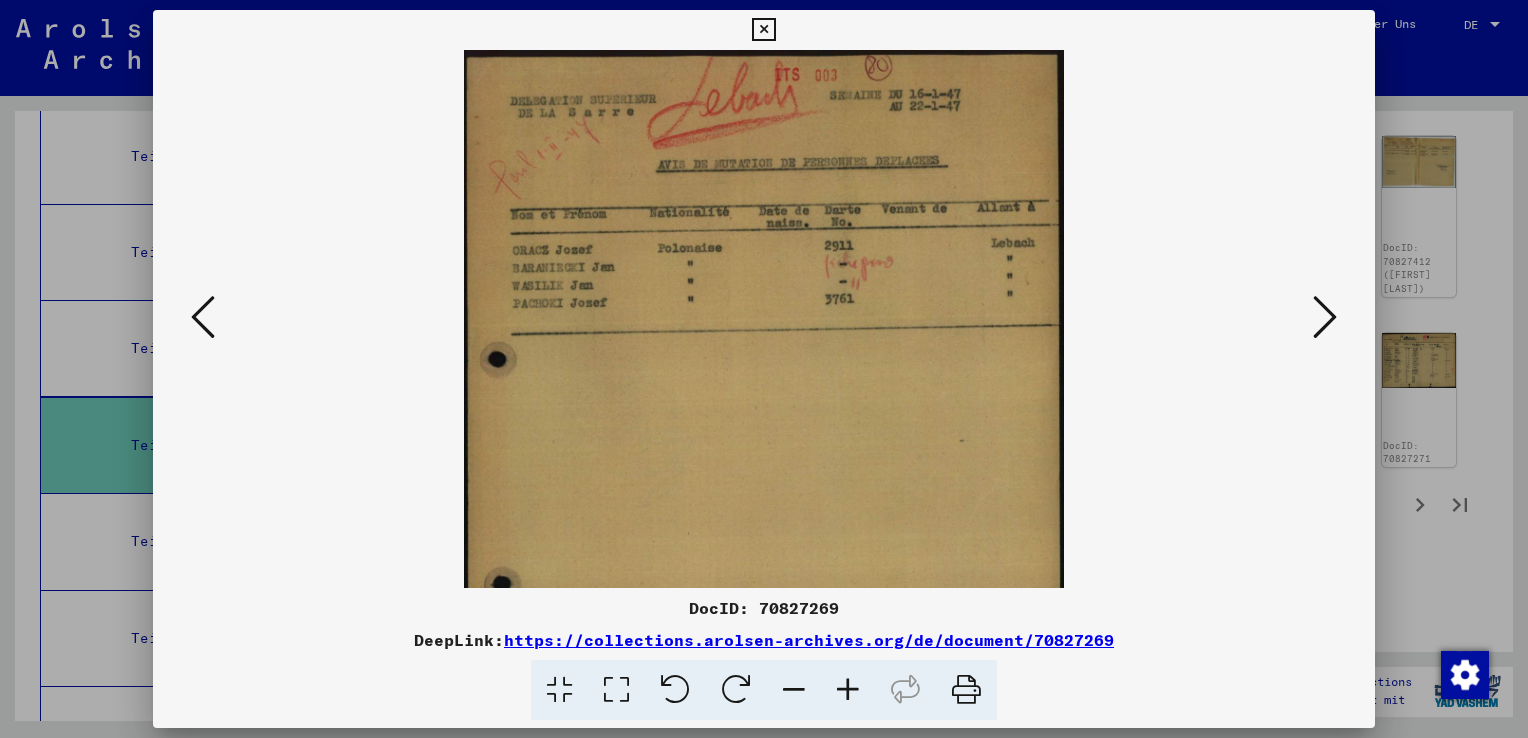 click at bounding box center [848, 690] 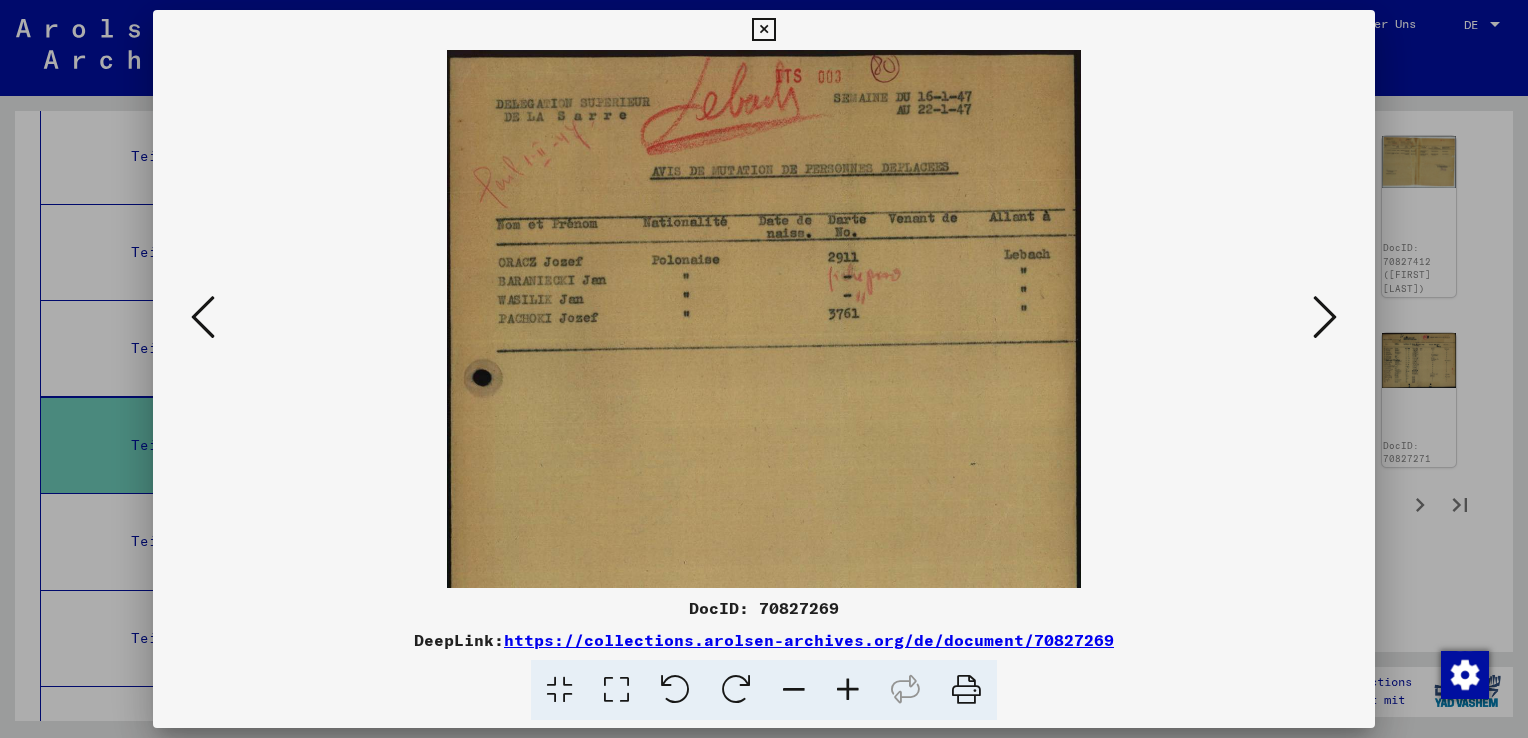 click at bounding box center (1325, 317) 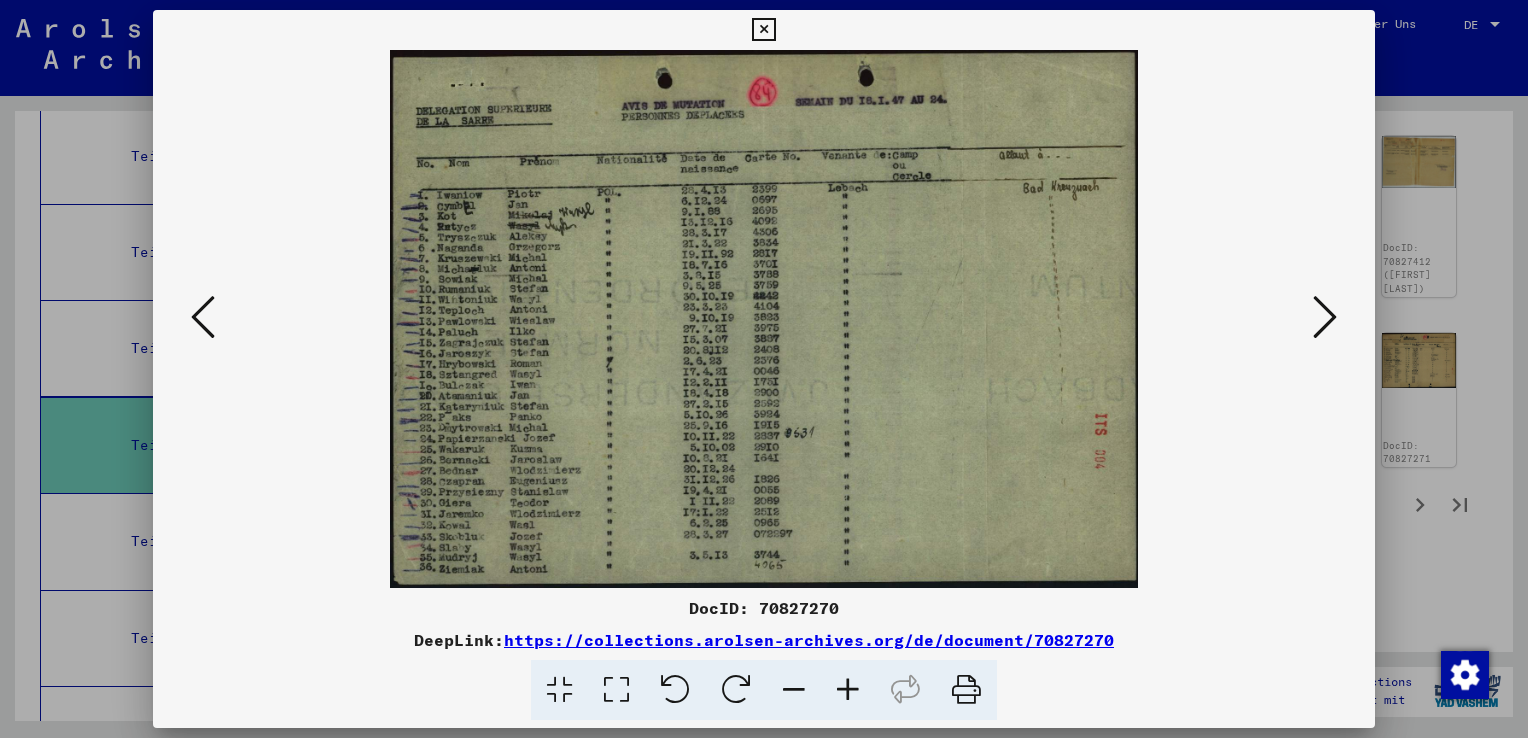 click at bounding box center [848, 690] 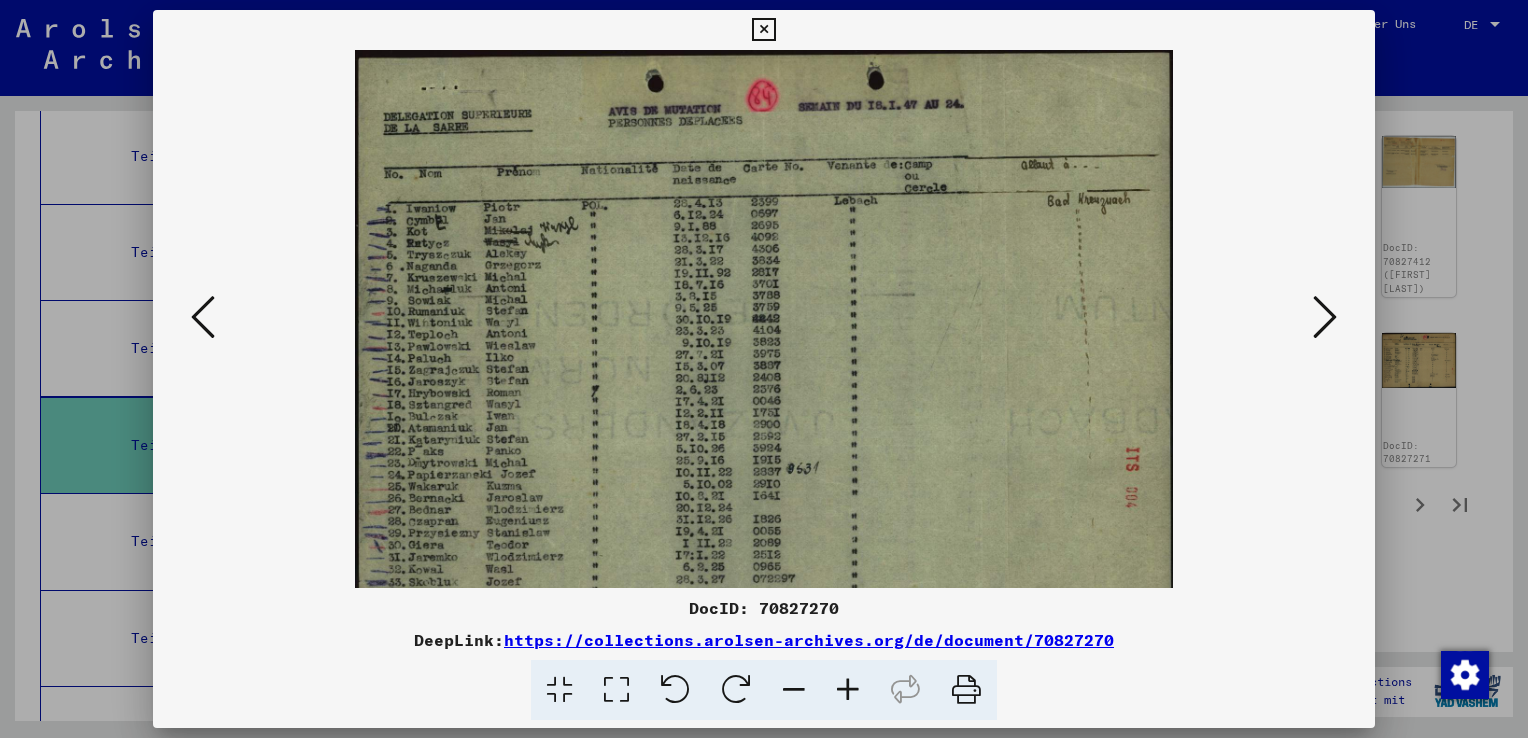 click at bounding box center (848, 690) 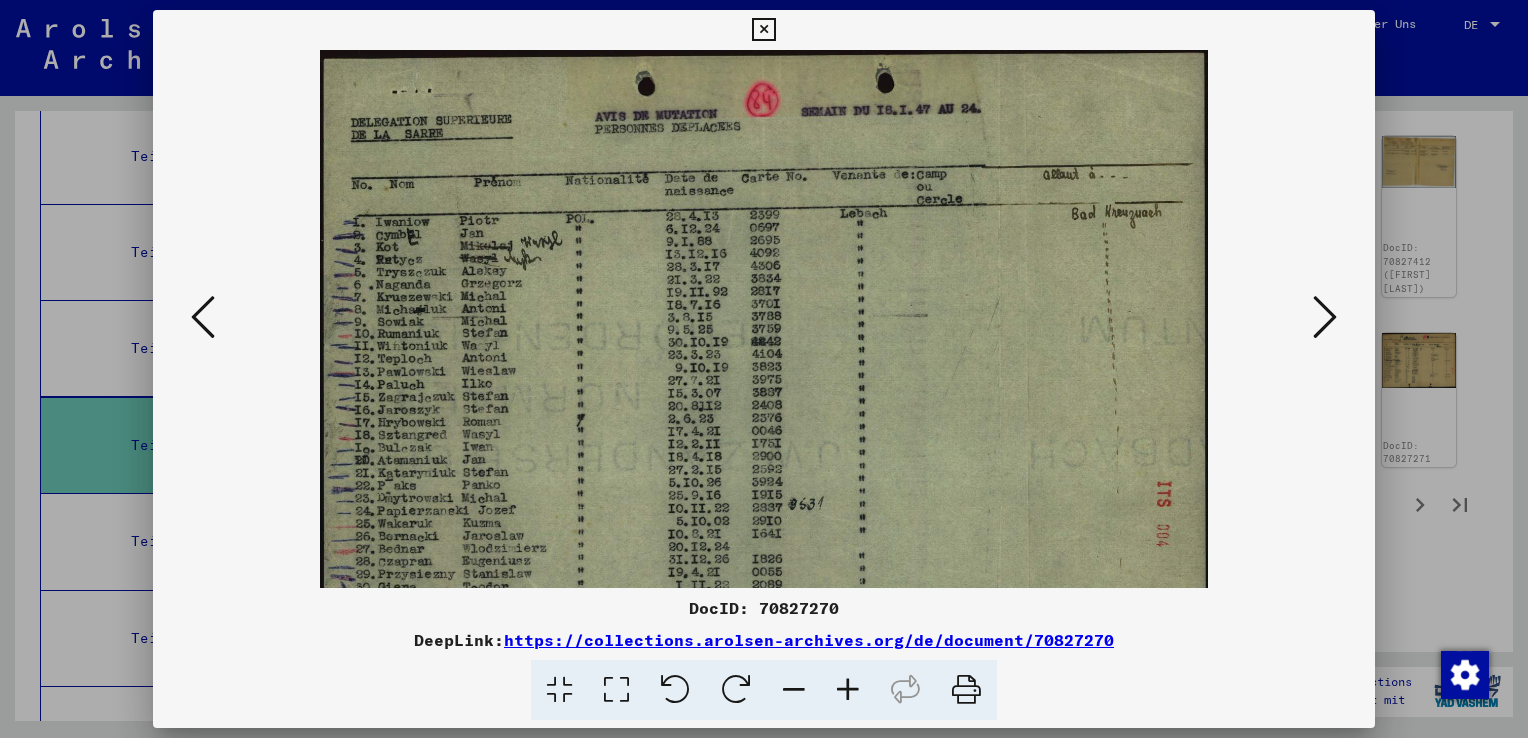 click at bounding box center [848, 690] 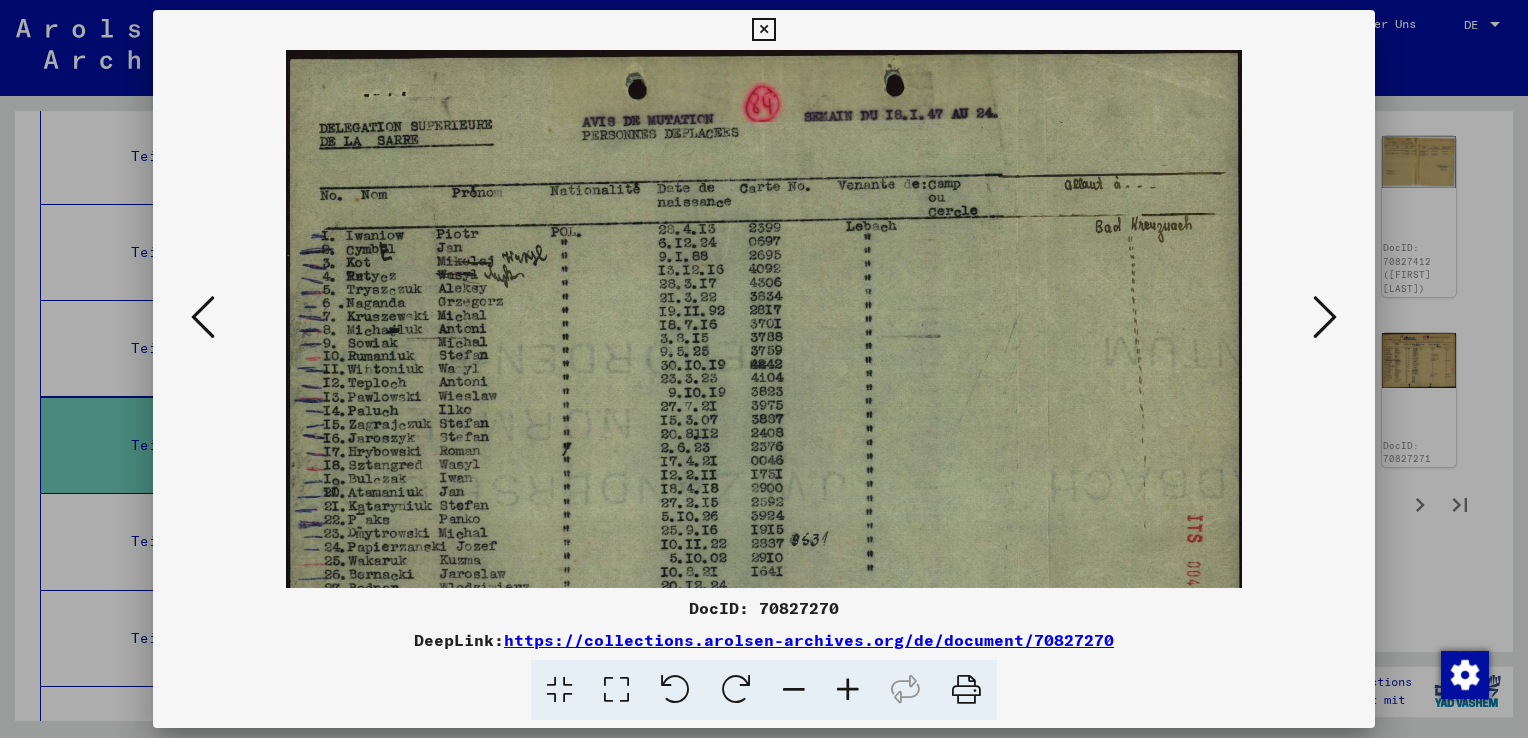 click at bounding box center [848, 690] 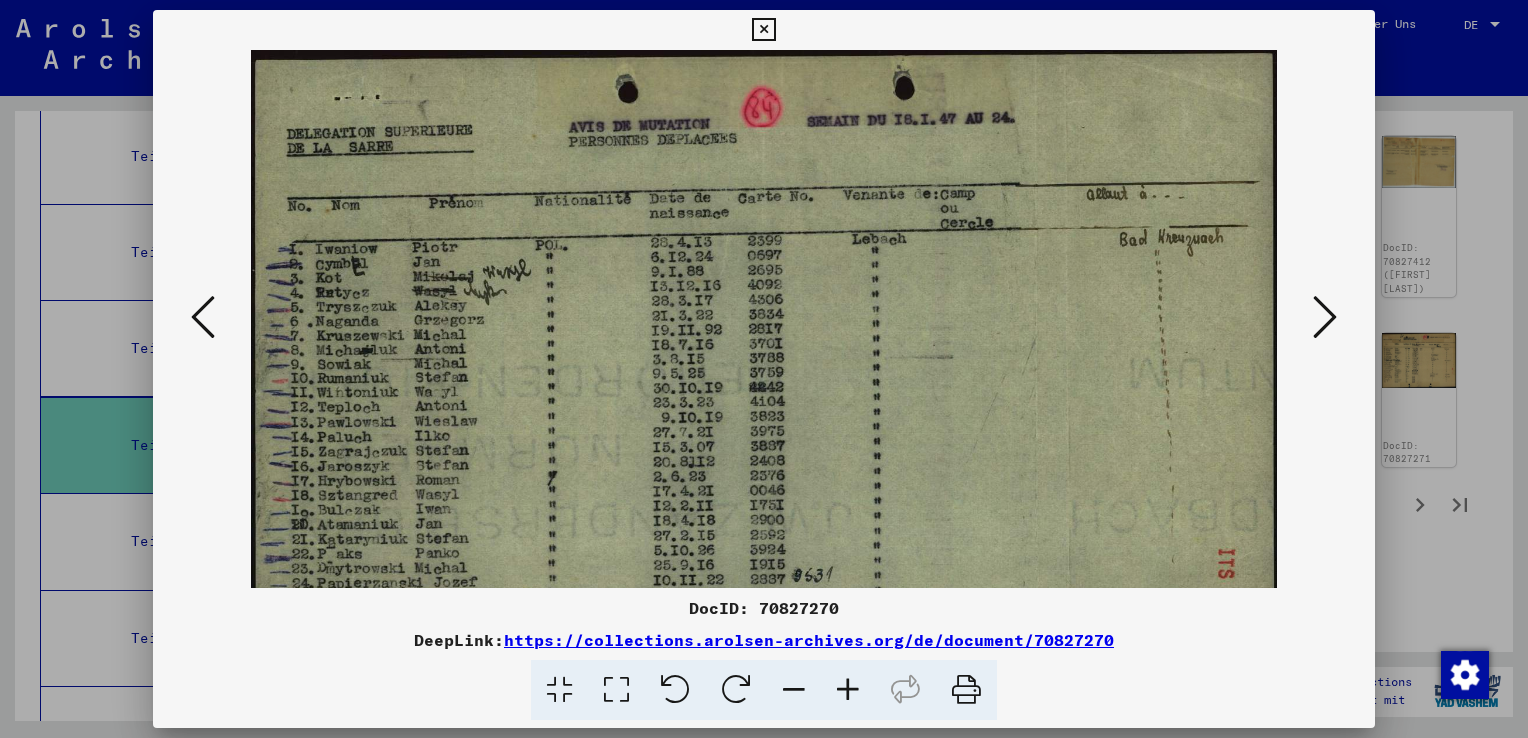click at bounding box center [848, 690] 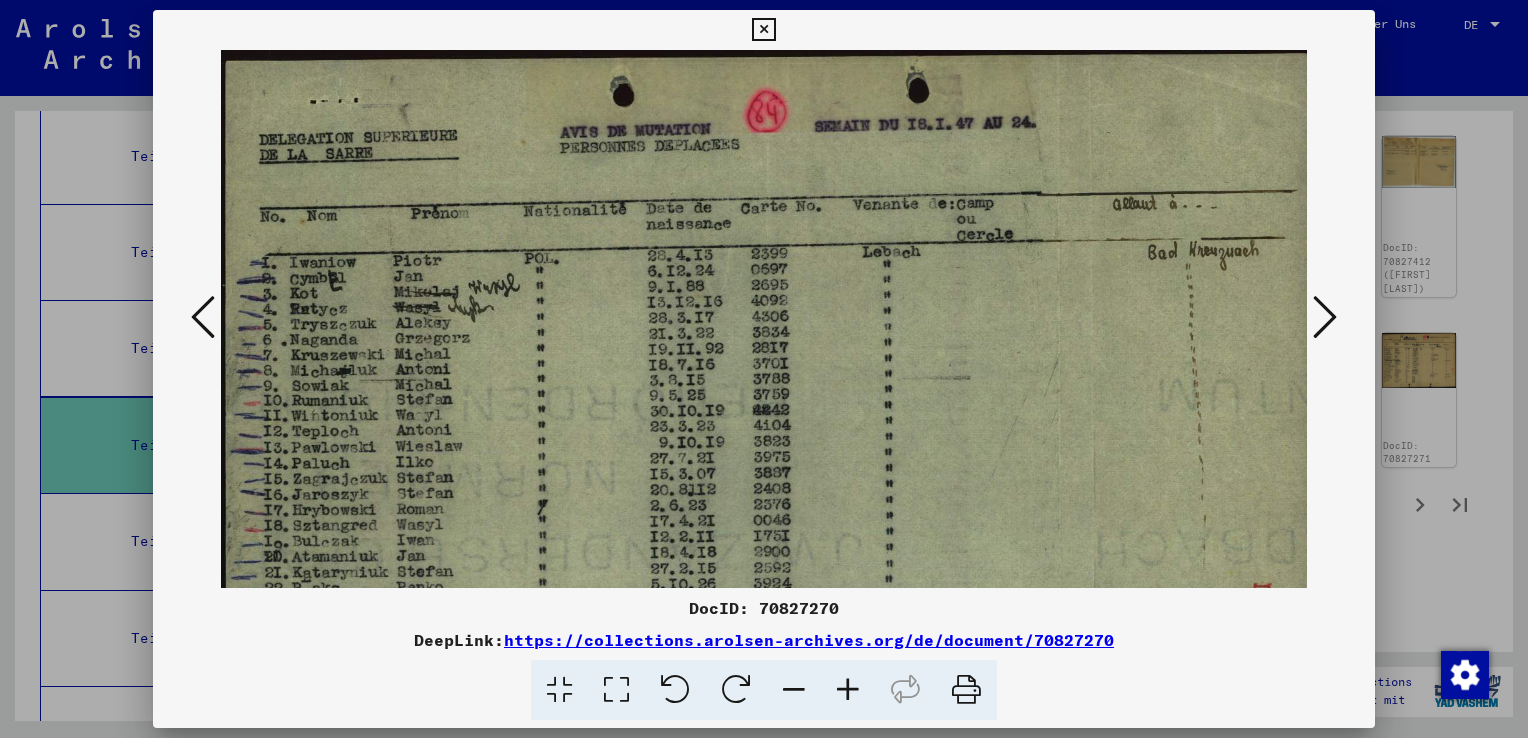 click at bounding box center (1325, 317) 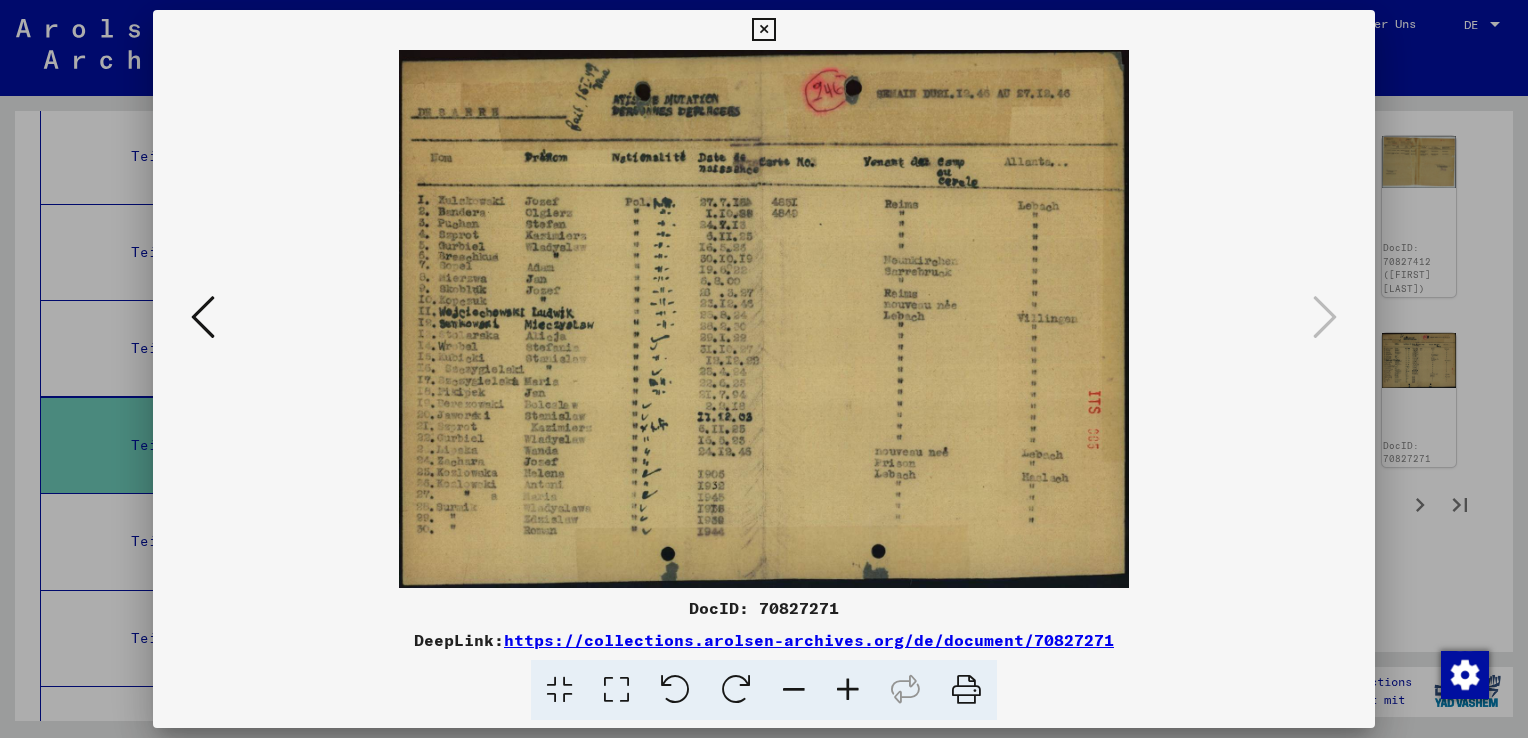 click at bounding box center (763, 30) 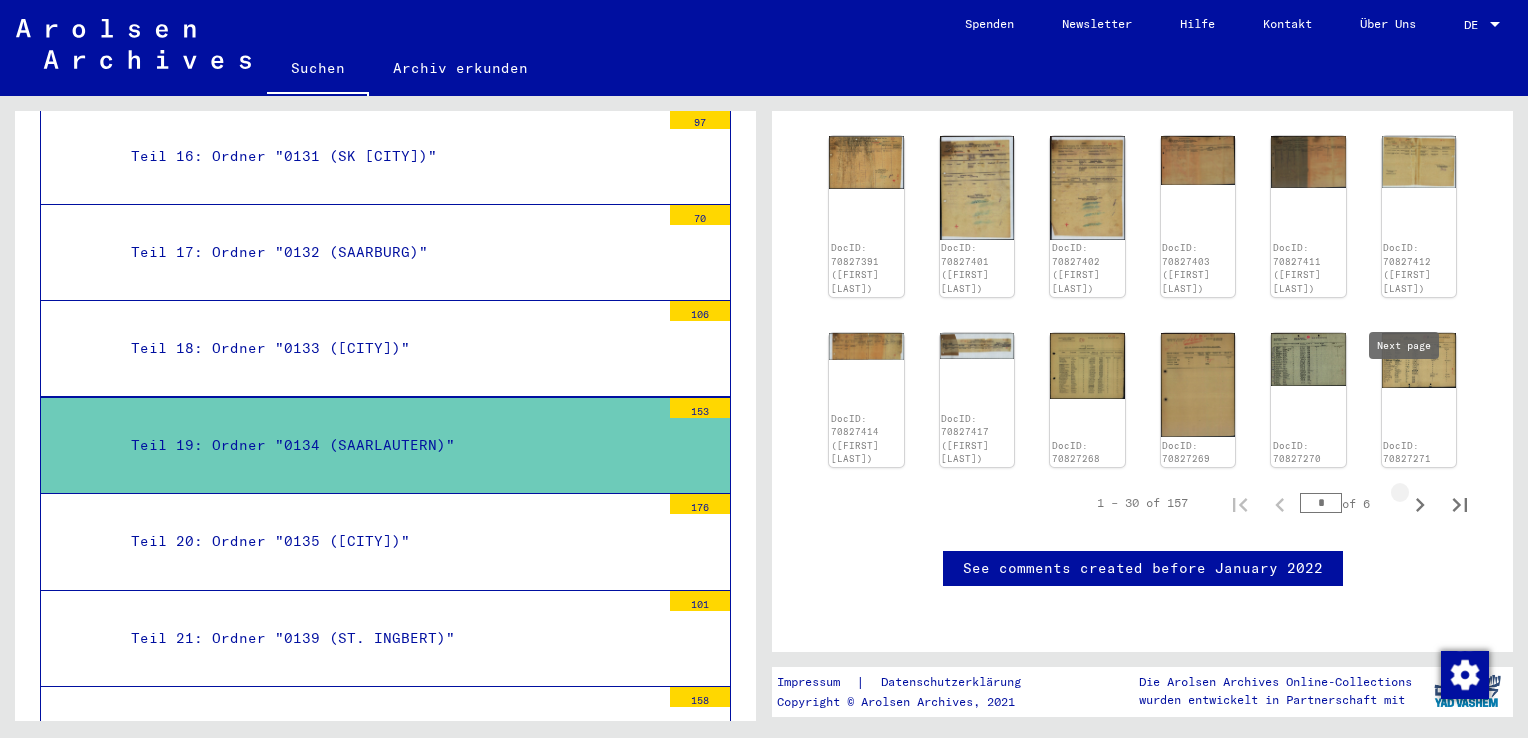 click 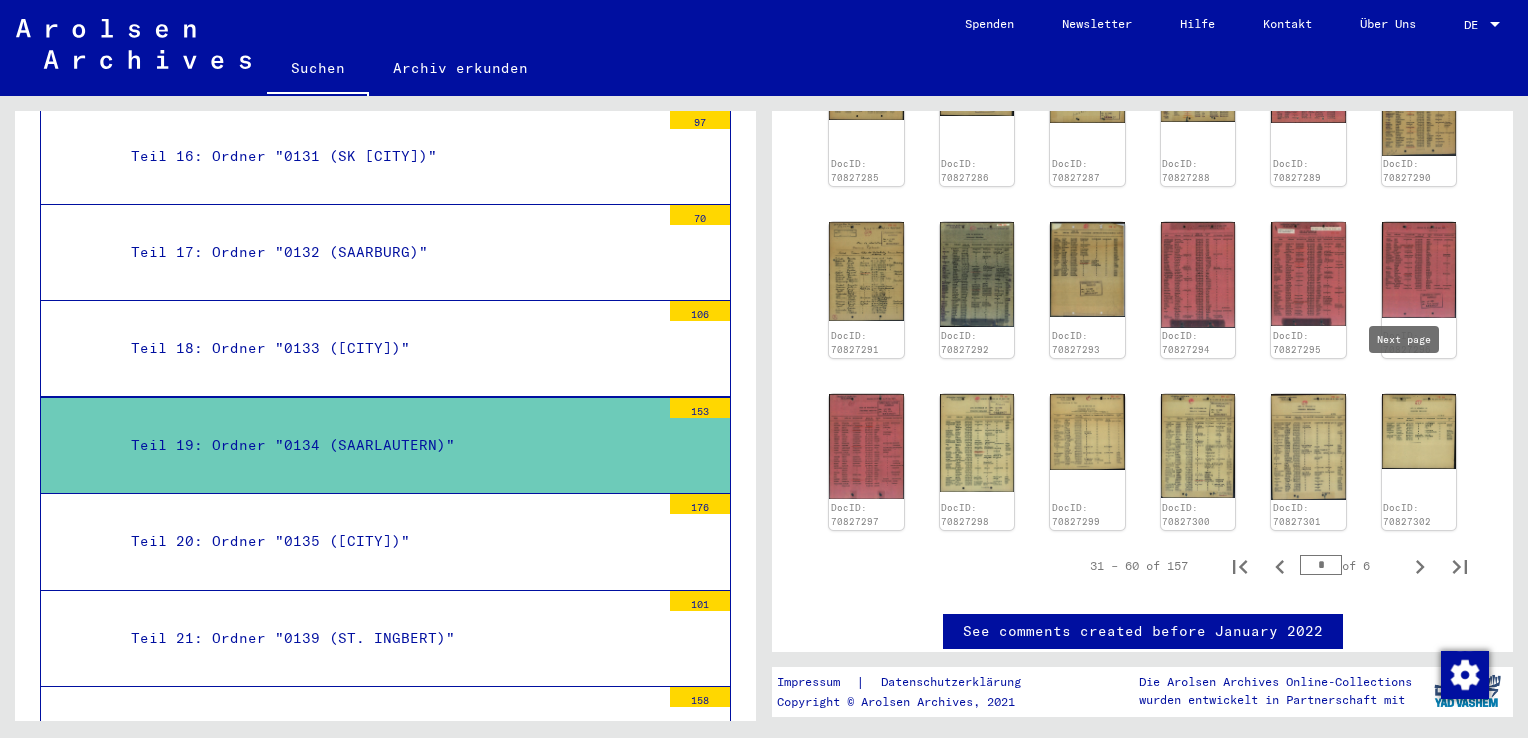 scroll, scrollTop: 262, scrollLeft: 0, axis: vertical 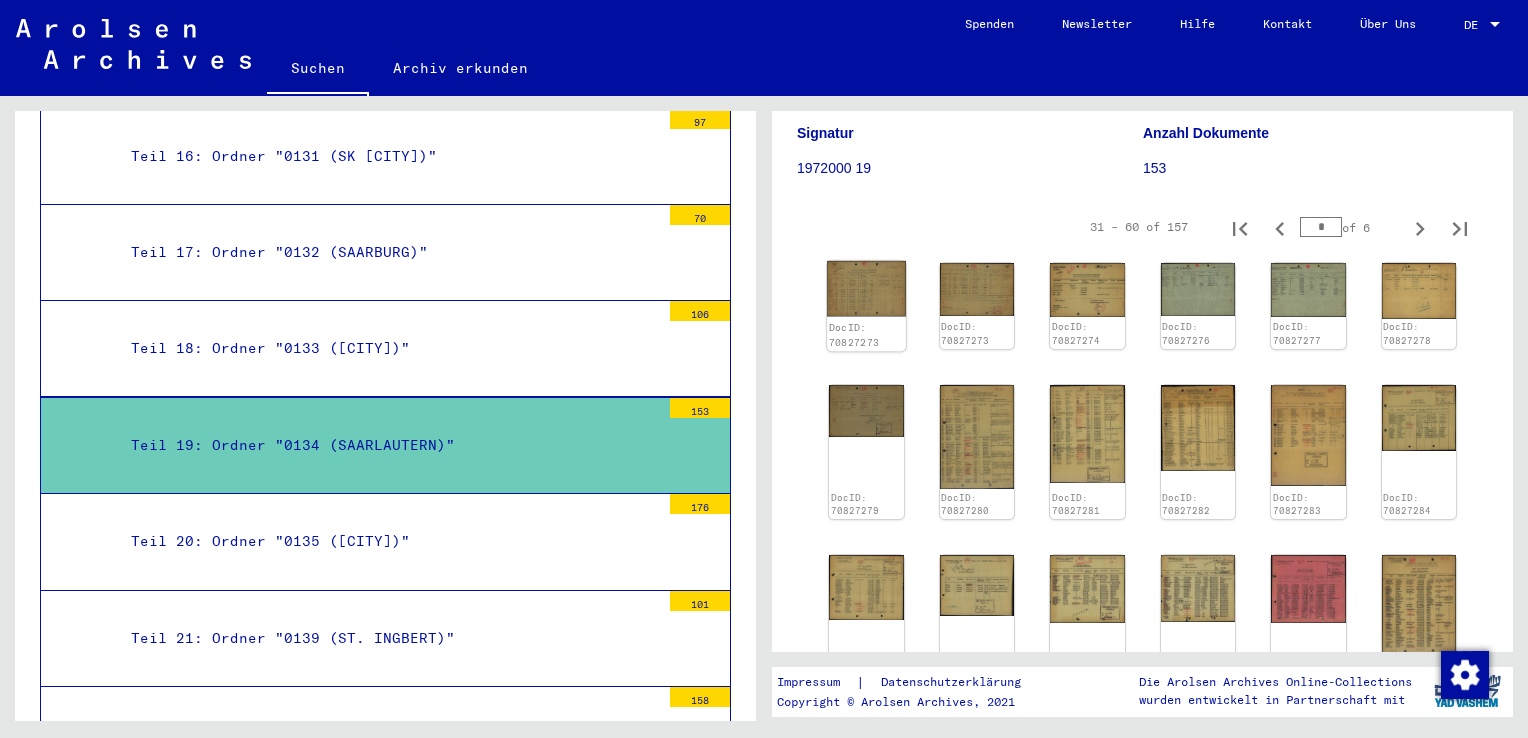 click 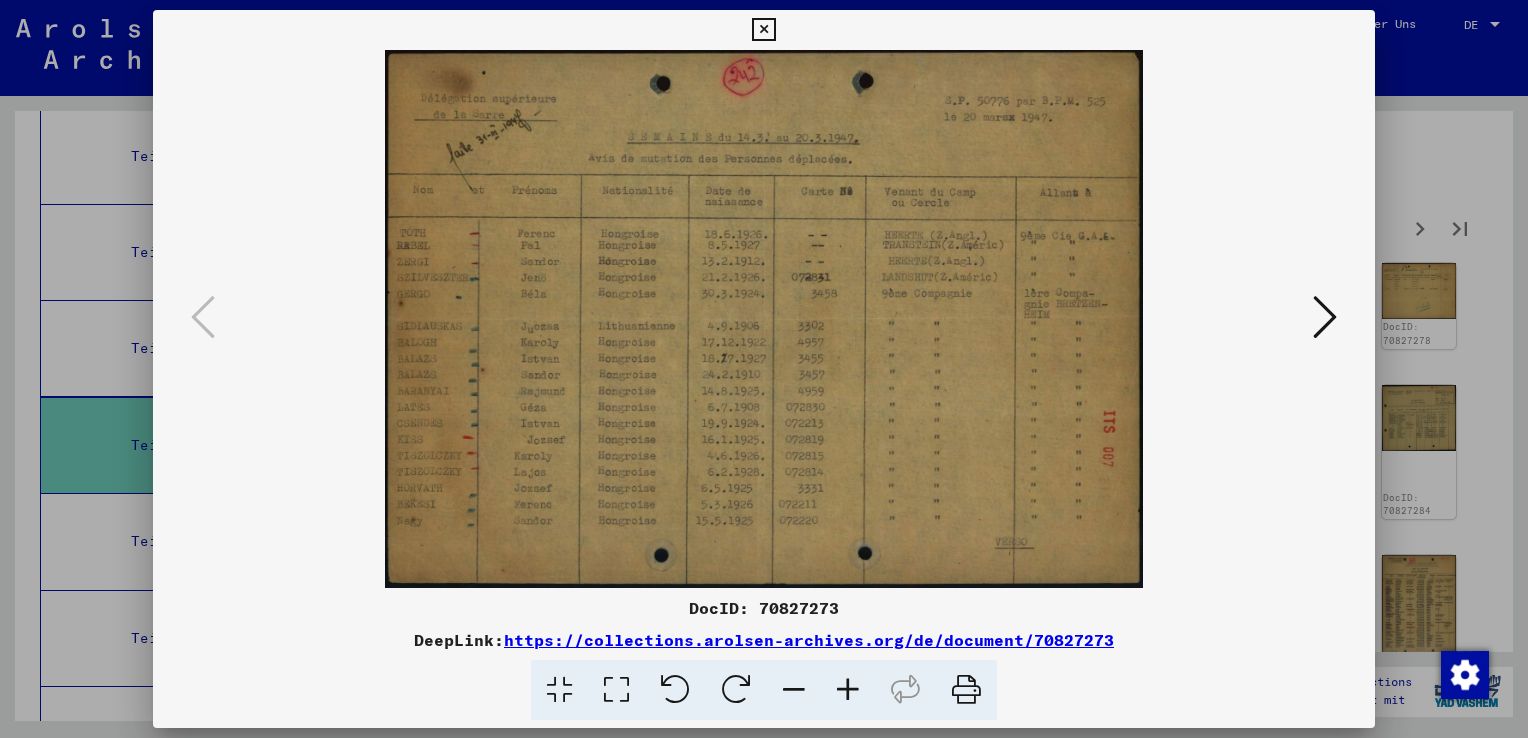 click at bounding box center (848, 690) 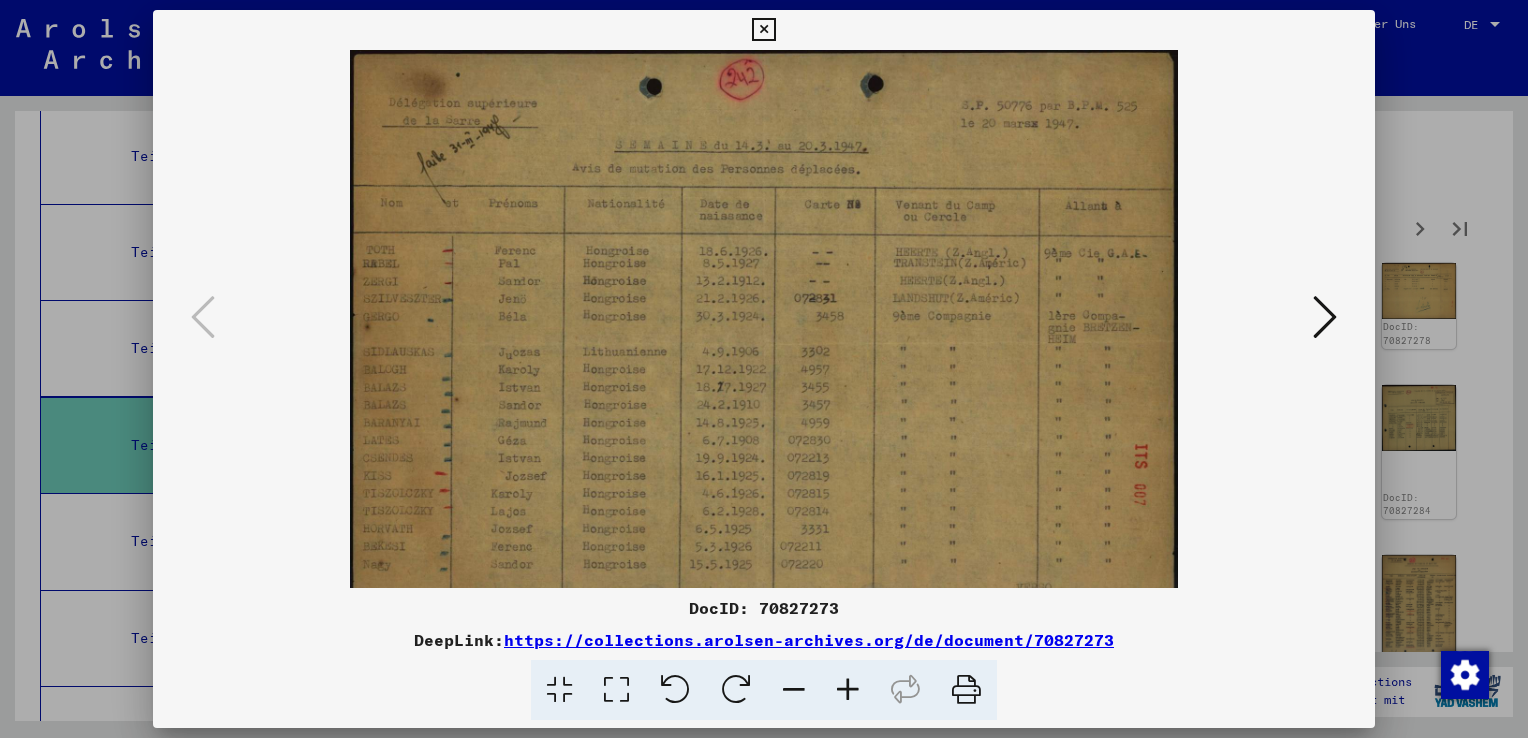 click at bounding box center (848, 690) 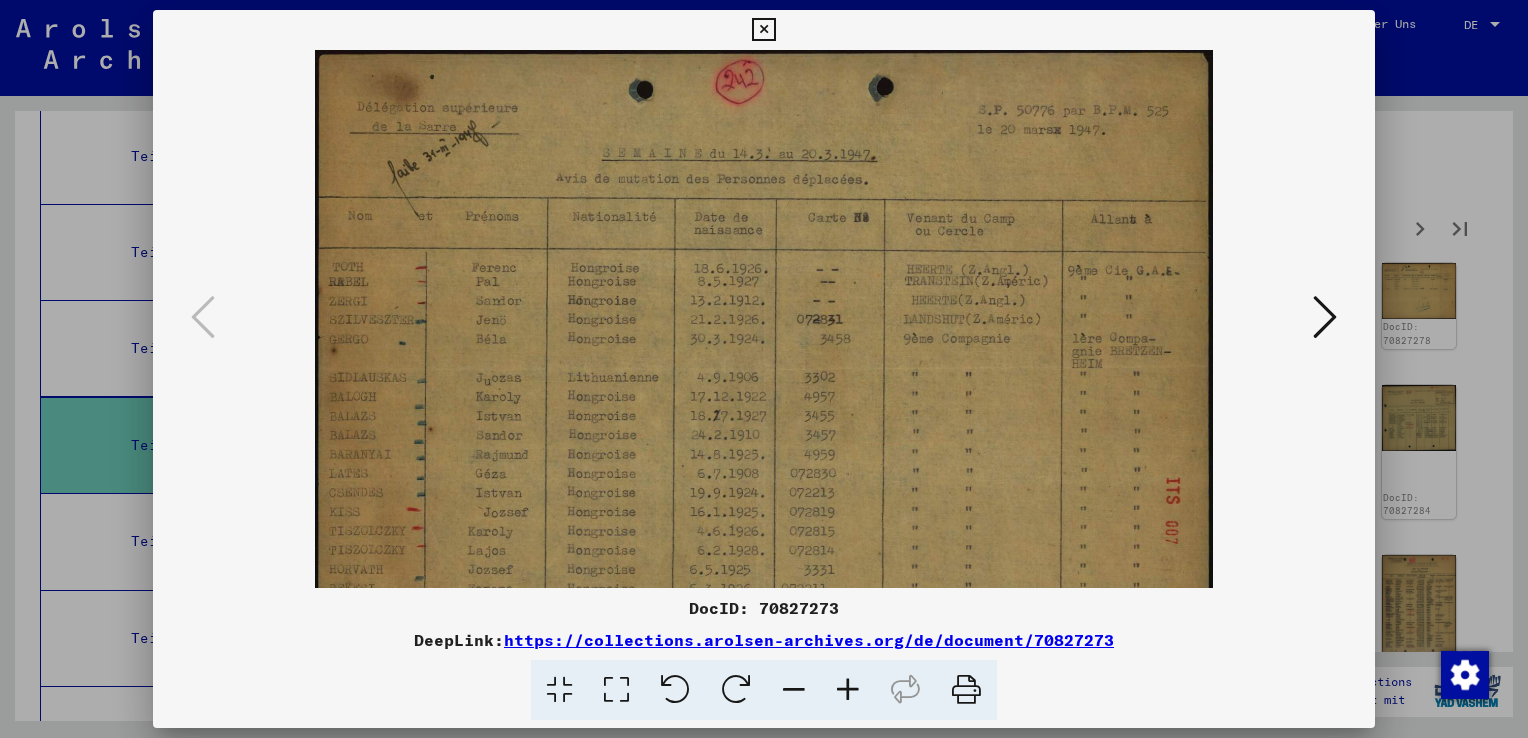 click at bounding box center [848, 690] 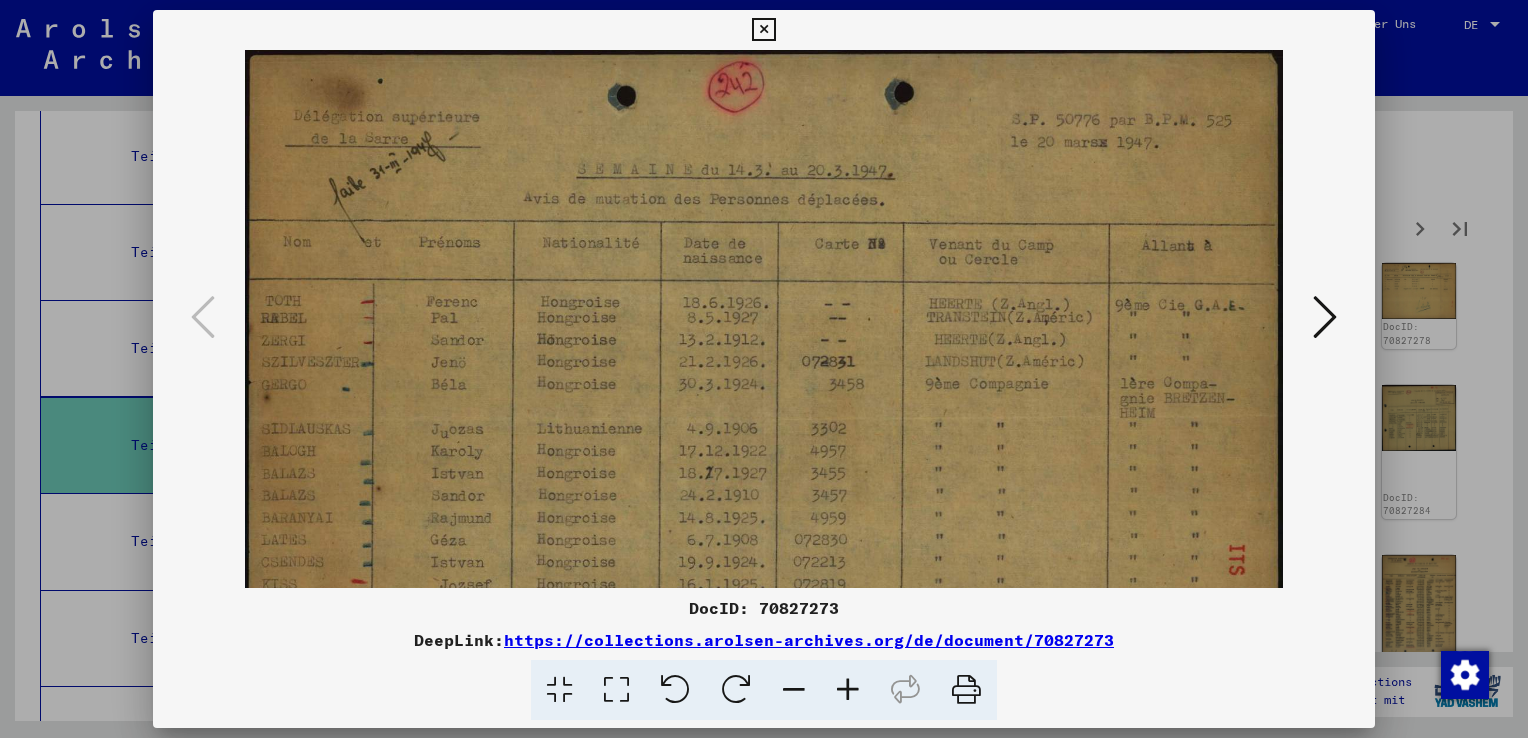 click at bounding box center (848, 690) 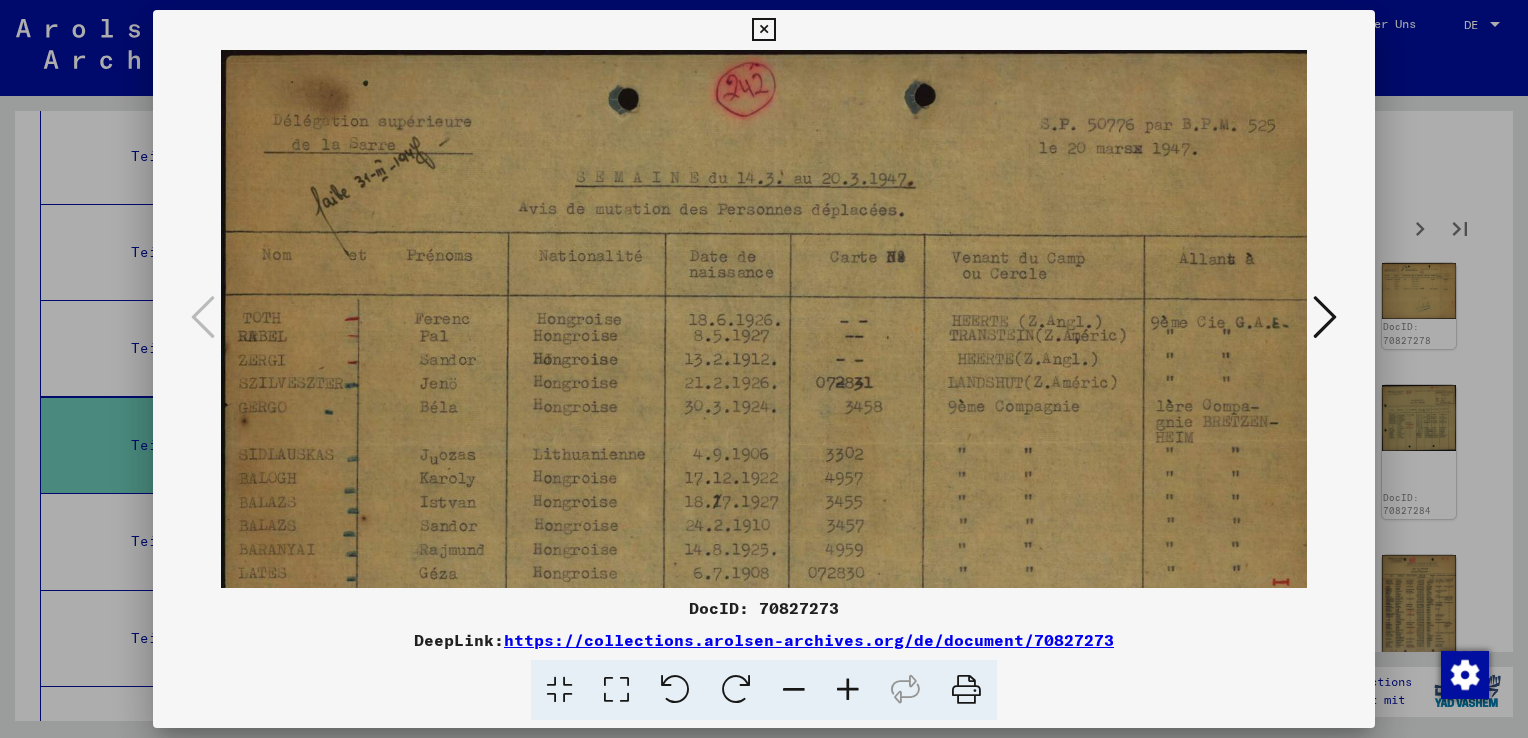 click at bounding box center (1325, 317) 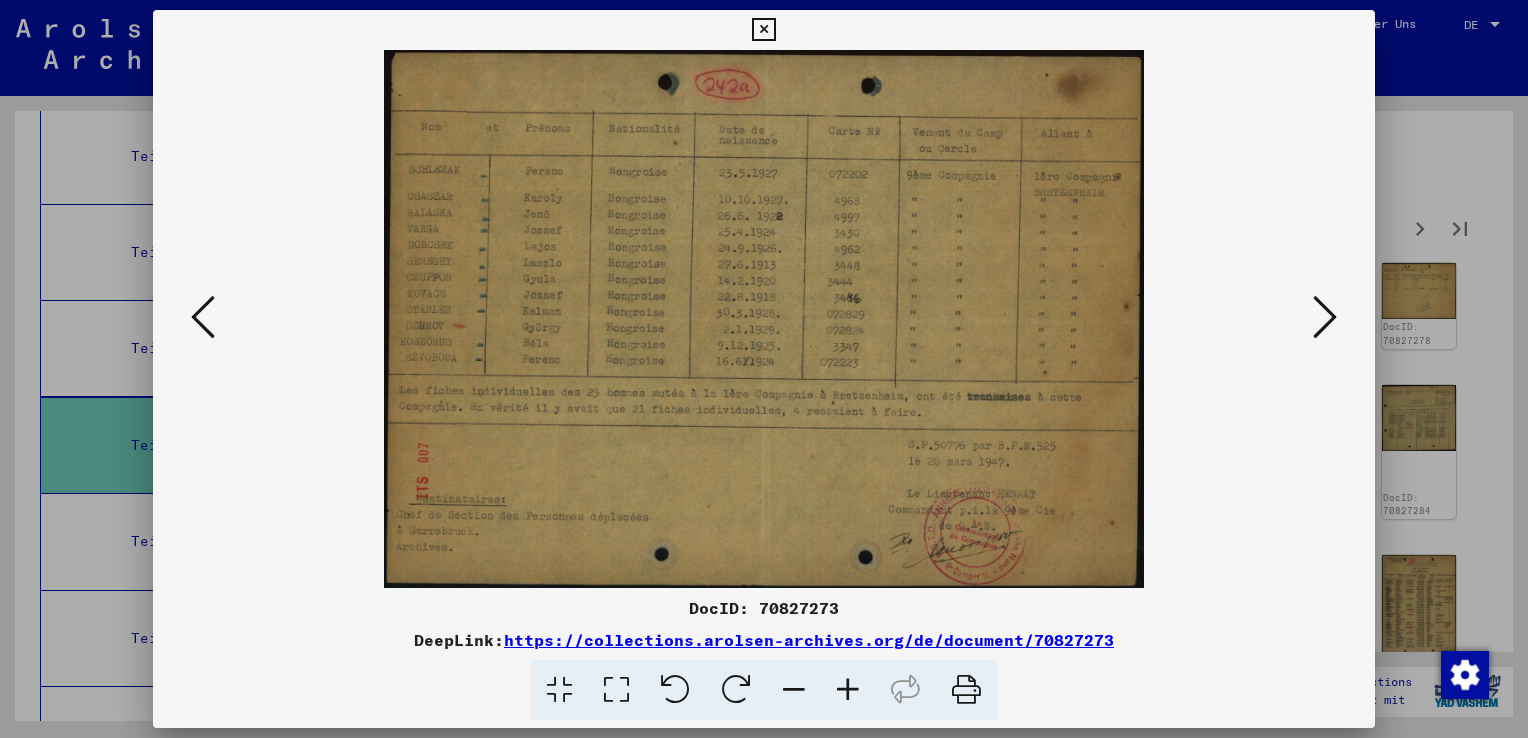 click at bounding box center (1325, 317) 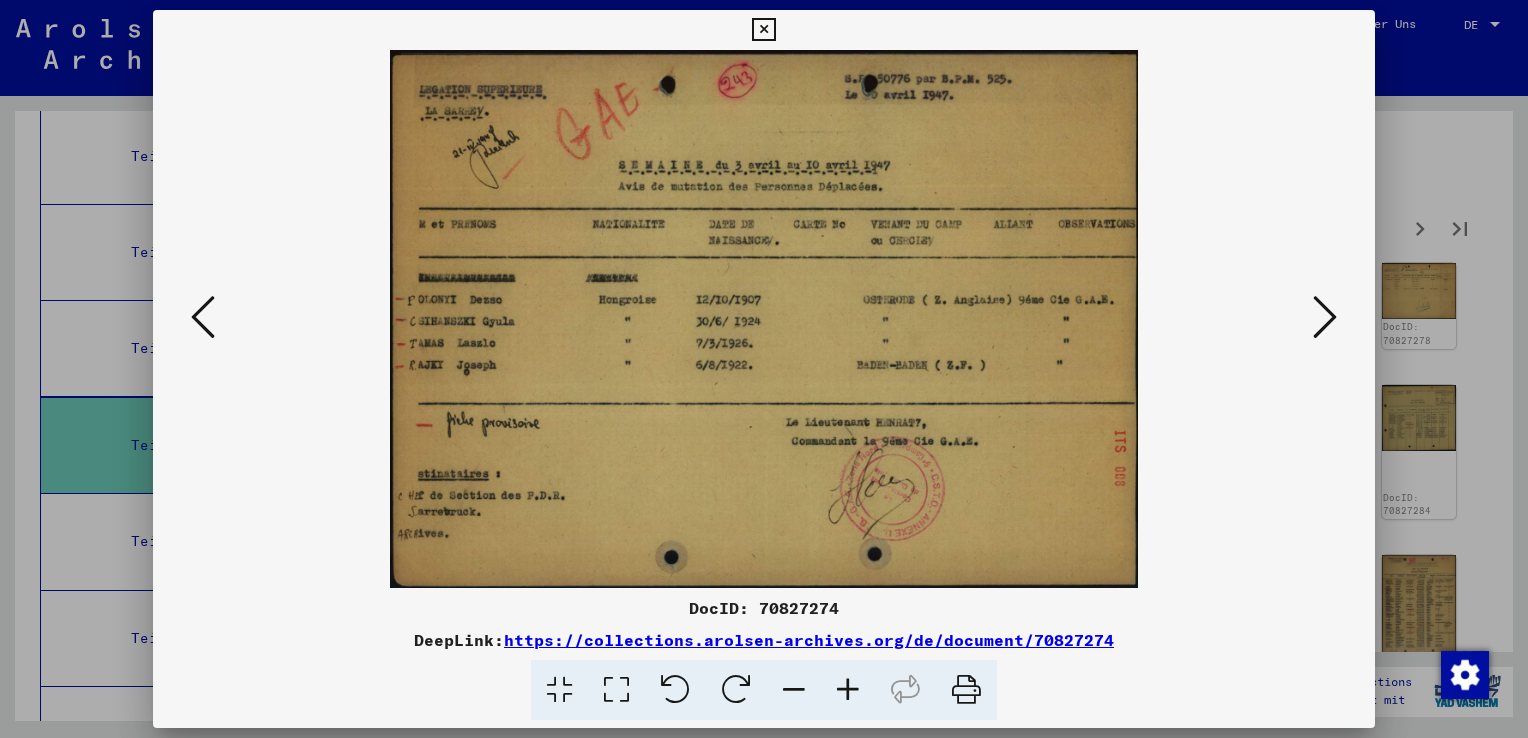 click at bounding box center (1325, 317) 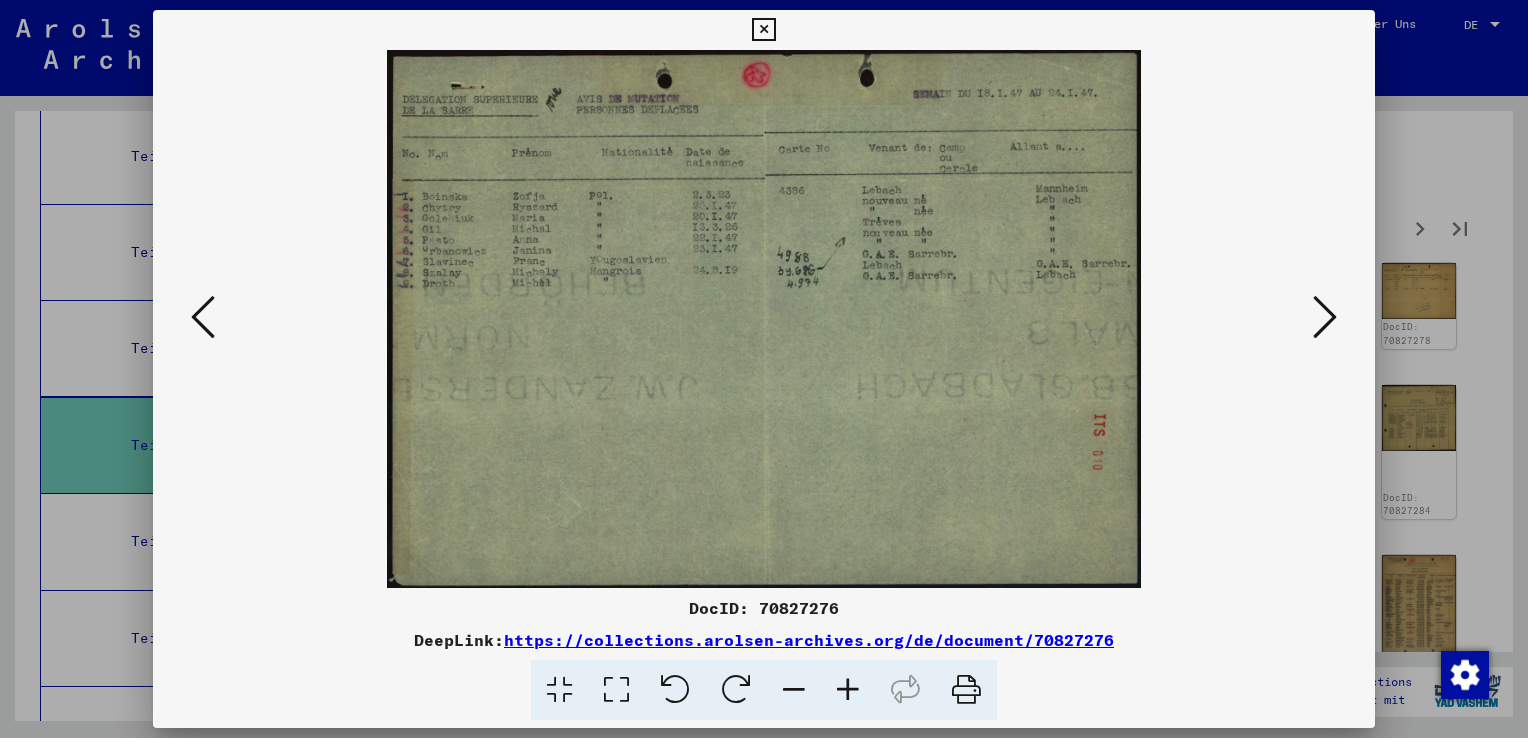 click at bounding box center [1325, 317] 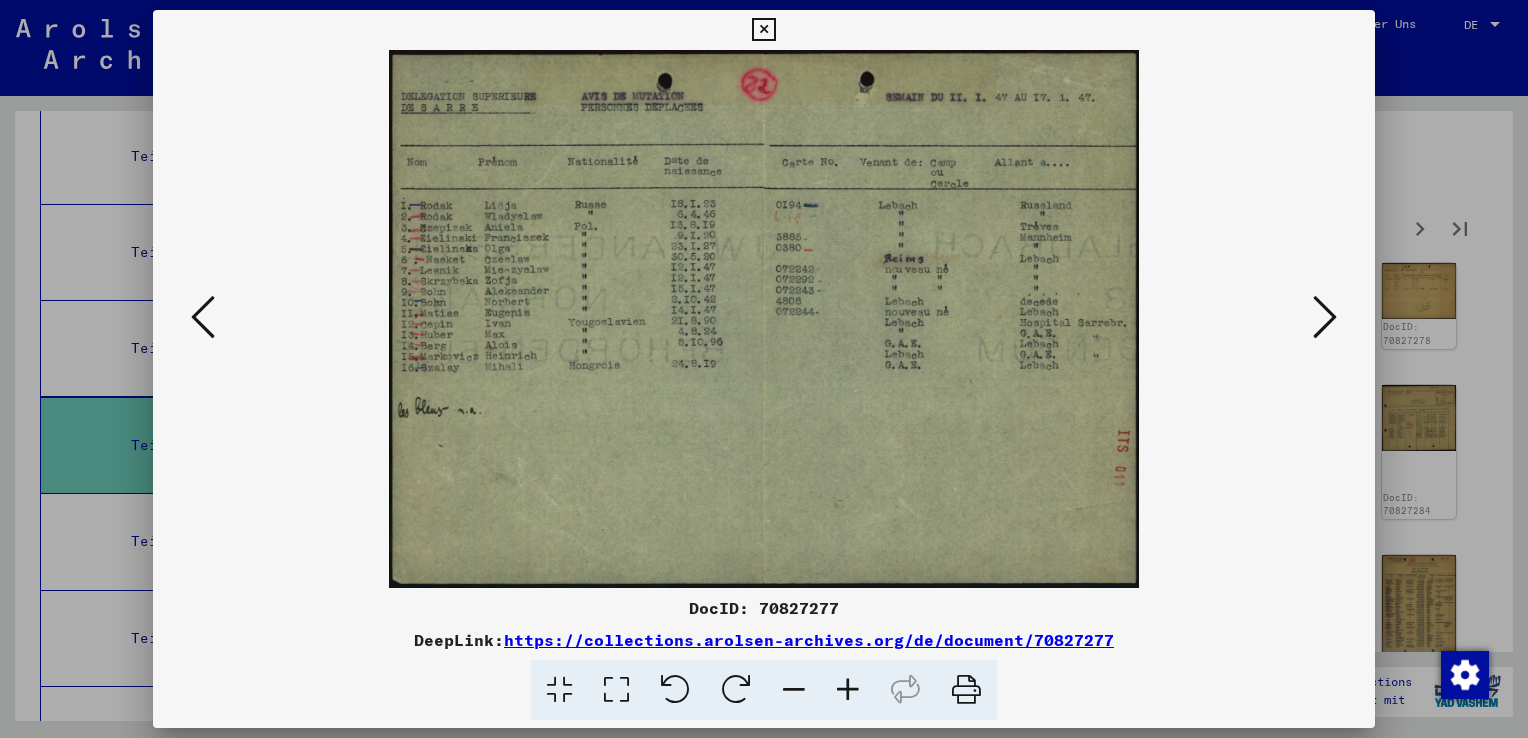 click at bounding box center (1325, 317) 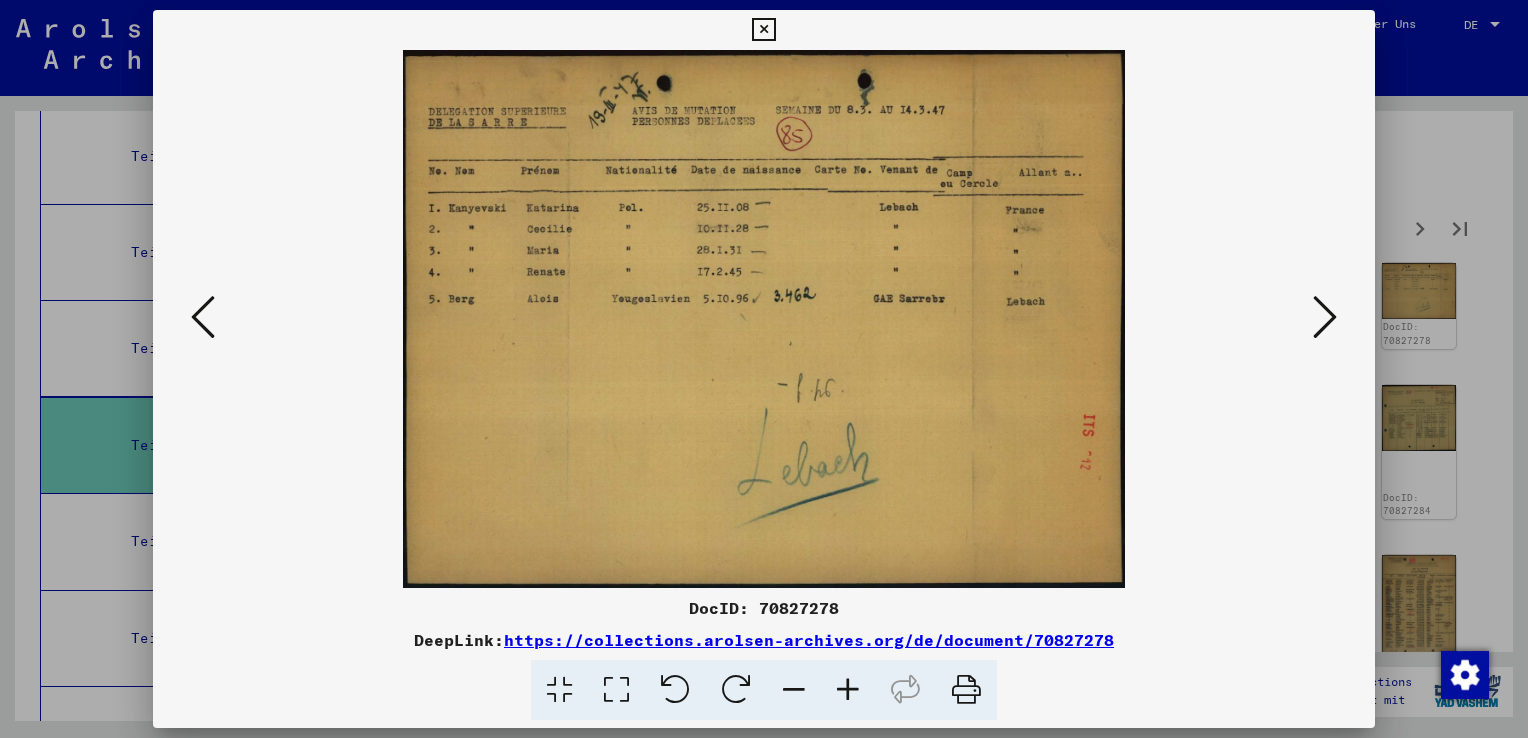 click at bounding box center [1325, 317] 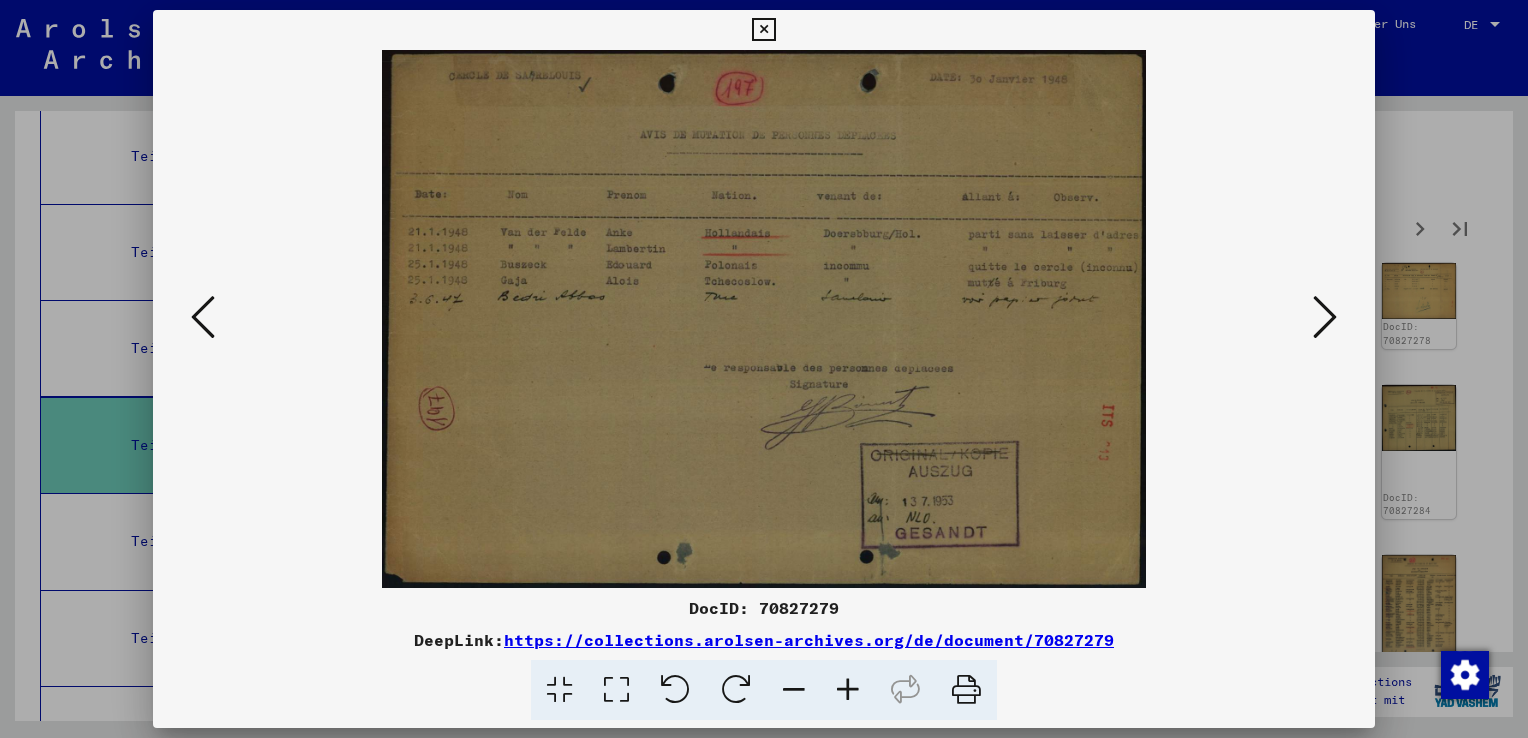 click at bounding box center [848, 690] 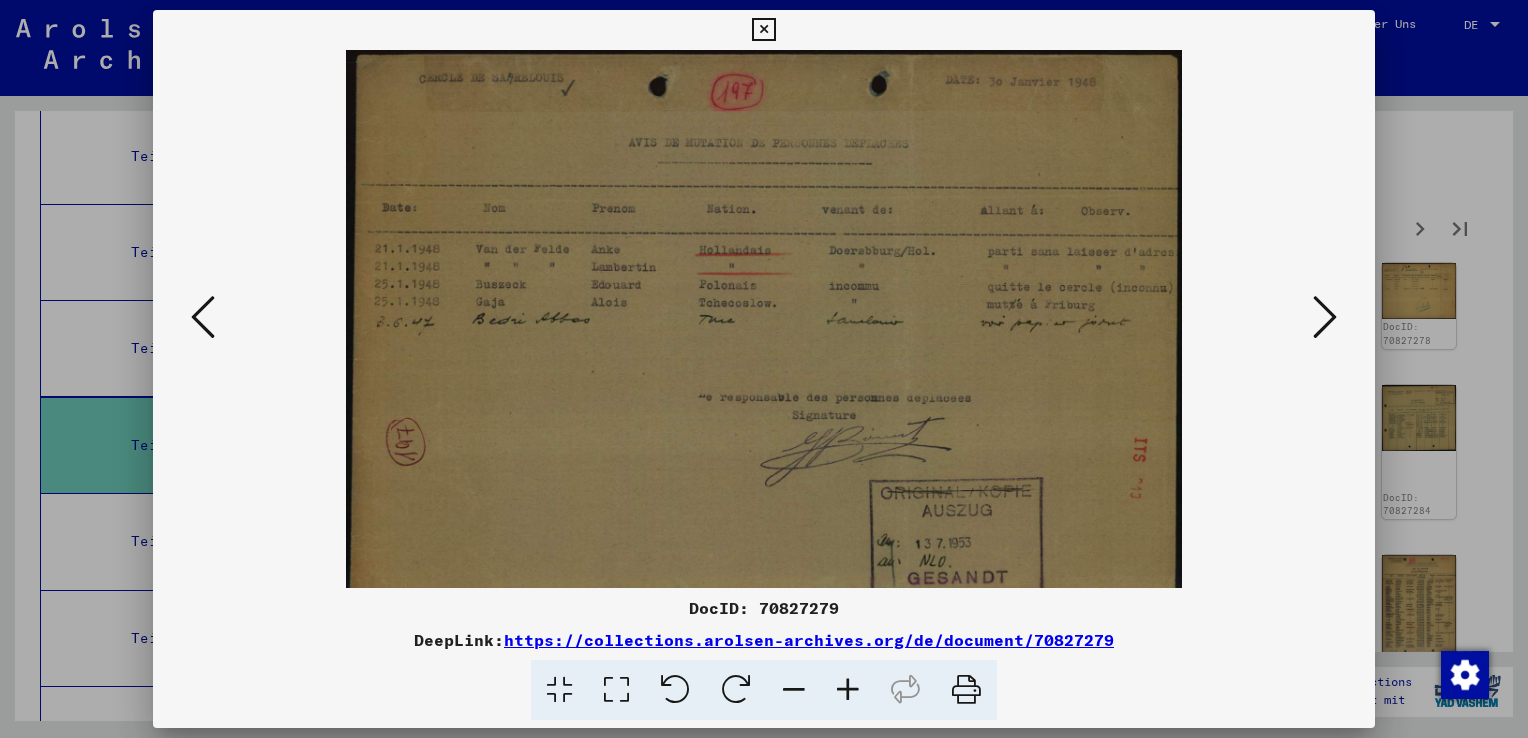 click at bounding box center [848, 690] 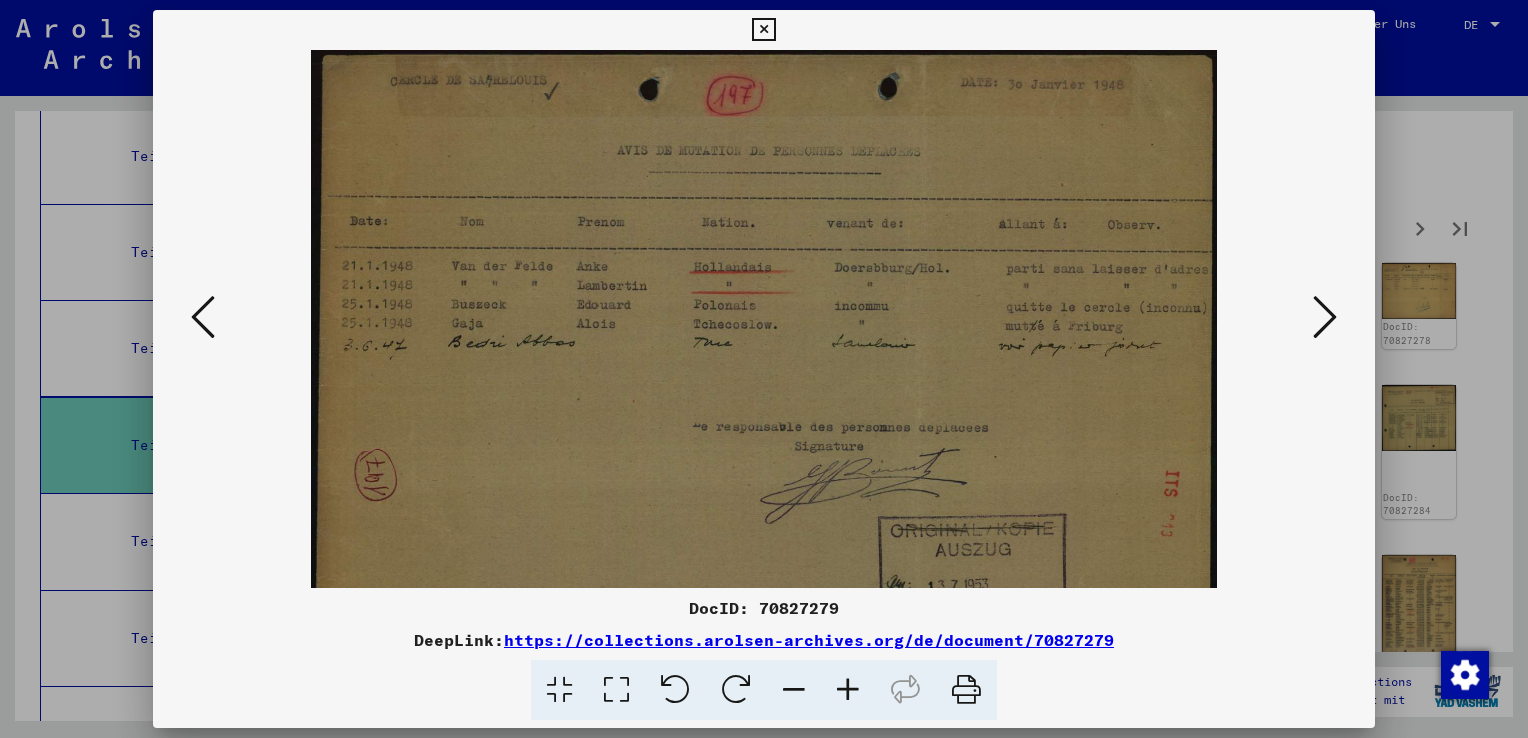click at bounding box center [848, 690] 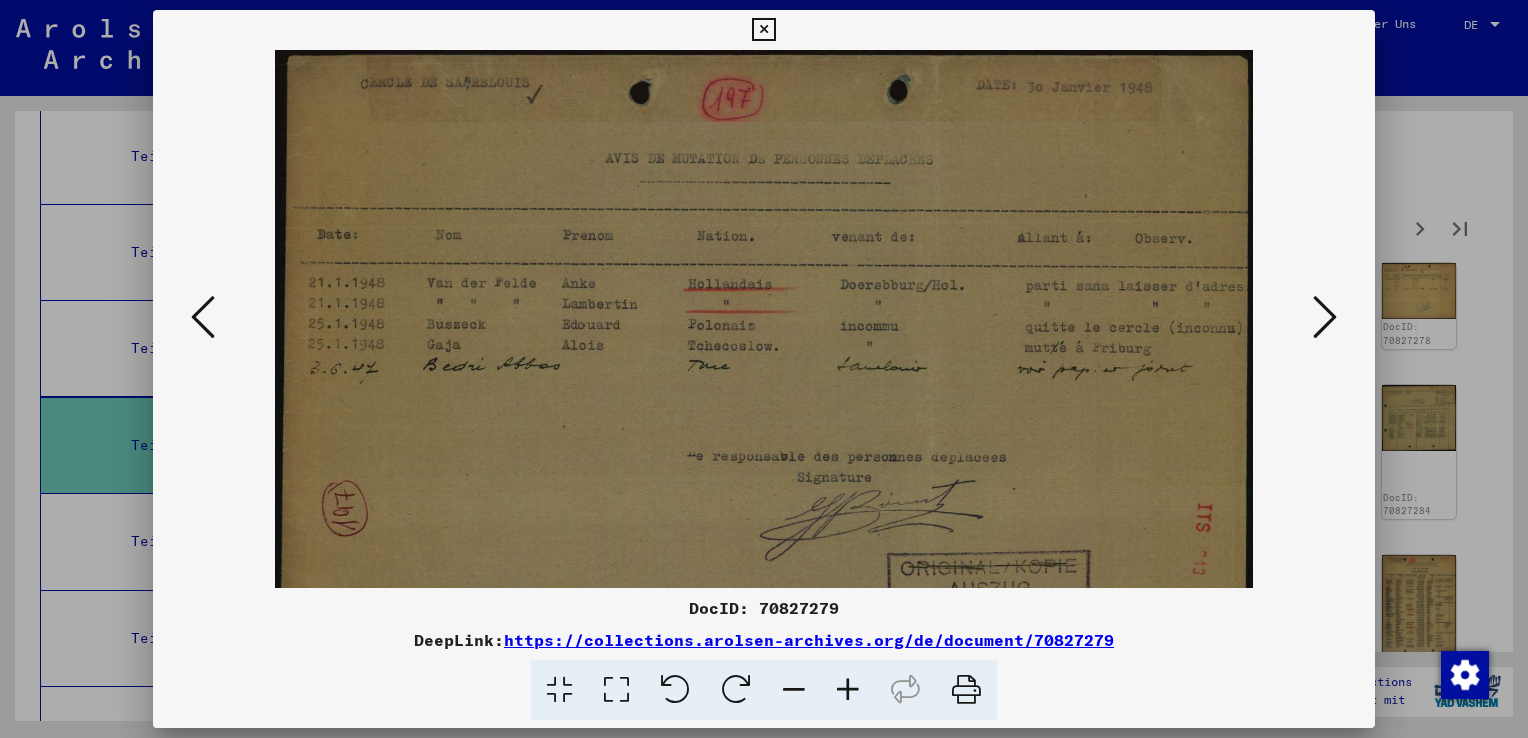 click at bounding box center [848, 690] 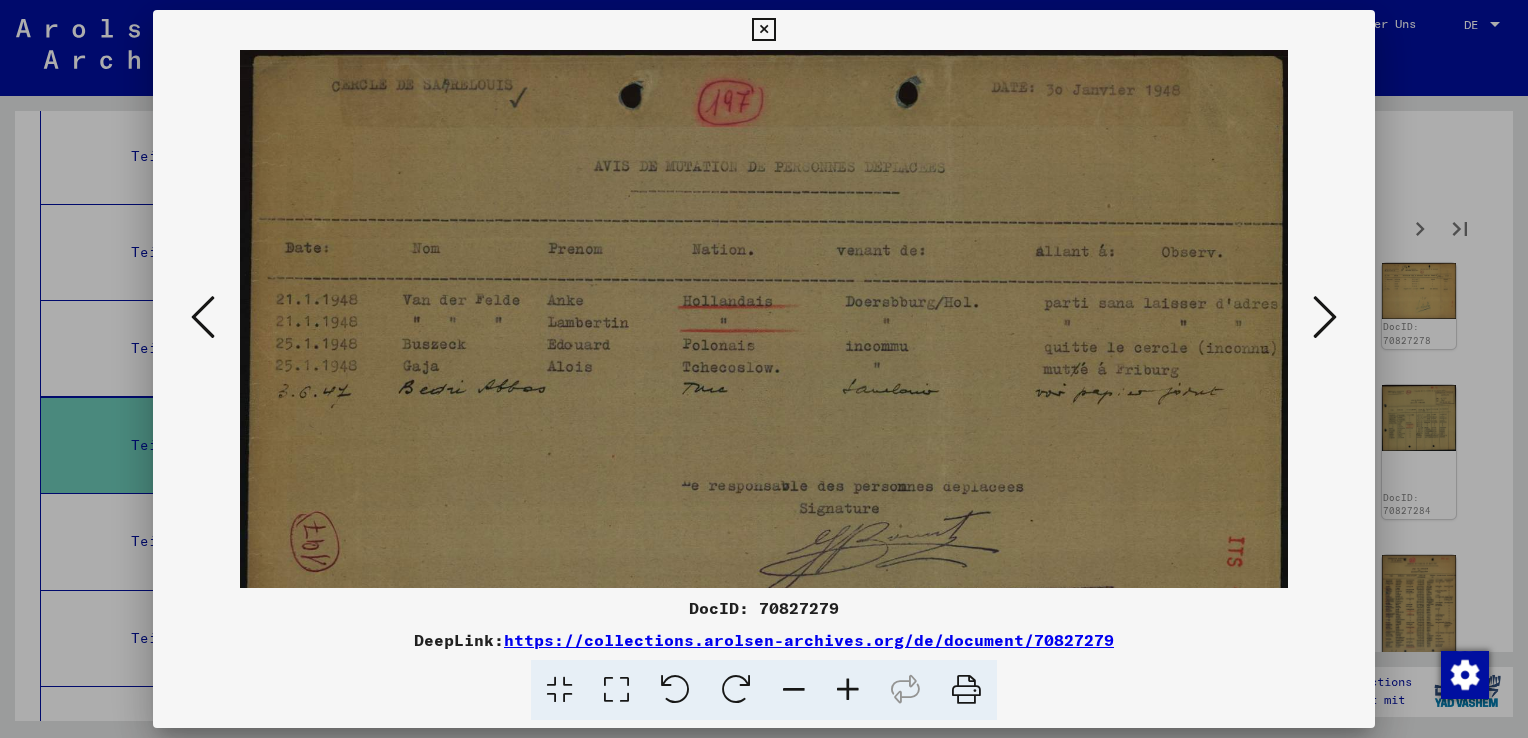 click at bounding box center (848, 690) 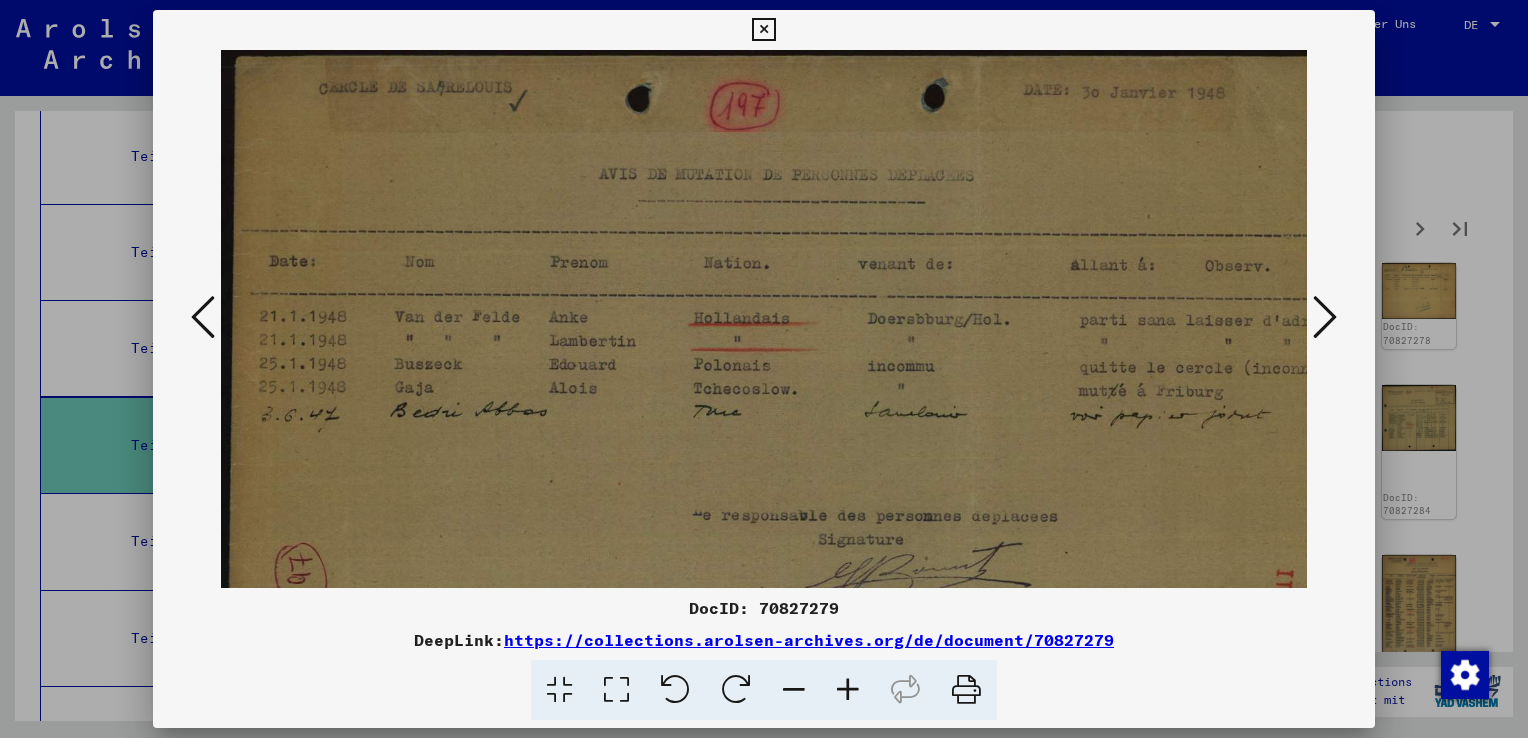 click at bounding box center [763, 30] 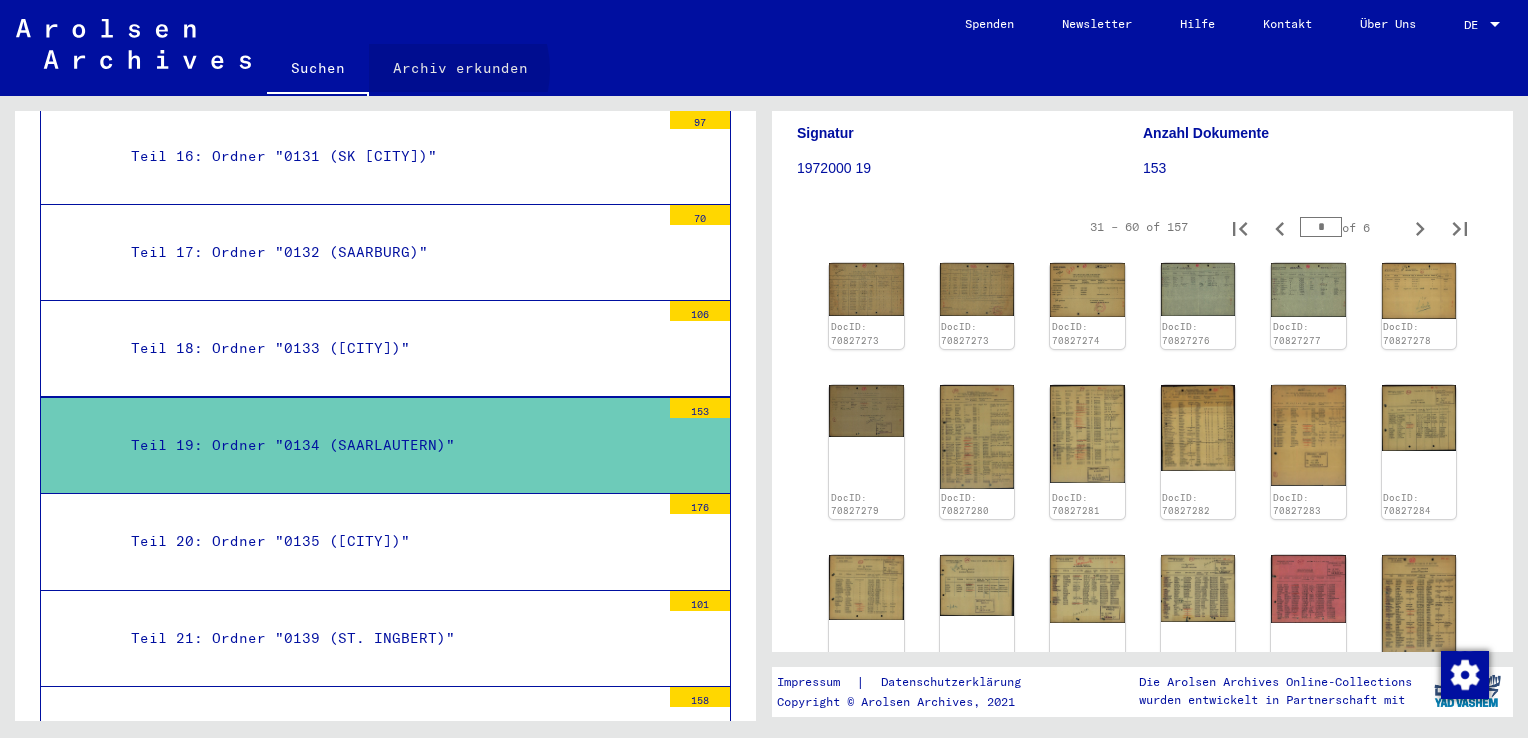 click on "Archiv erkunden" 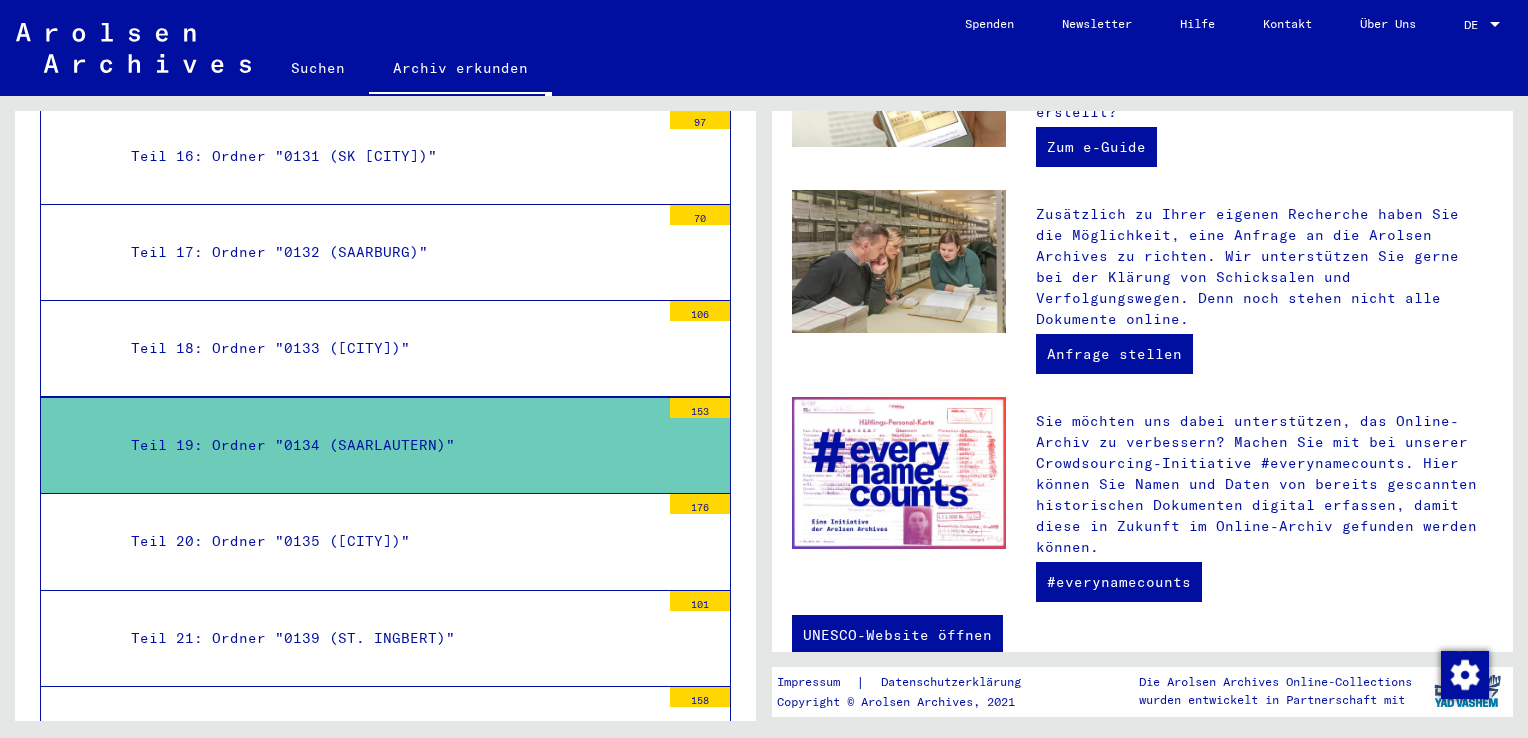 scroll, scrollTop: 688, scrollLeft: 0, axis: vertical 